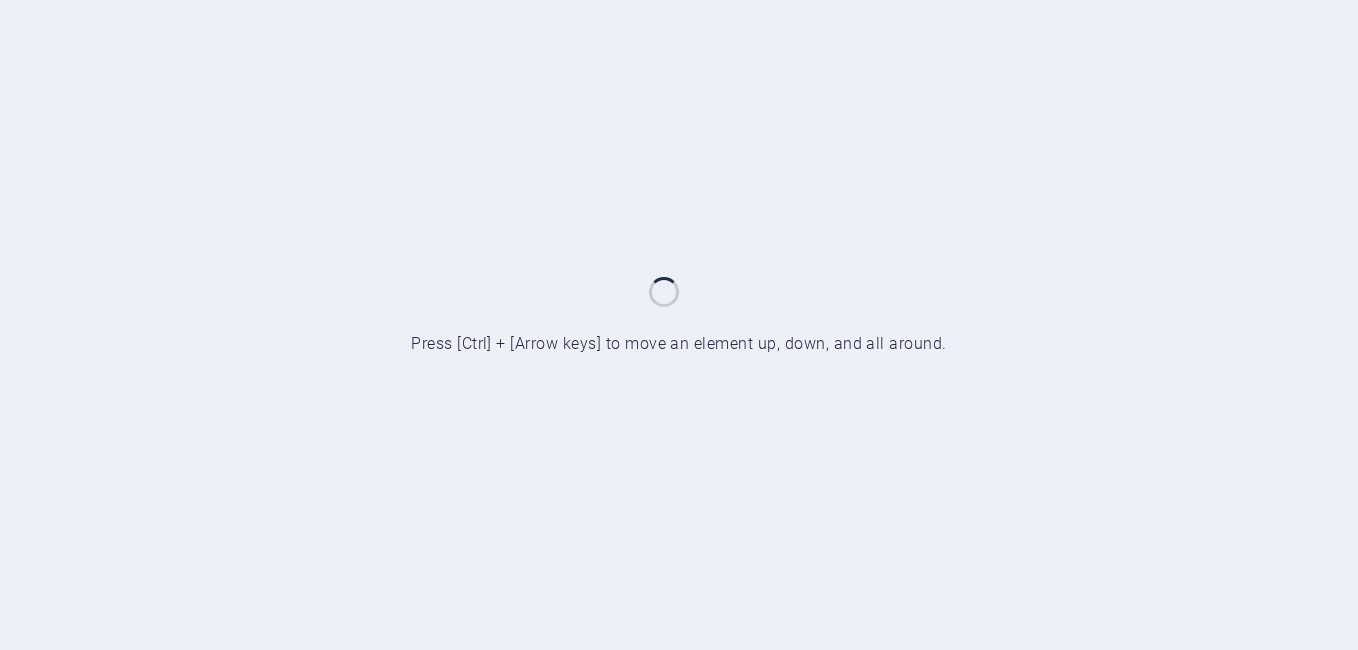 scroll, scrollTop: 0, scrollLeft: 0, axis: both 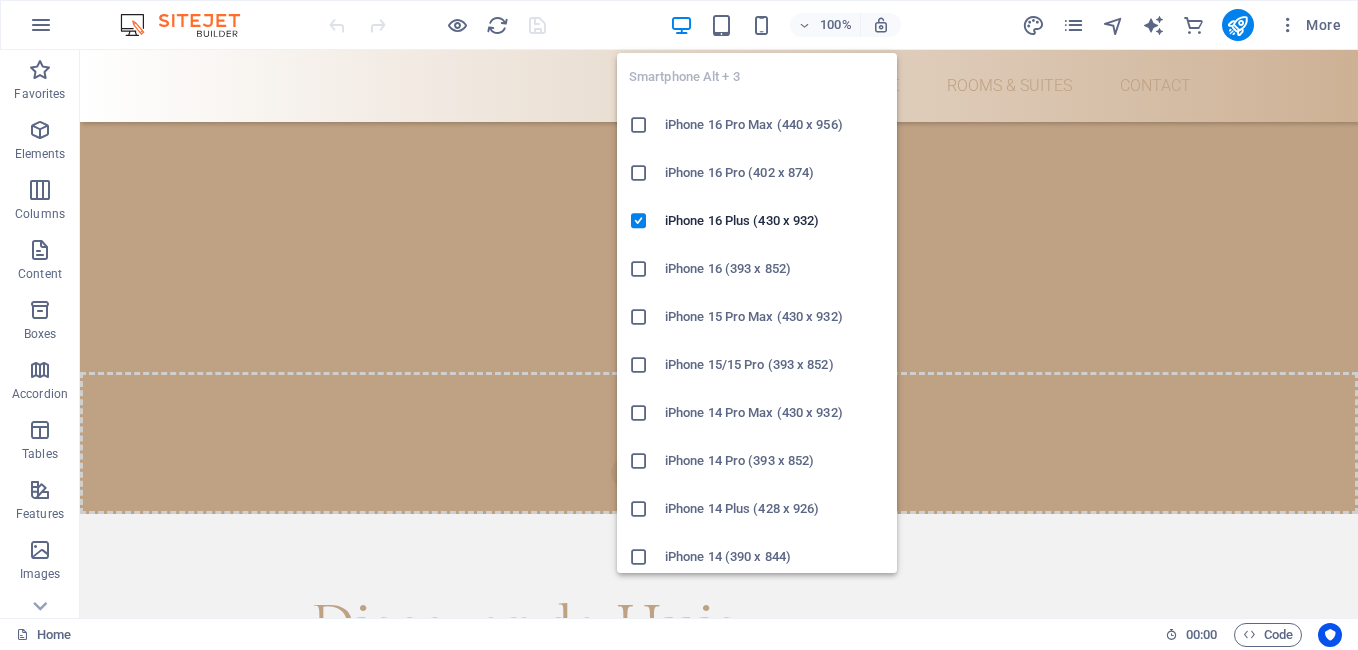 click on "iPhone 16 Pro Max (440 x 956)" at bounding box center (775, 125) 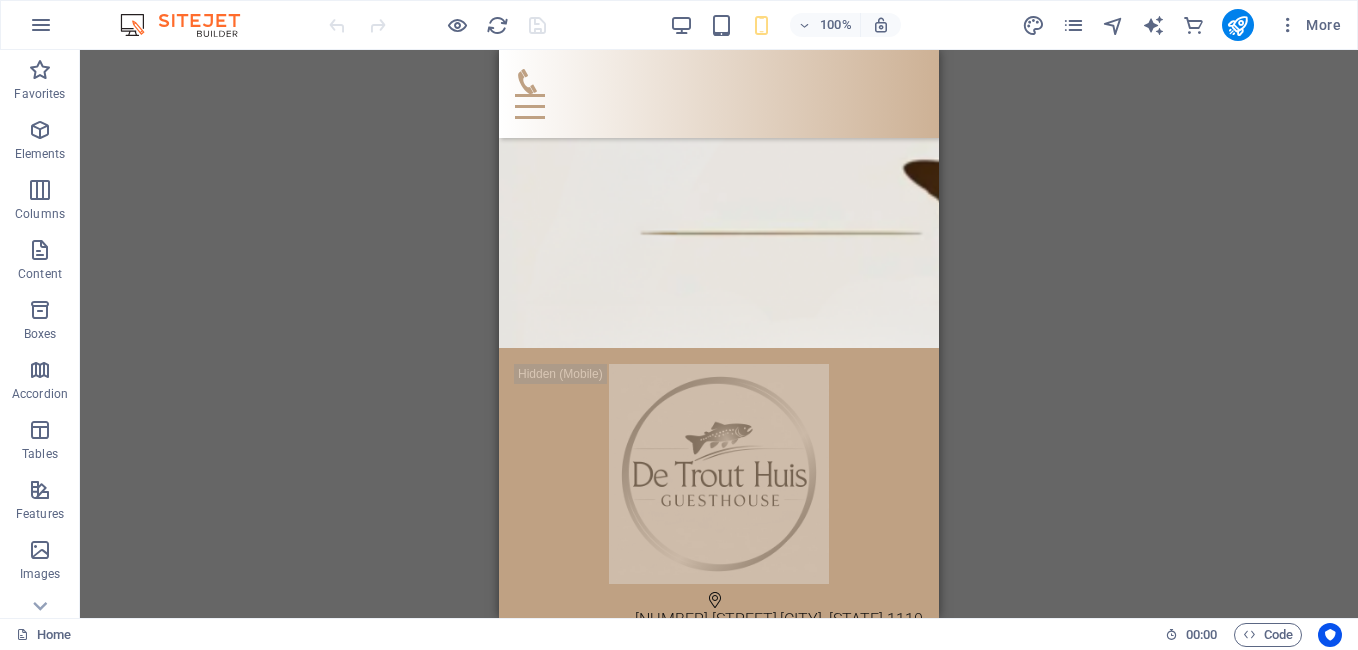 scroll, scrollTop: 0, scrollLeft: 0, axis: both 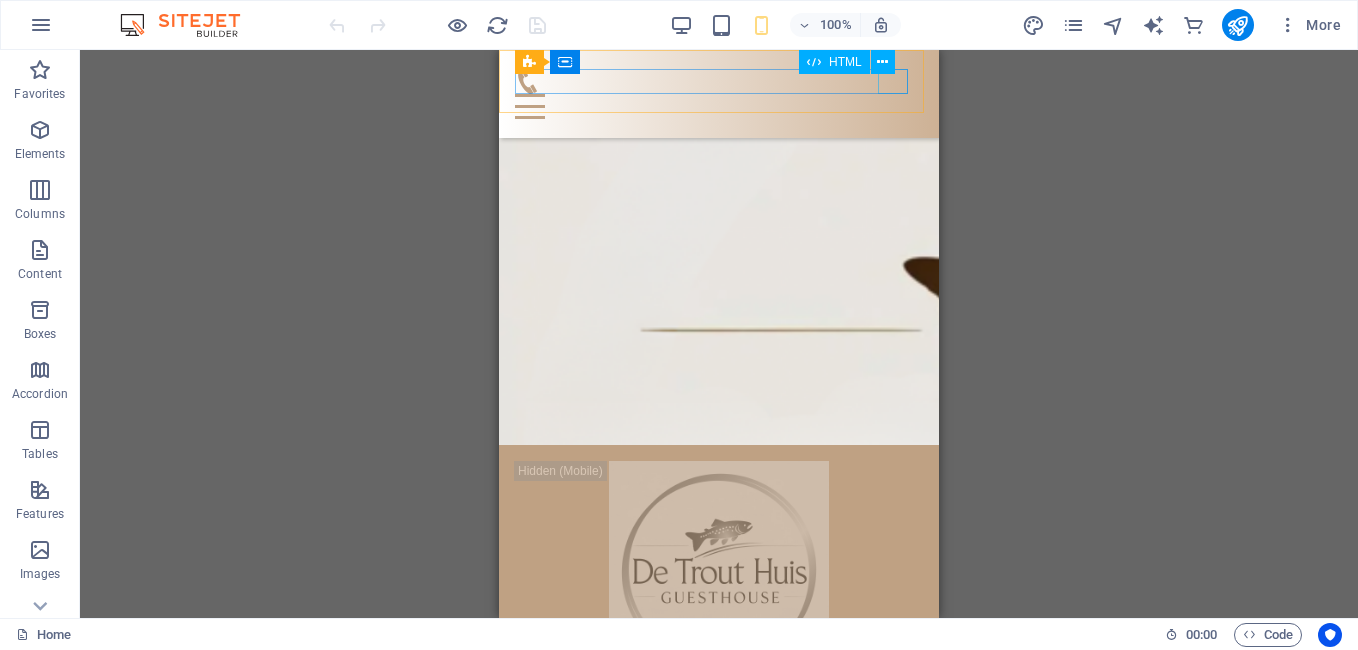 click at bounding box center [719, 106] 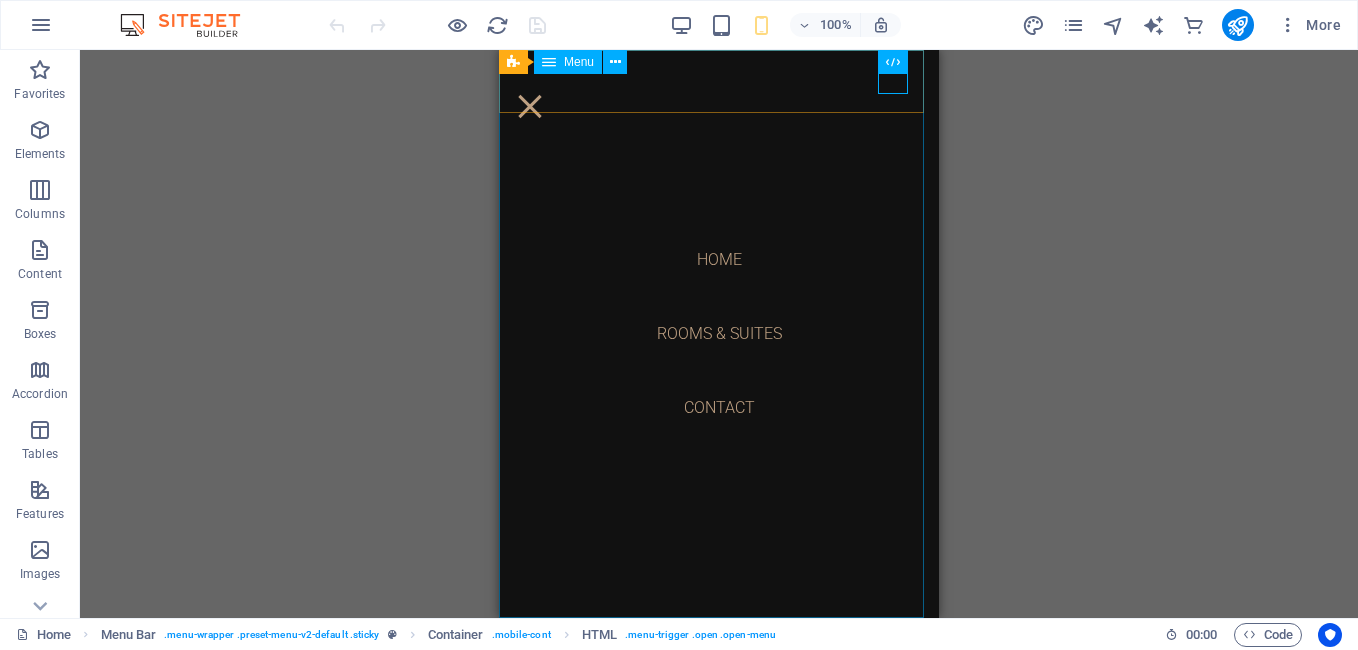 click on "Home Rooms & Suites Contact" at bounding box center [719, 334] 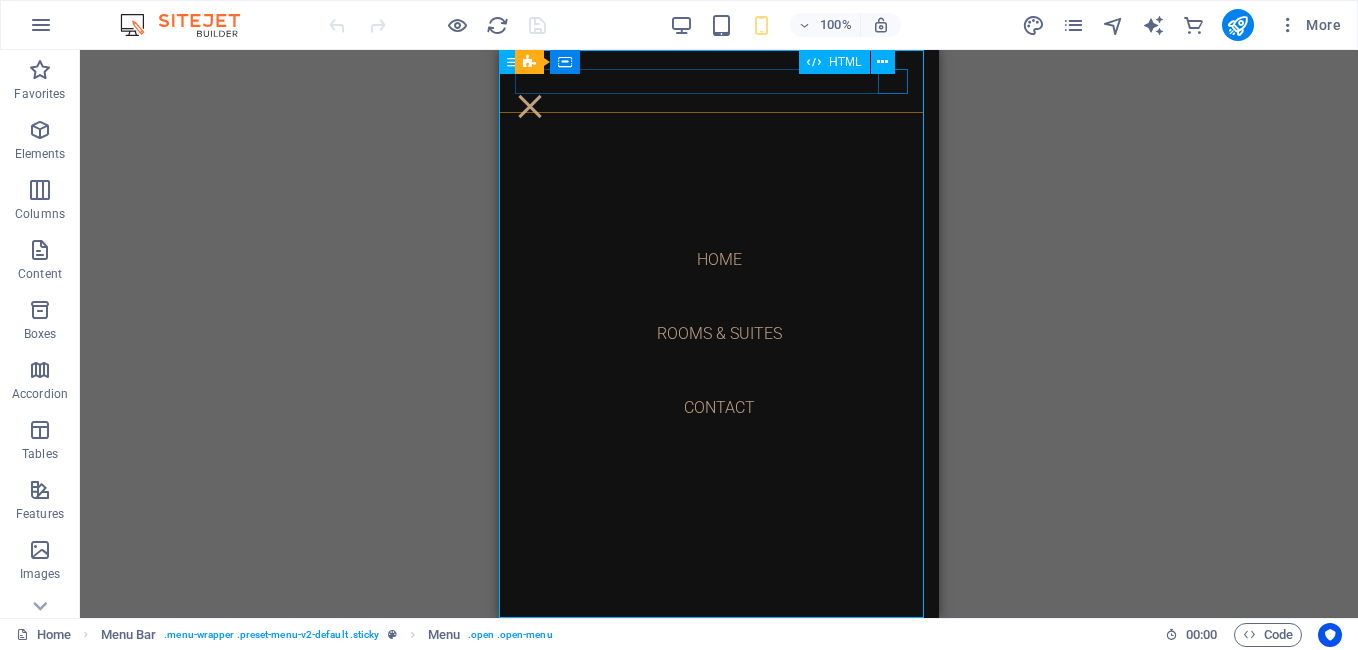 click at bounding box center [719, 106] 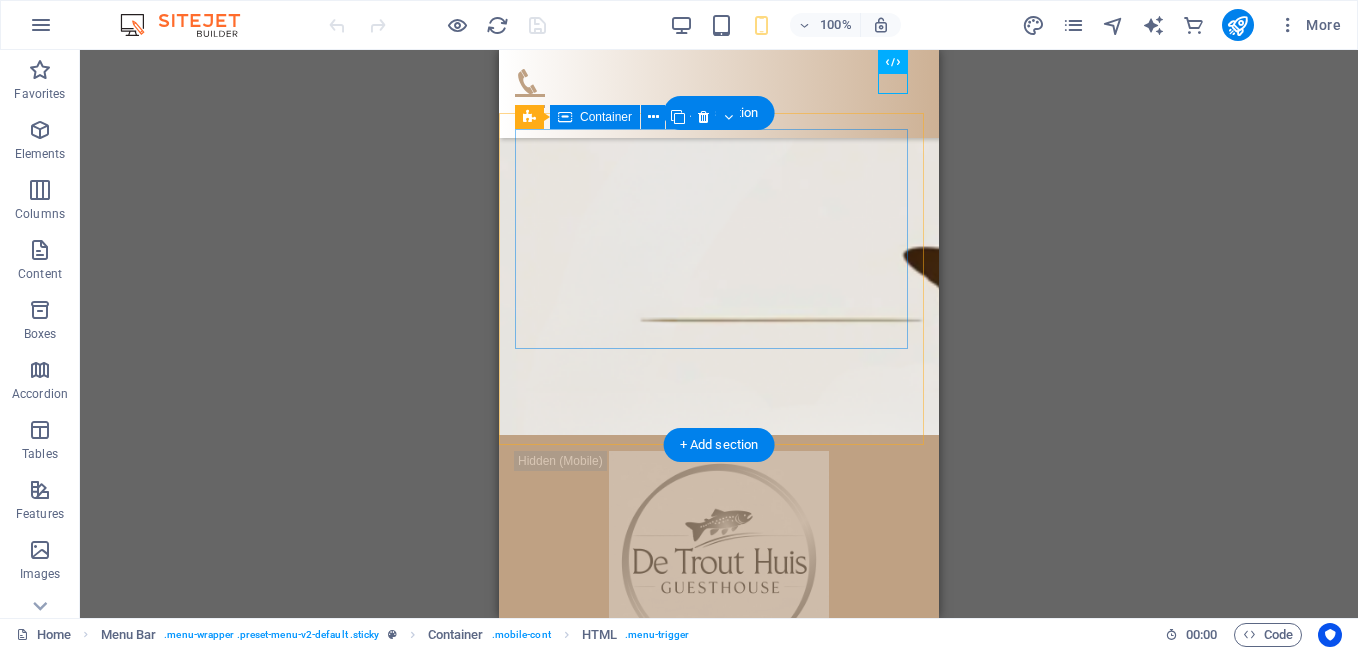 scroll, scrollTop: 0, scrollLeft: 0, axis: both 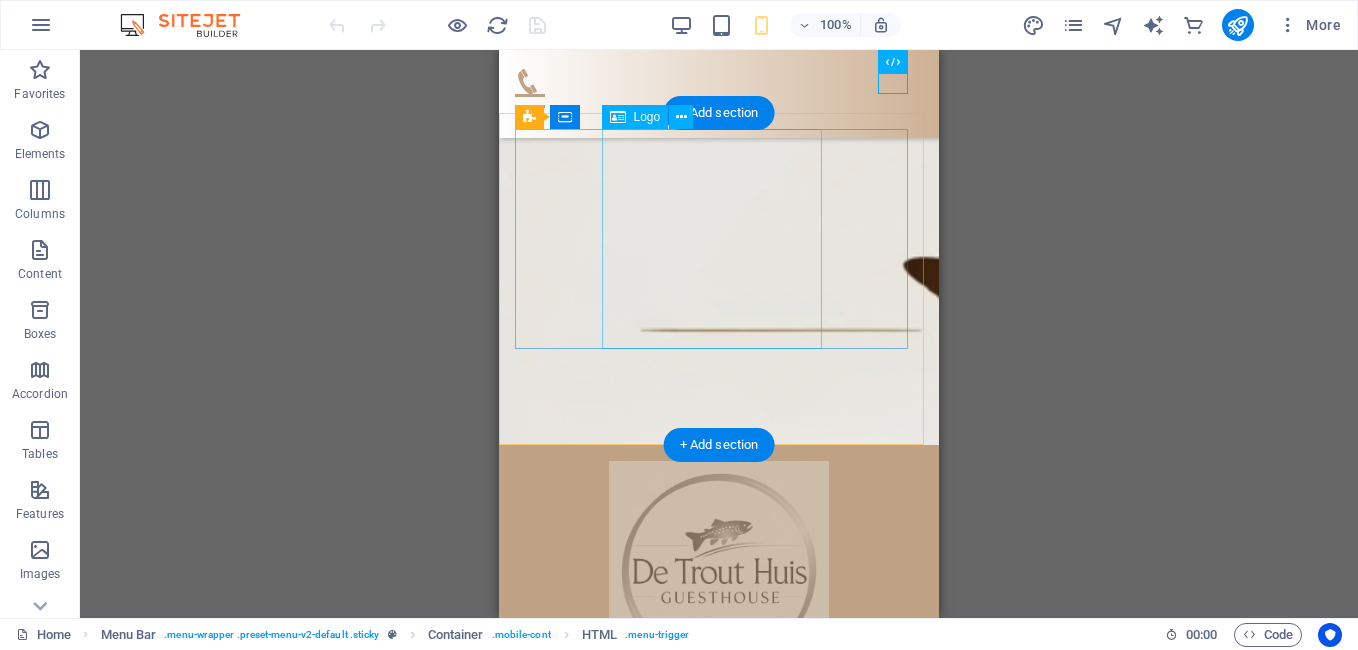 click at bounding box center [719, 571] 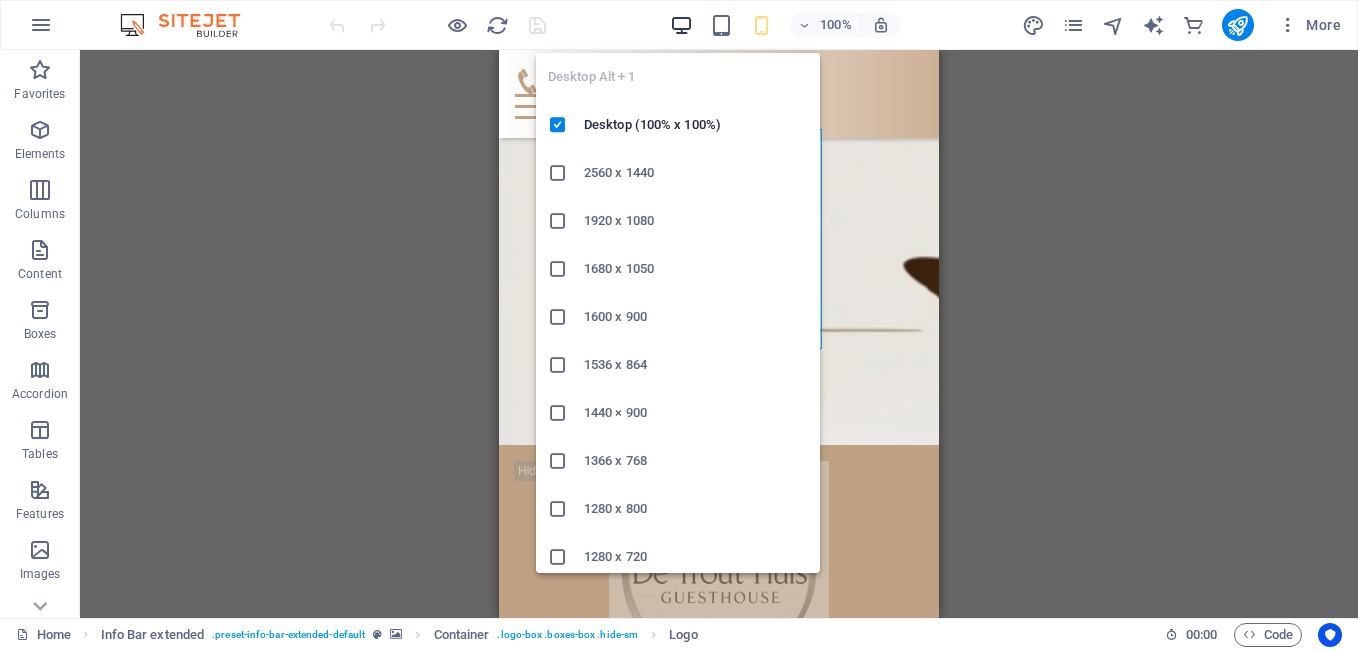 click at bounding box center (681, 25) 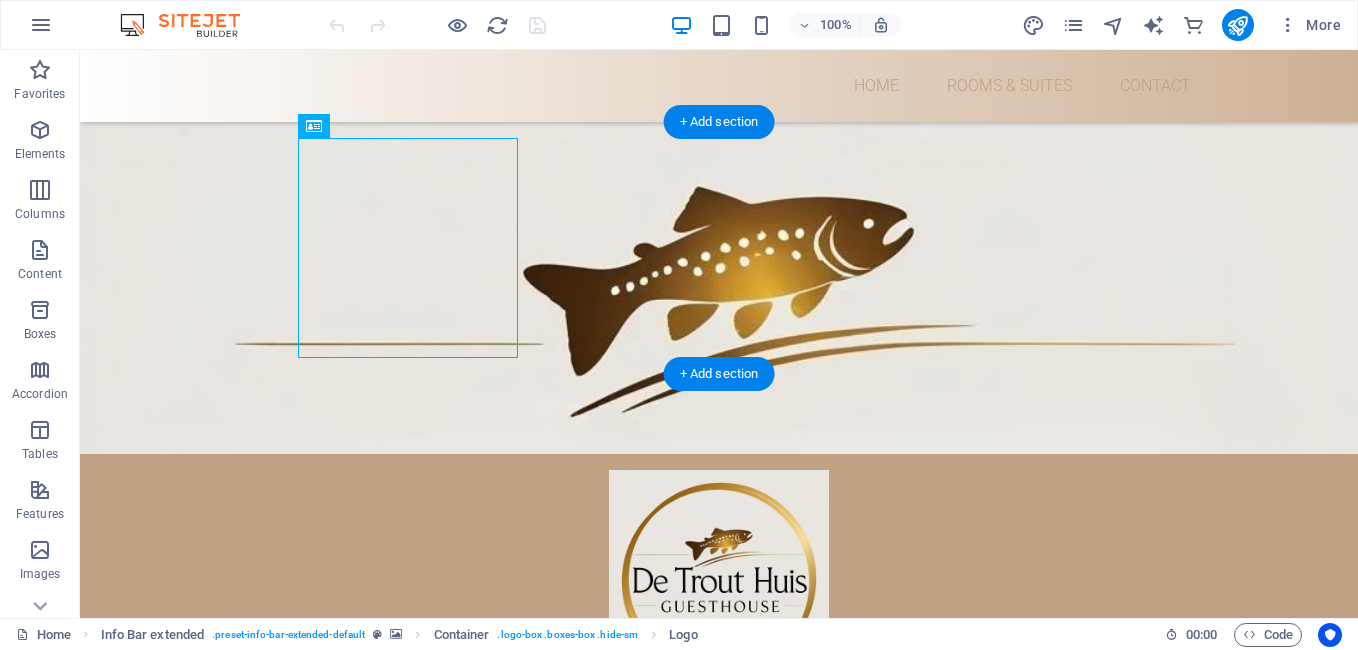 drag, startPoint x: 408, startPoint y: 225, endPoint x: 292, endPoint y: 225, distance: 116 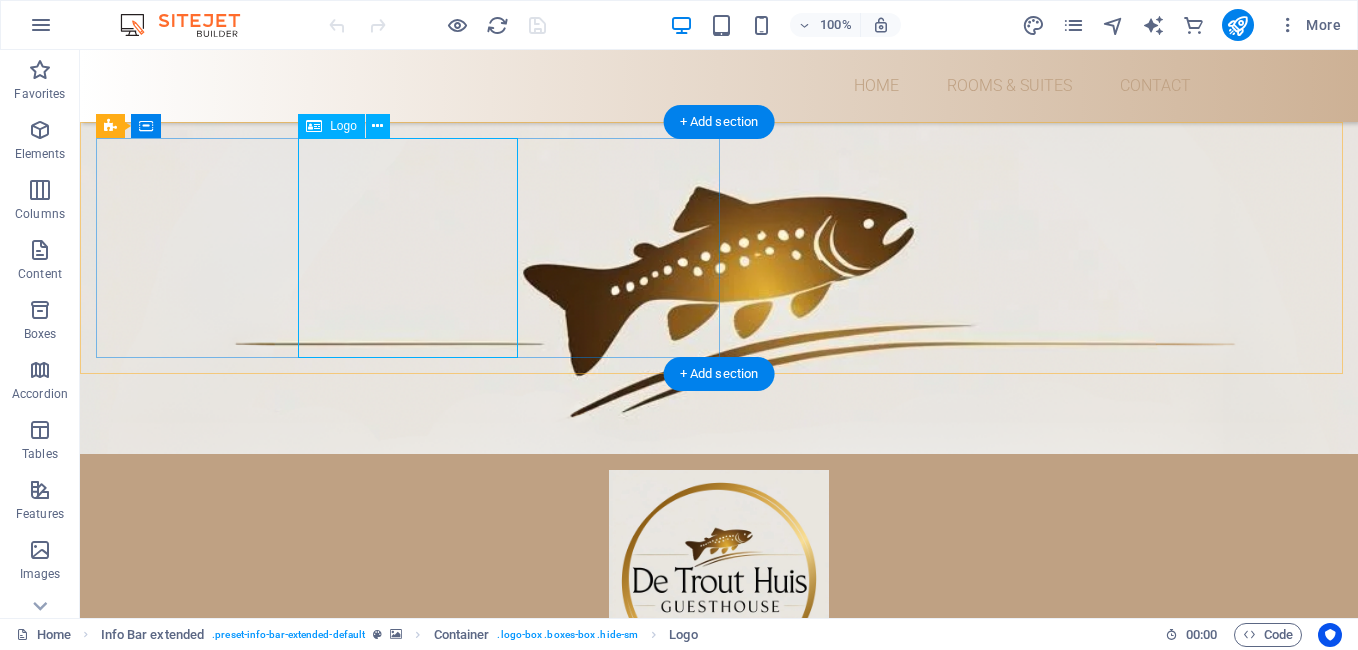 click at bounding box center [719, 580] 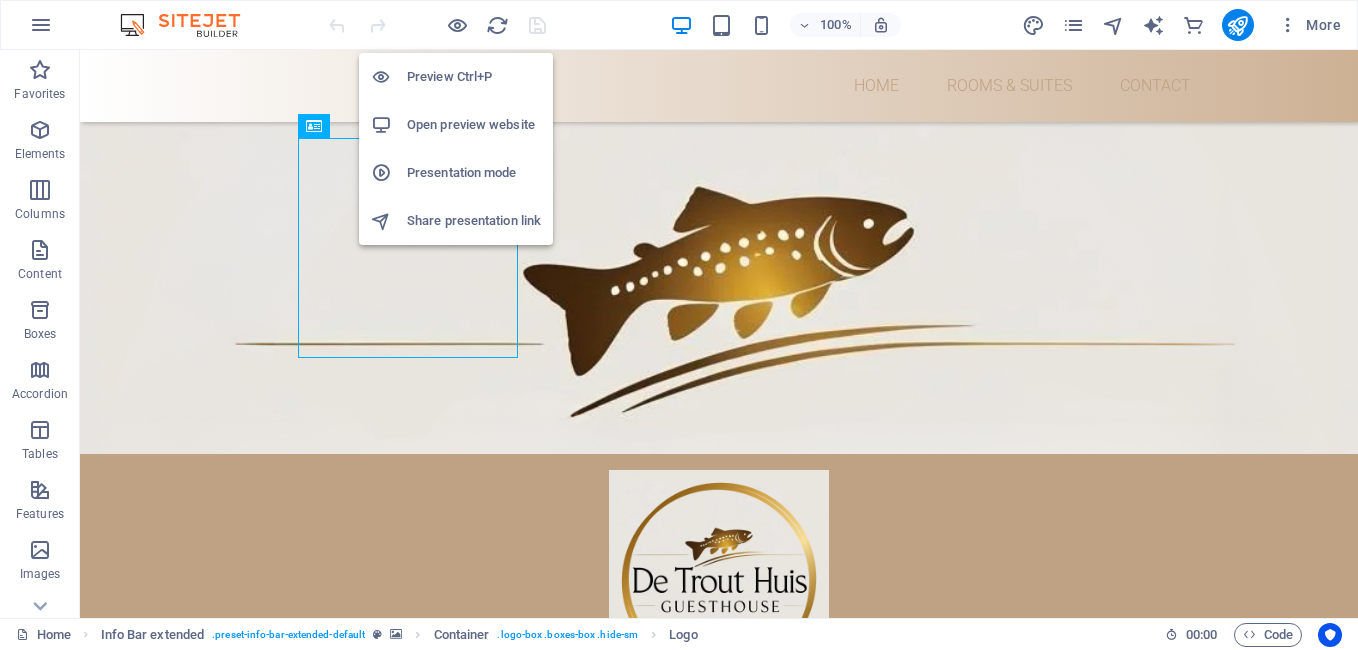 click on "Open preview website" at bounding box center (474, 125) 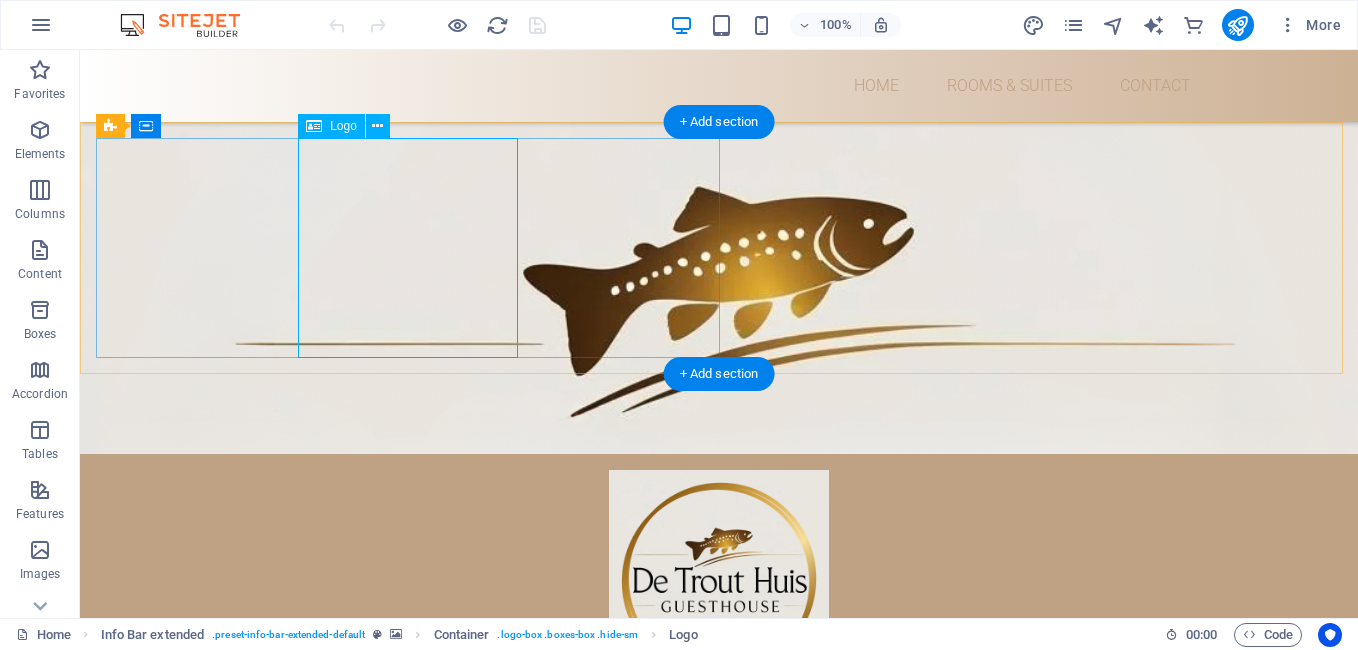 click at bounding box center (719, 580) 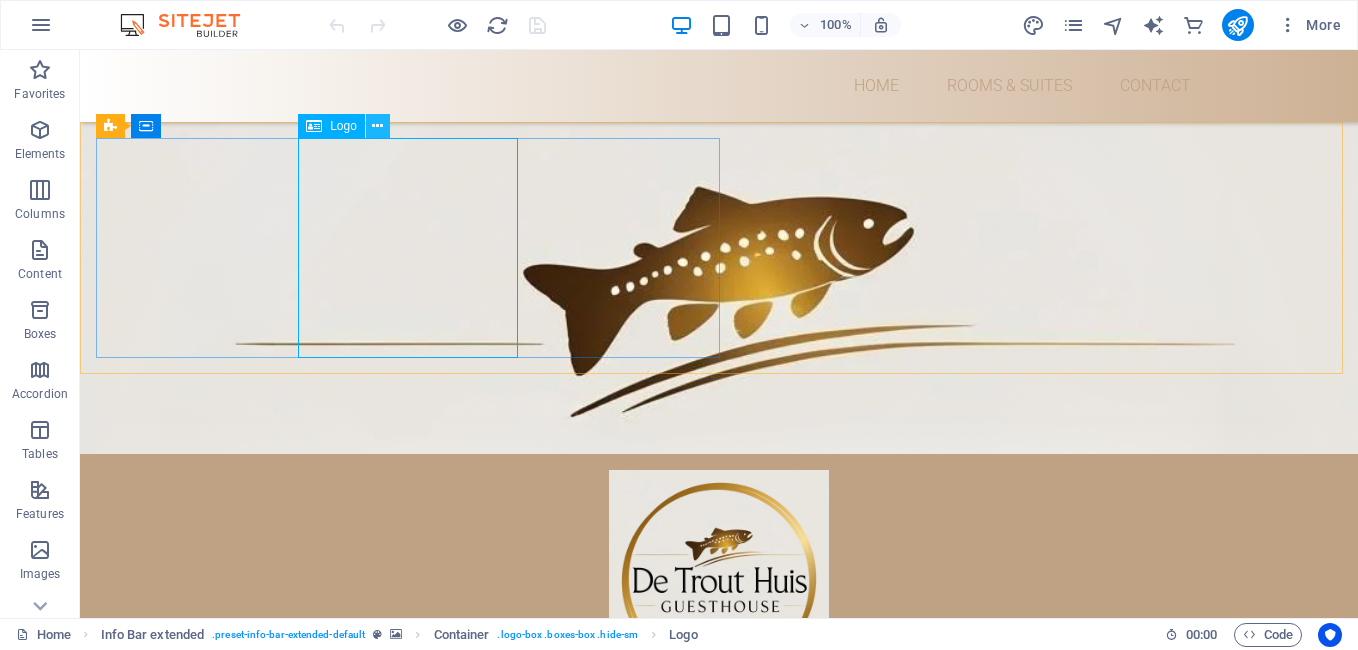click at bounding box center (377, 126) 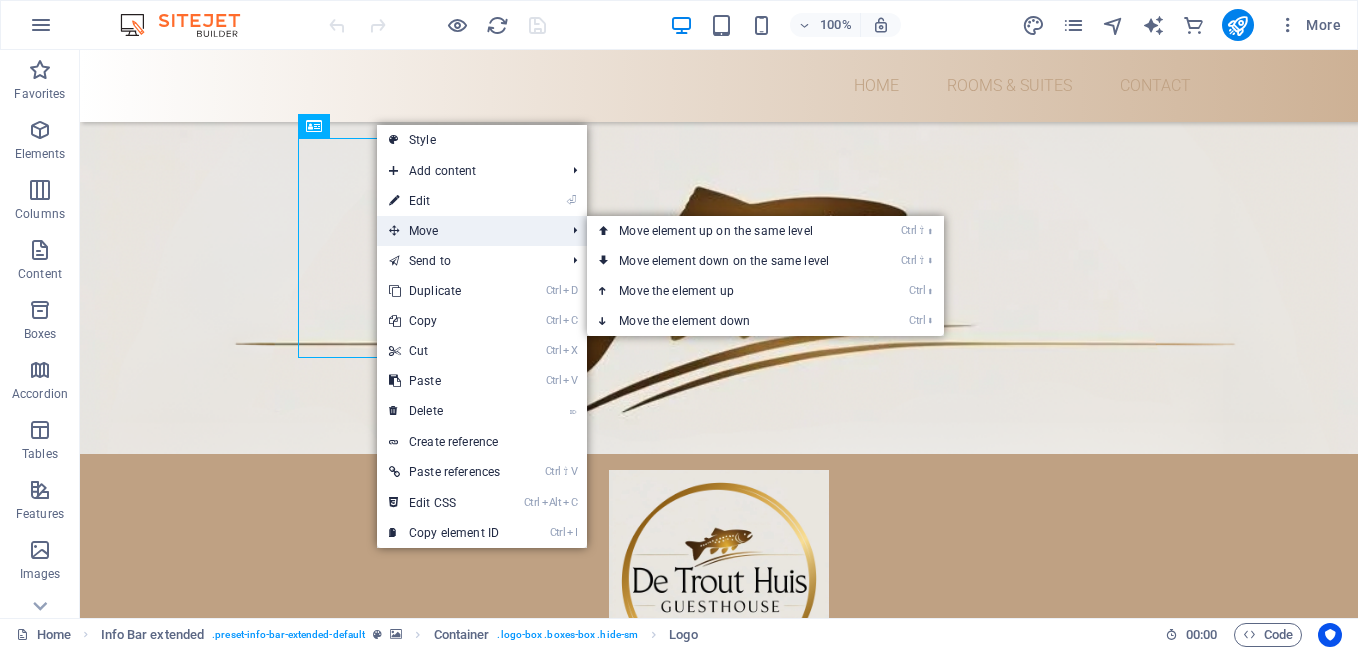 click on "Move" at bounding box center (467, 231) 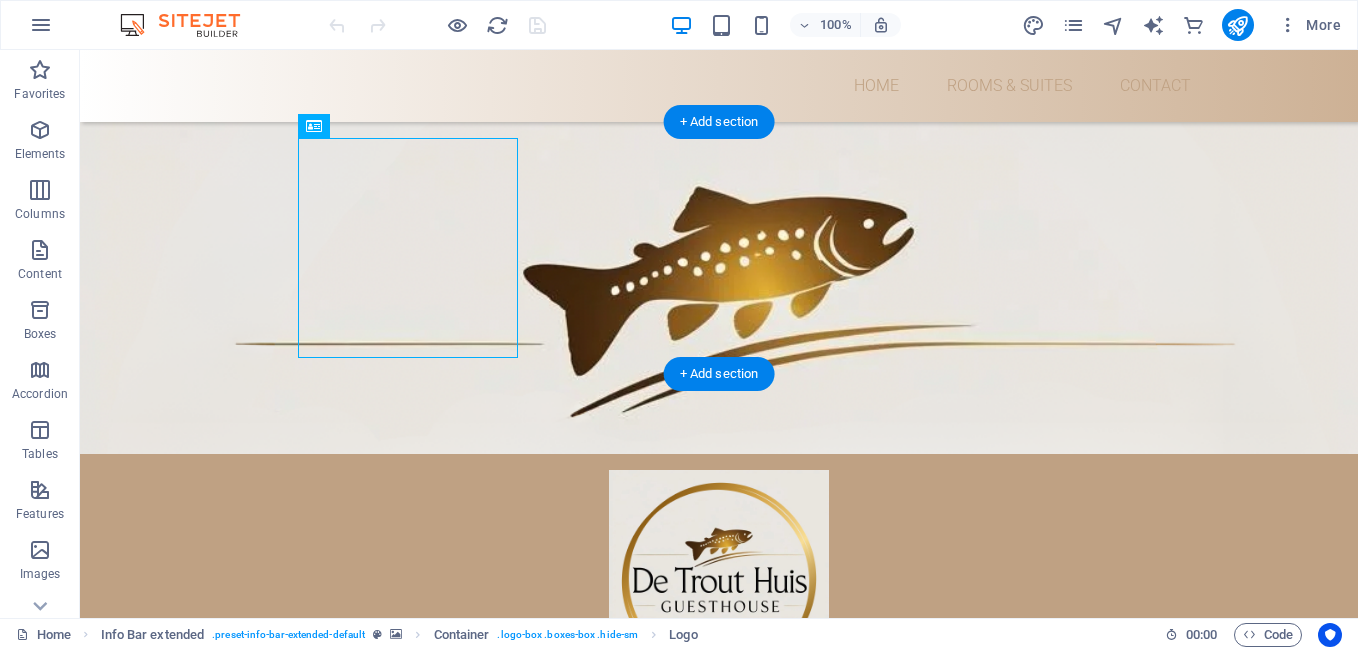 drag, startPoint x: 340, startPoint y: 157, endPoint x: 161, endPoint y: 159, distance: 179.01117 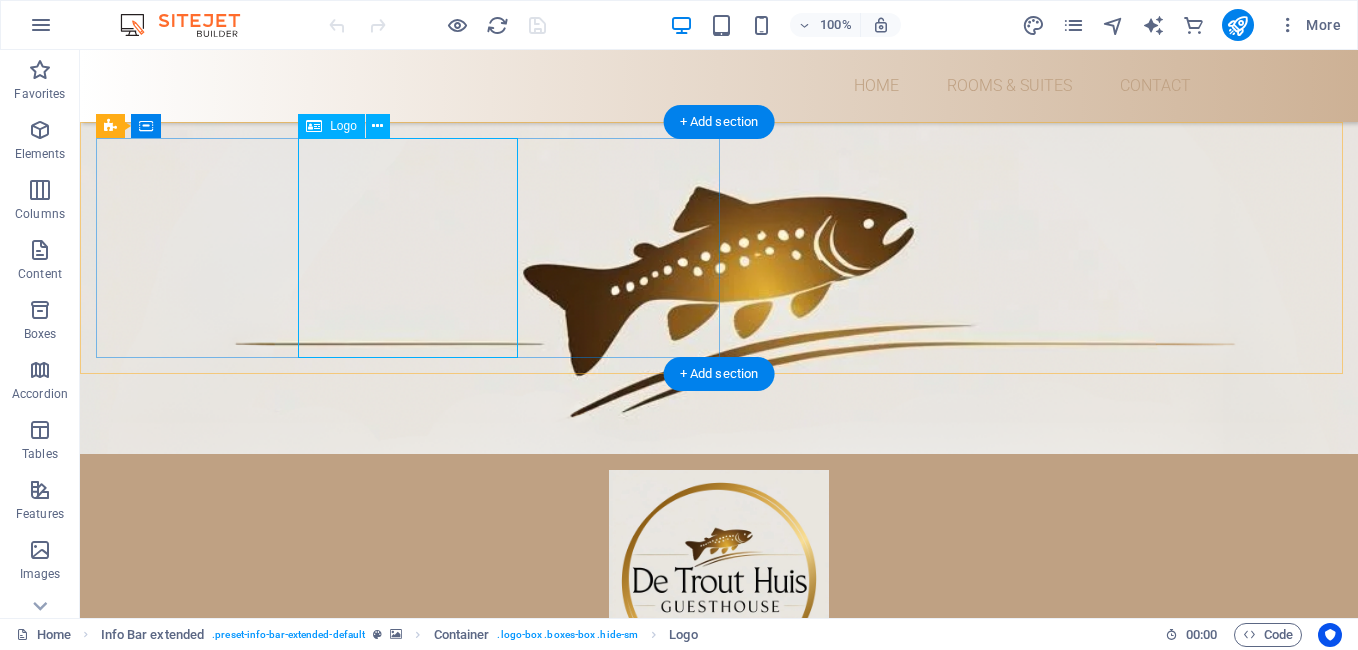 click at bounding box center [719, 580] 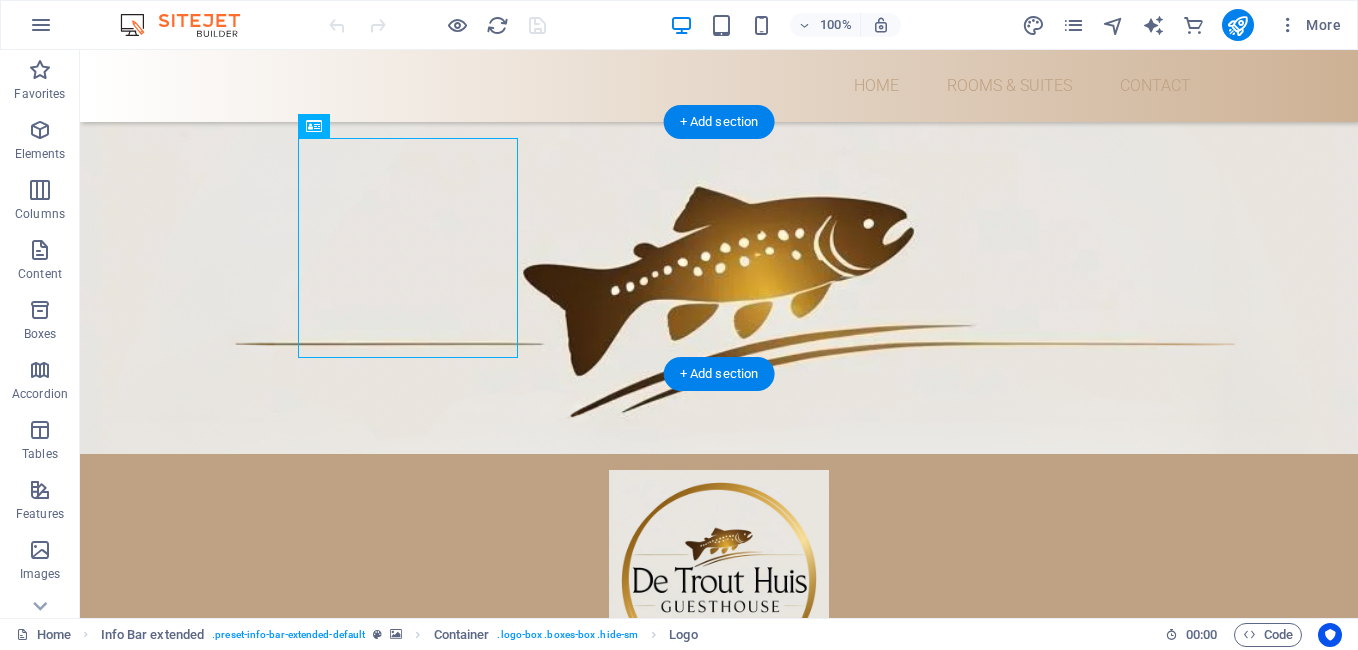 drag, startPoint x: 357, startPoint y: 244, endPoint x: 188, endPoint y: 242, distance: 169.01184 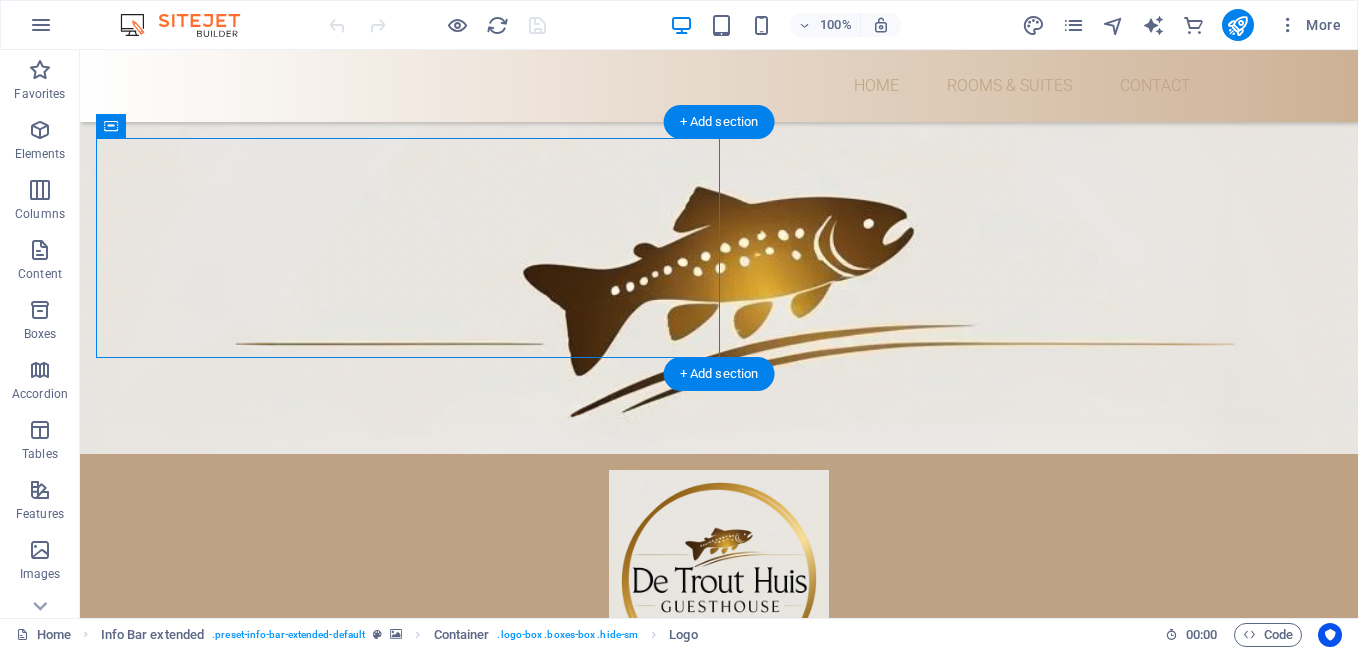 click at bounding box center [719, 580] 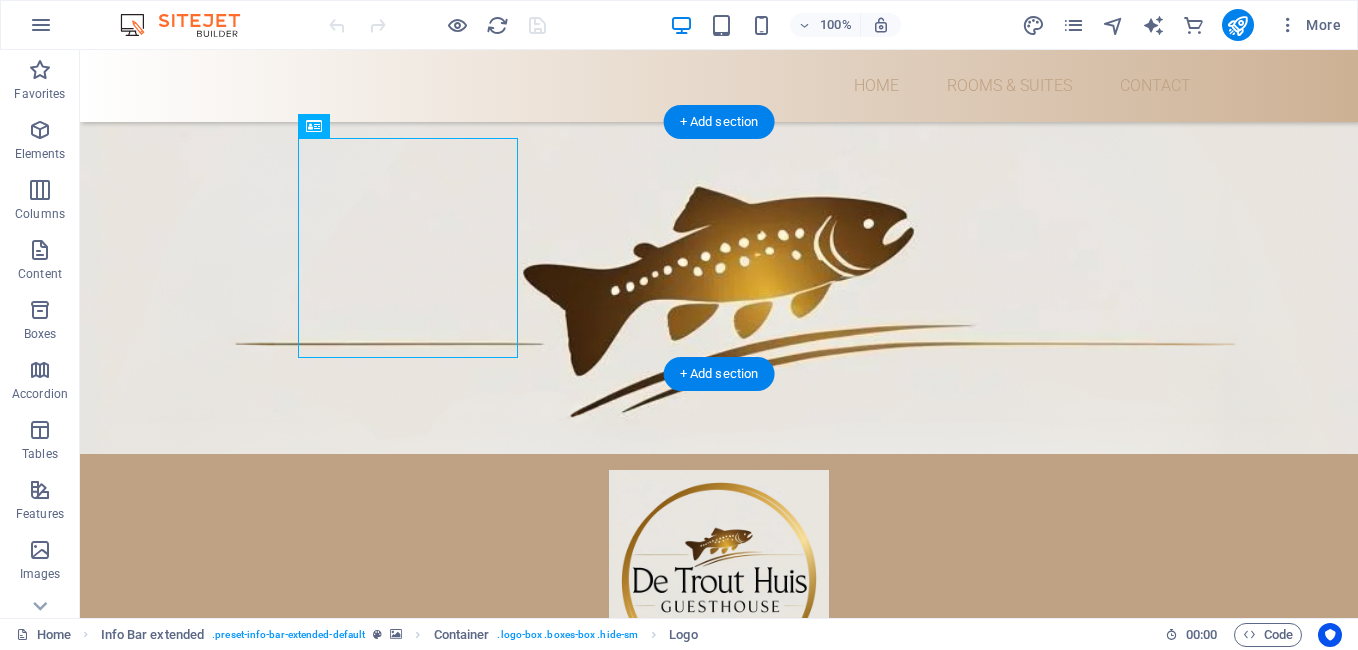 drag, startPoint x: 262, startPoint y: 214, endPoint x: 524, endPoint y: 203, distance: 262.2308 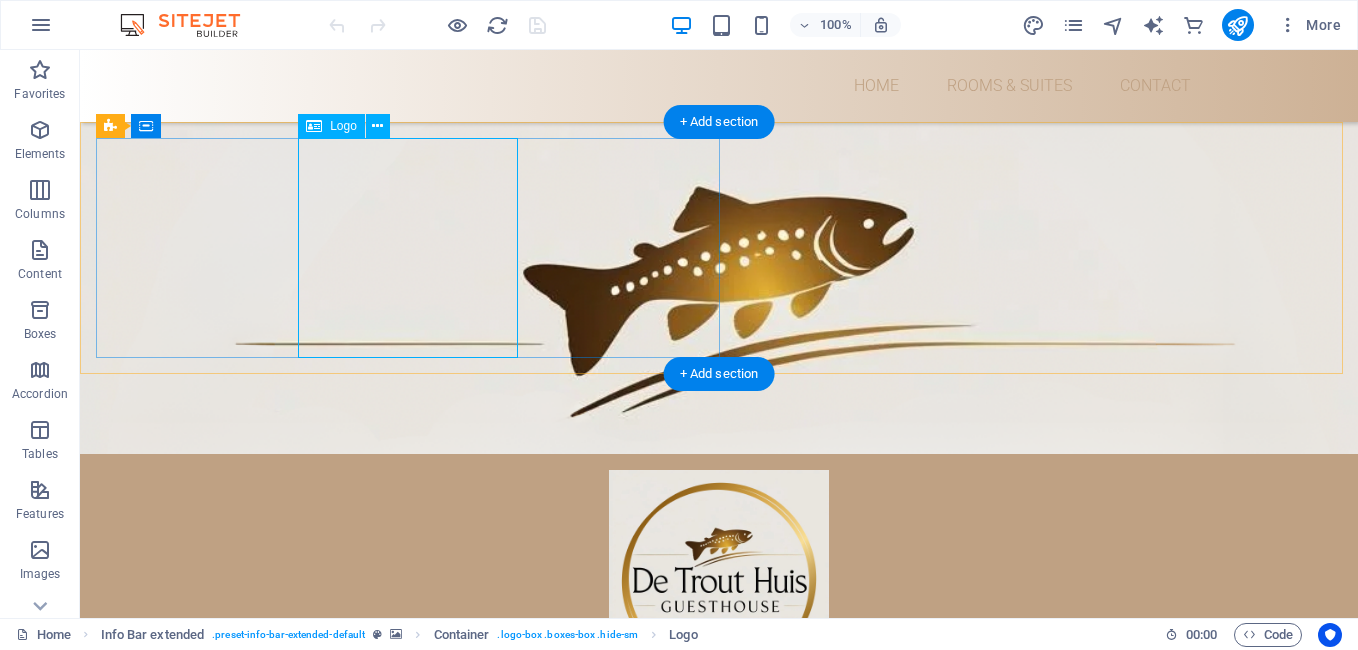 click at bounding box center [719, 580] 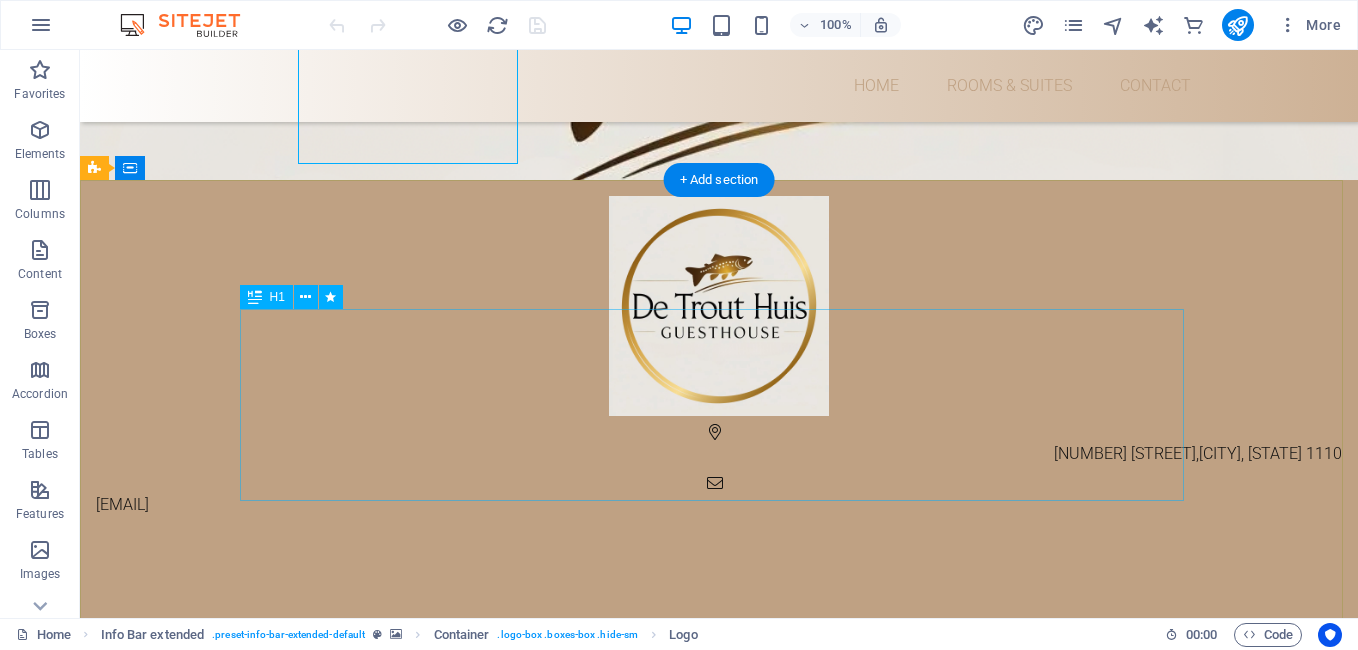 scroll, scrollTop: 300, scrollLeft: 0, axis: vertical 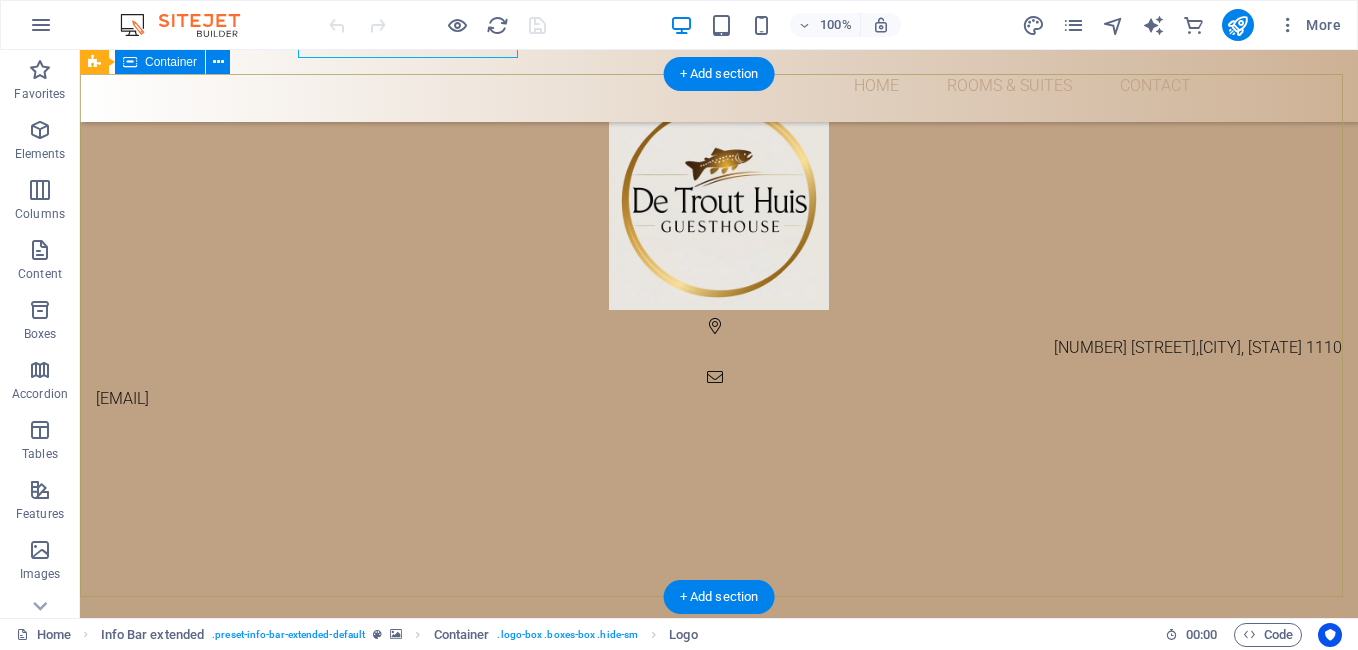 click on "Enjoy a TIMELESS experience Learn more" at bounding box center [719, 1208] 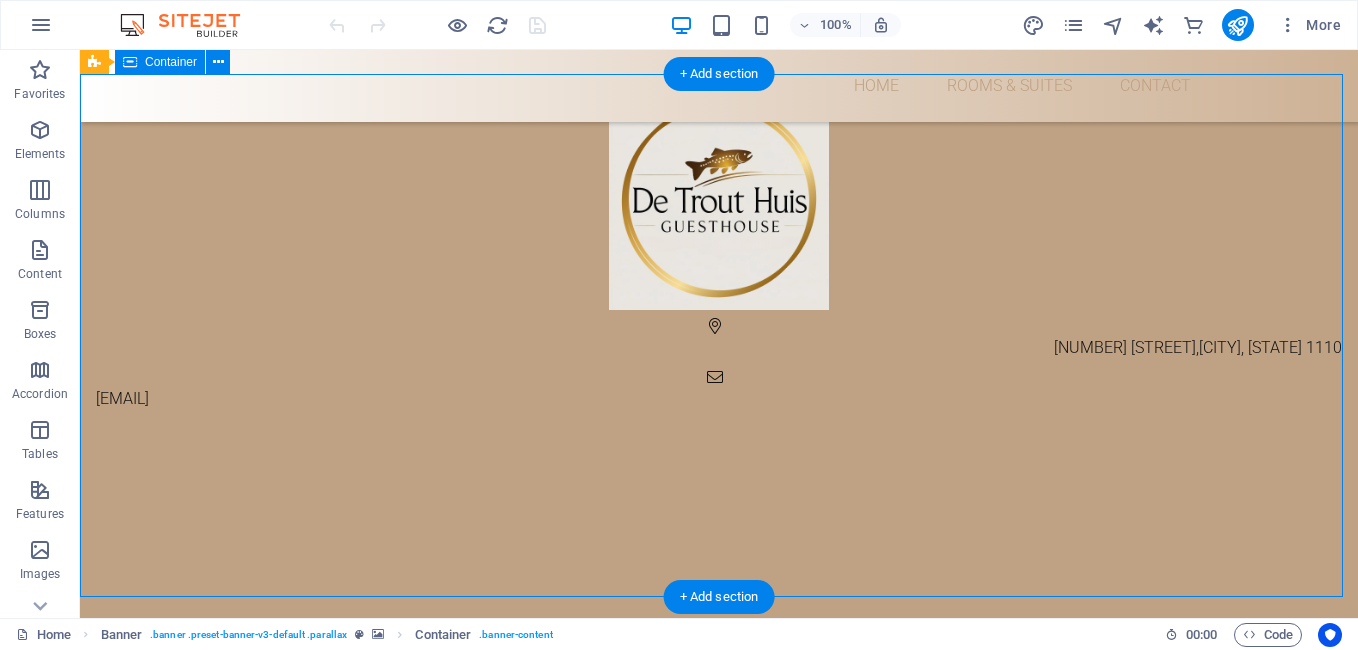 click on "Enjoy a TIMELESS experience Learn more" at bounding box center (719, 1208) 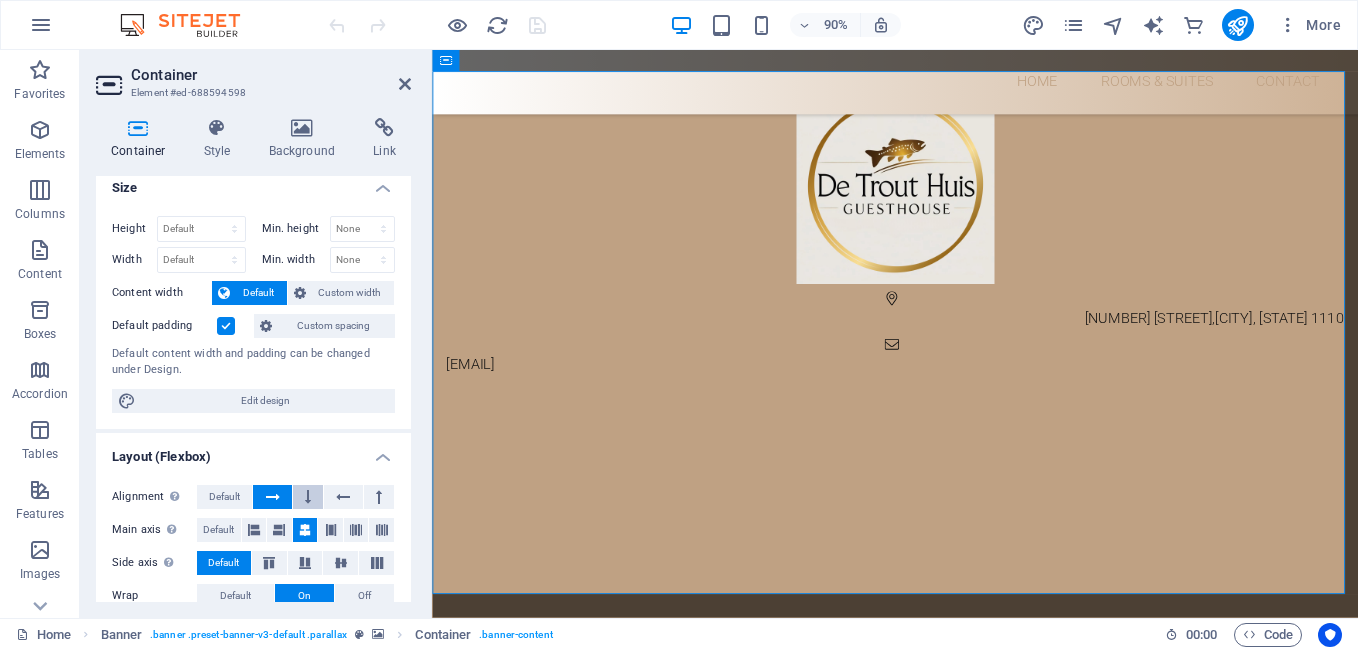 scroll, scrollTop: 0, scrollLeft: 0, axis: both 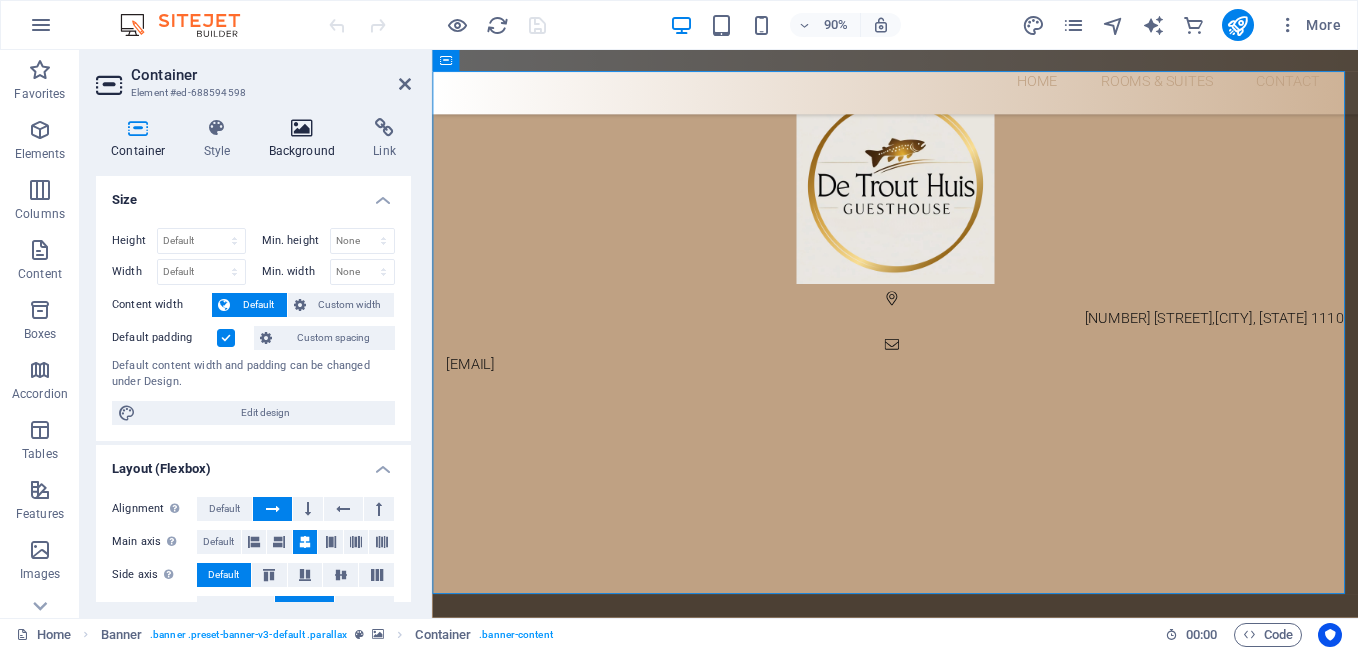 click on "Background" at bounding box center (306, 139) 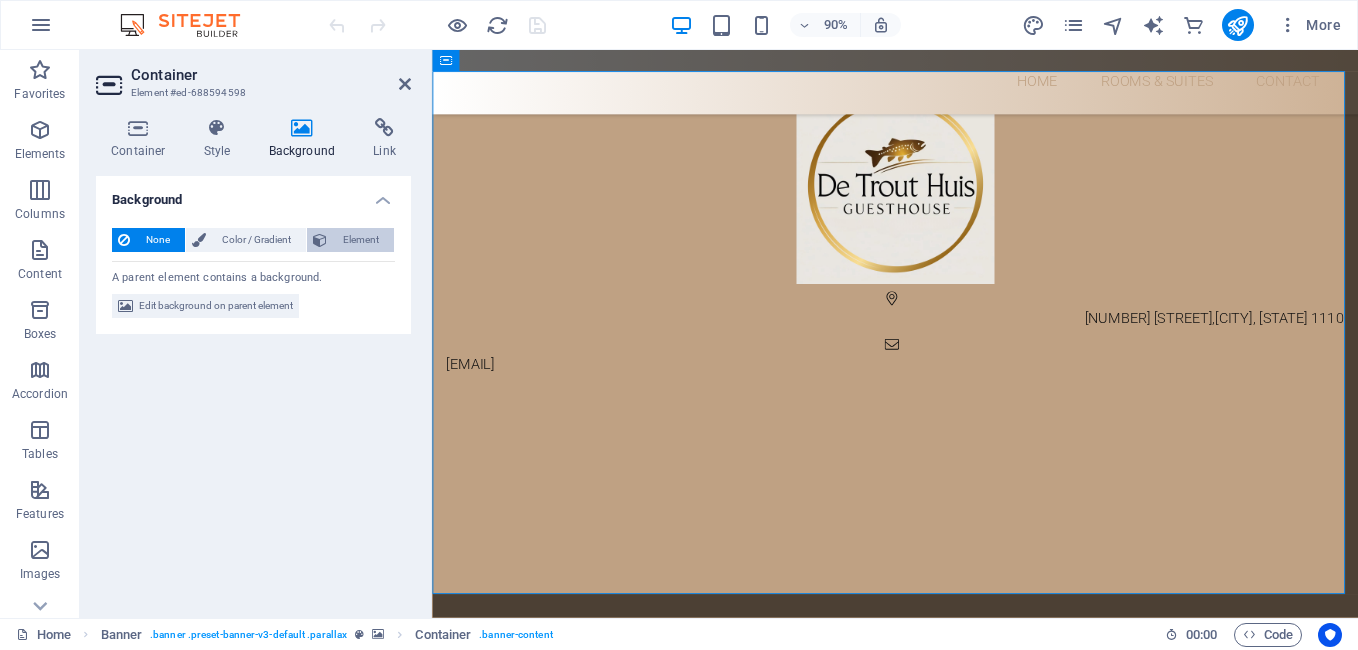 click on "Element" at bounding box center [360, 240] 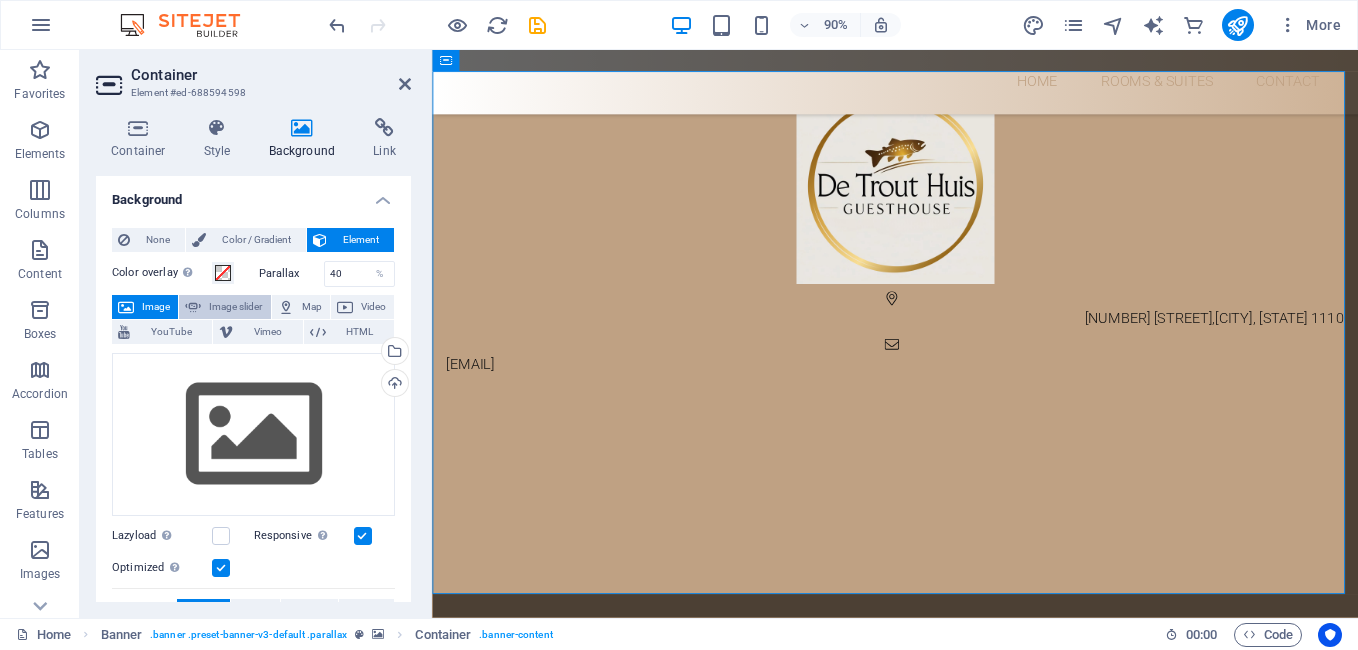 click on "Image slider" at bounding box center [235, 307] 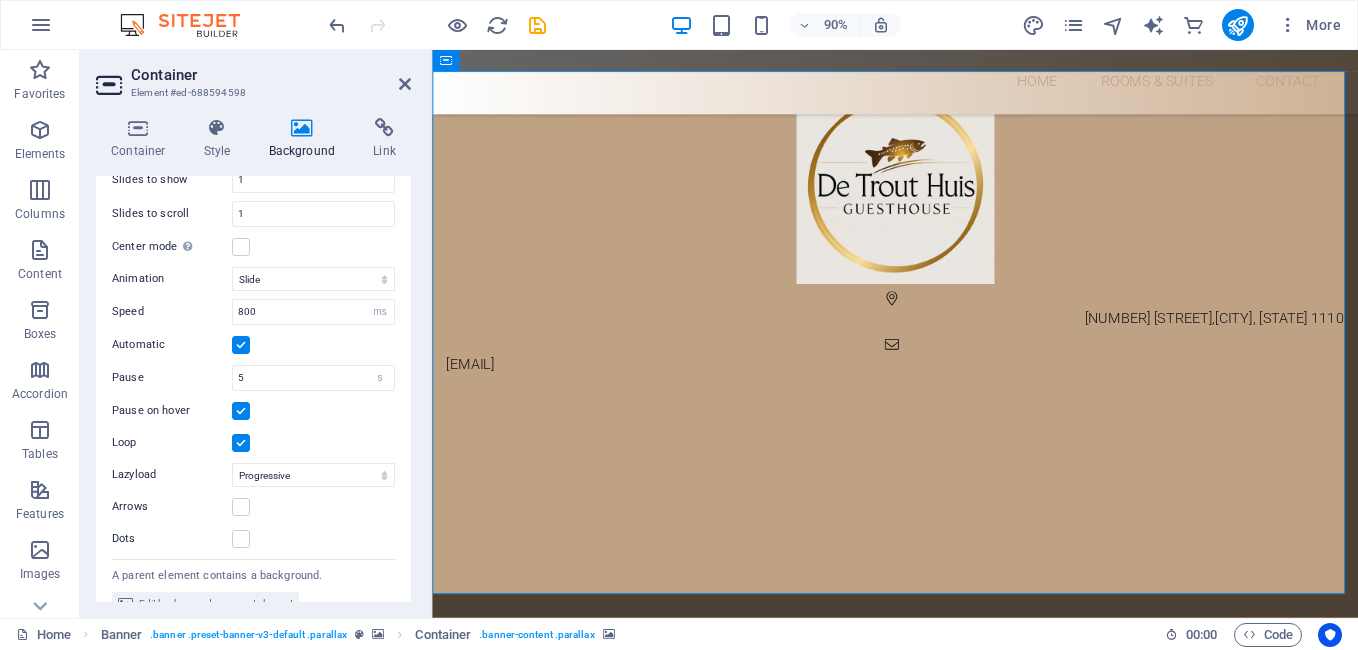 scroll, scrollTop: 334, scrollLeft: 0, axis: vertical 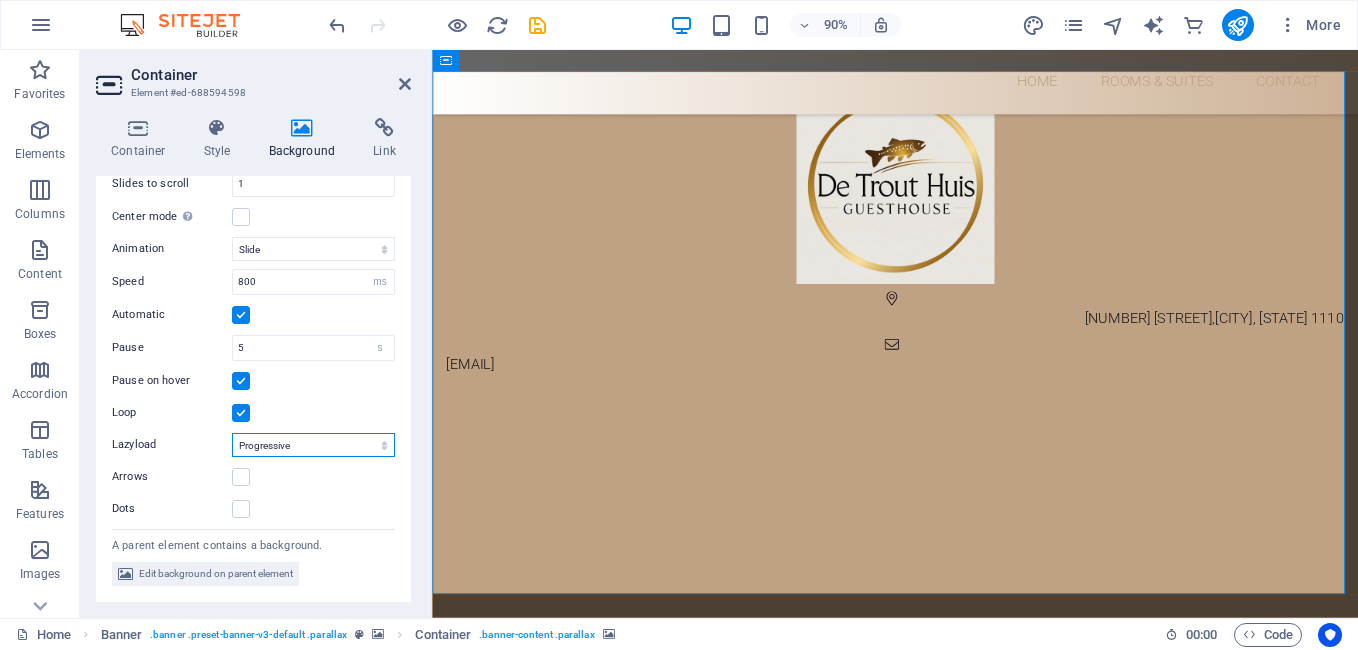 click on "Off On demand Progressive" at bounding box center [313, 445] 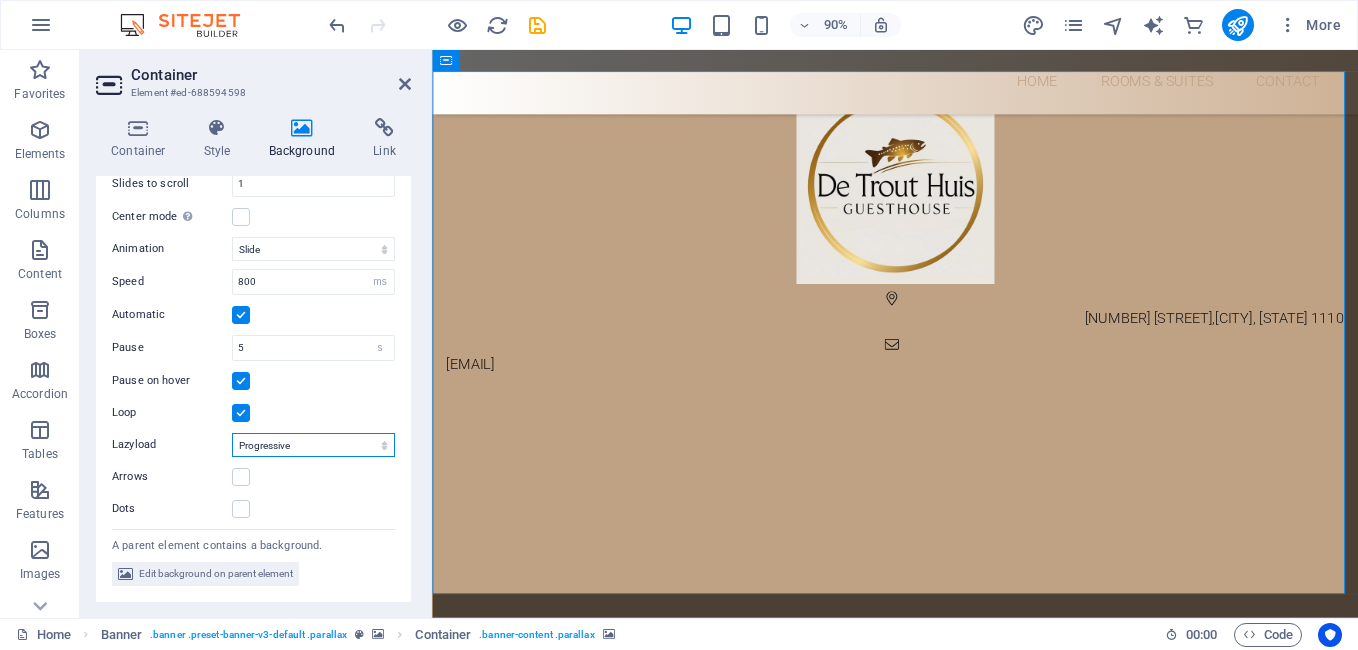click on "Off On demand Progressive" at bounding box center (313, 445) 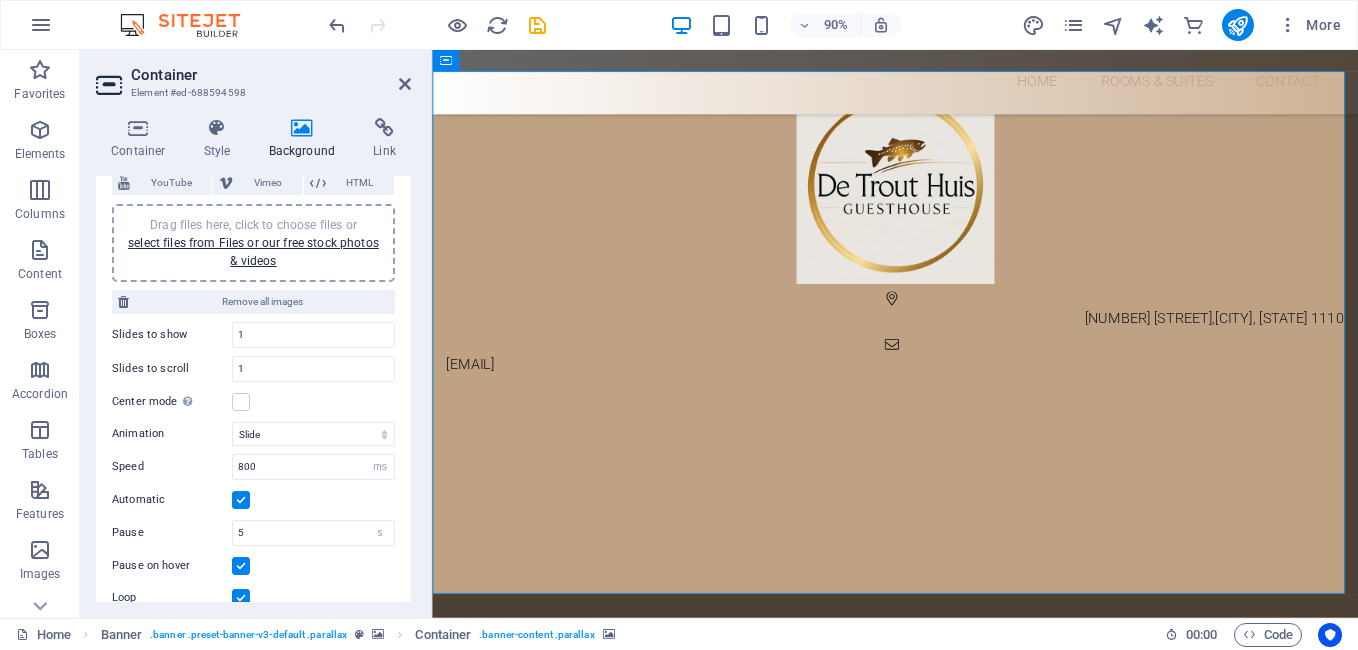 scroll, scrollTop: 0, scrollLeft: 0, axis: both 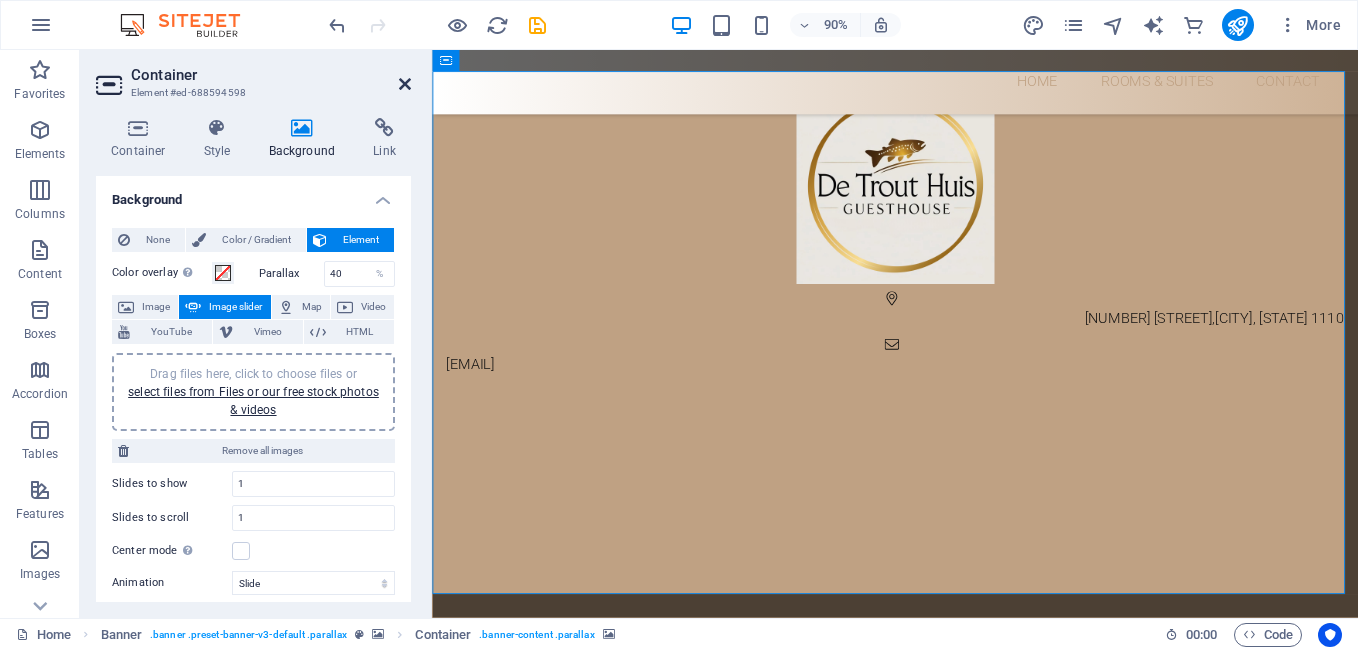 click at bounding box center [405, 84] 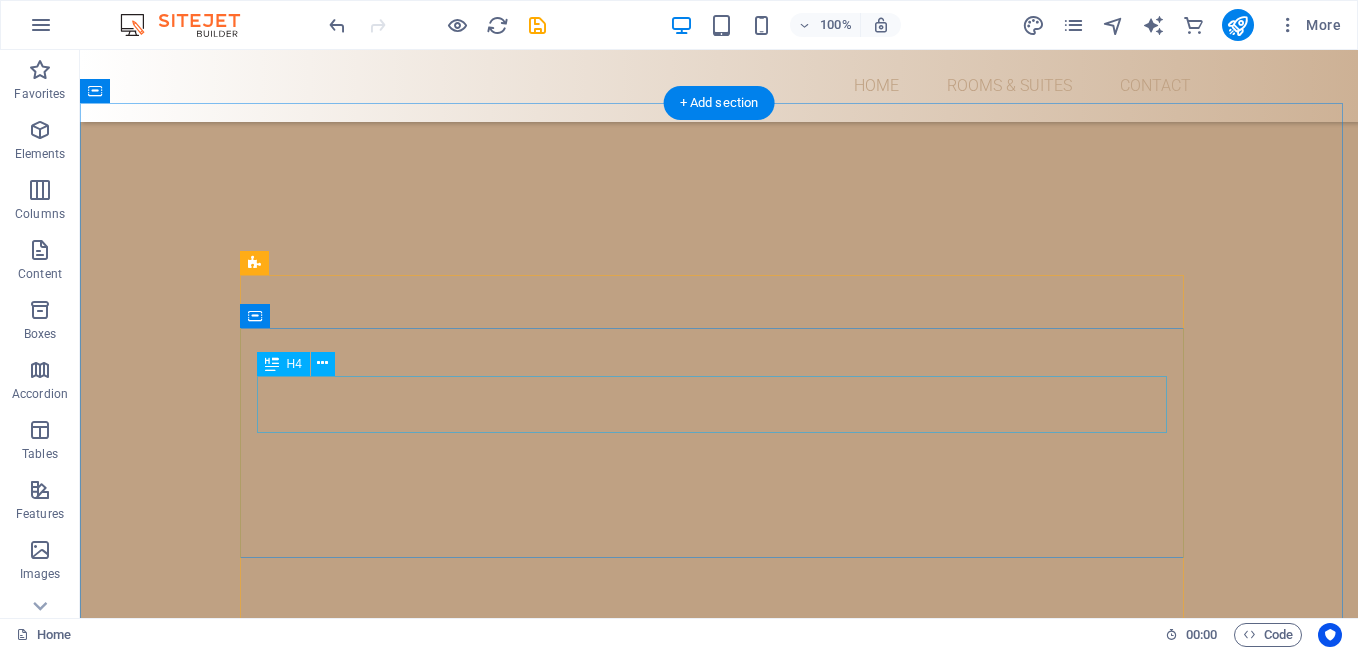 scroll, scrollTop: 3000, scrollLeft: 0, axis: vertical 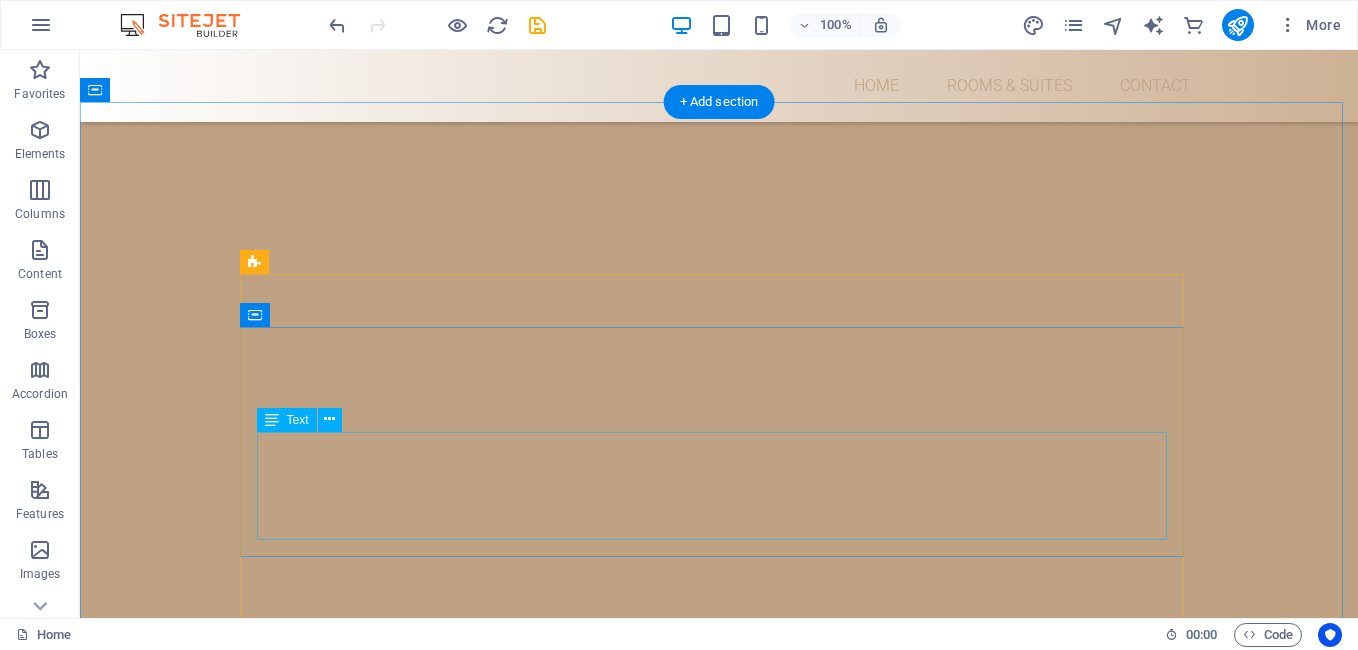 click on "Lorem Ipsum   is simply dummy text of the printing and typesetting industry. Lorem Ipsum has been the industry's standard dummy text ever since the 1500s, when an unknown printer took a galley of type and scrambled it to make a type specimen book. It has survived not only five centuries, but also the leap into electronic typesetting, remaining essentially unchanged. It was popularised in the 1960s." at bounding box center [719, 3402] 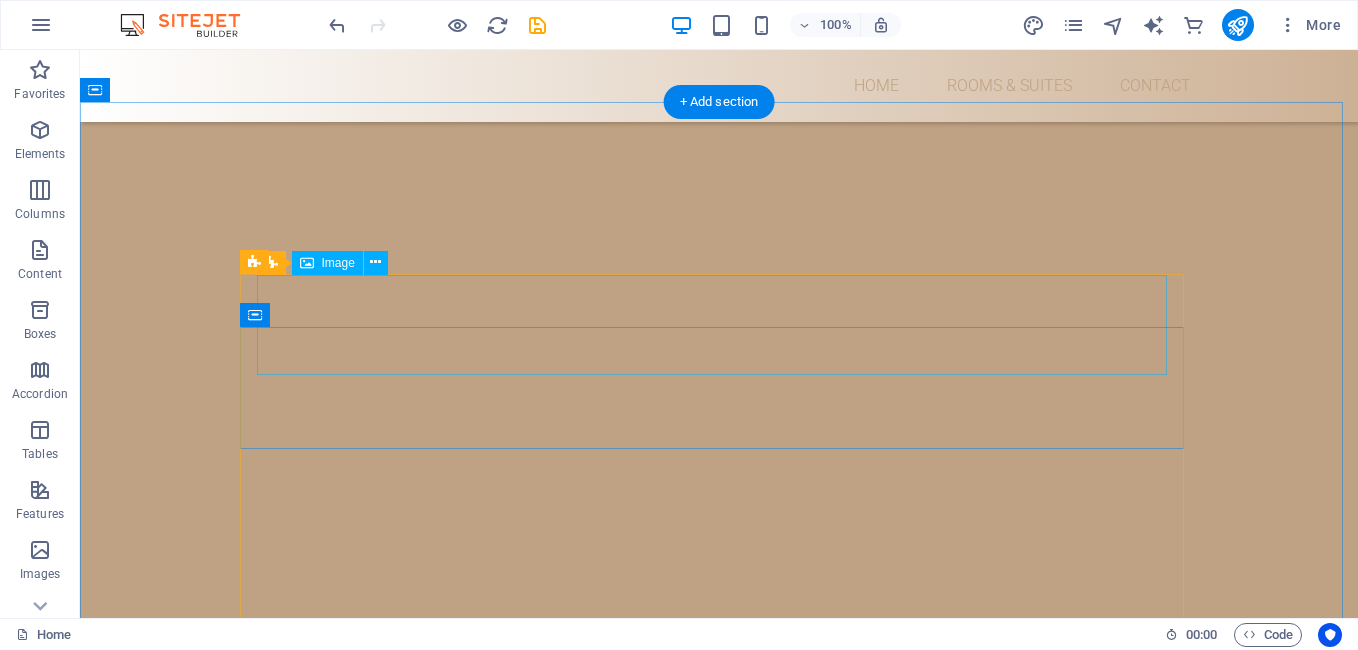 click at bounding box center (719, 3241) 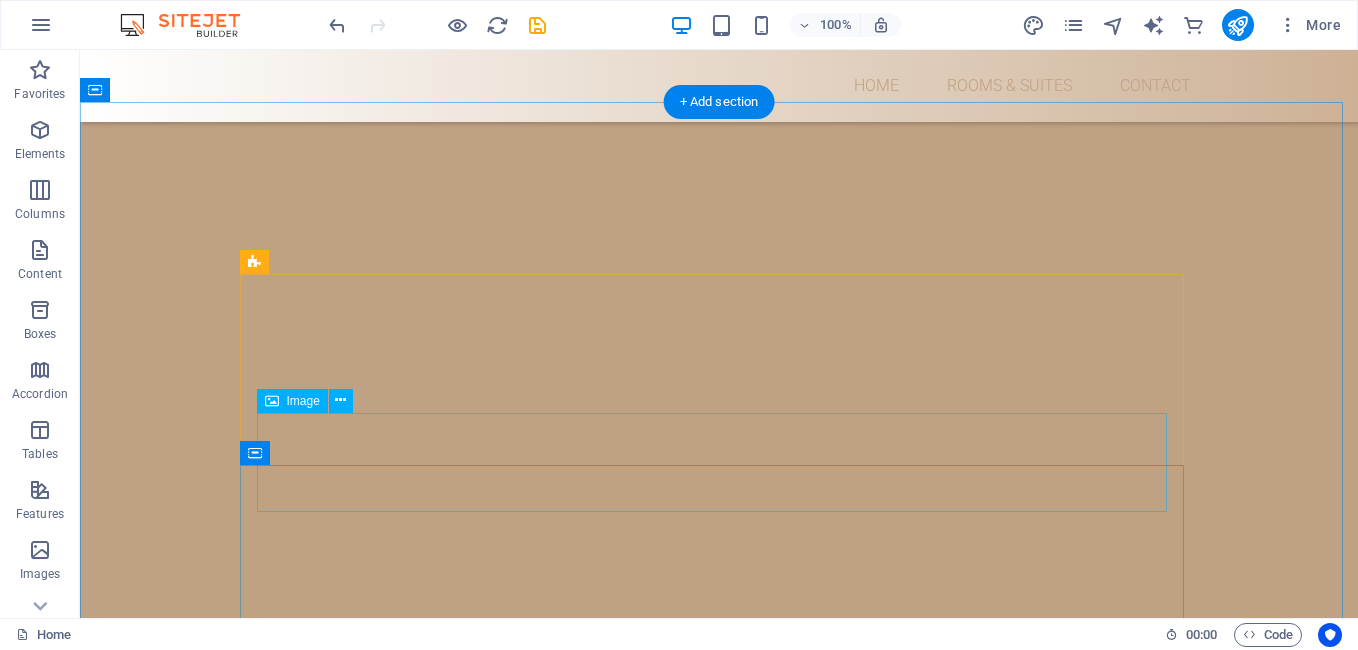 click at bounding box center (719, 3368) 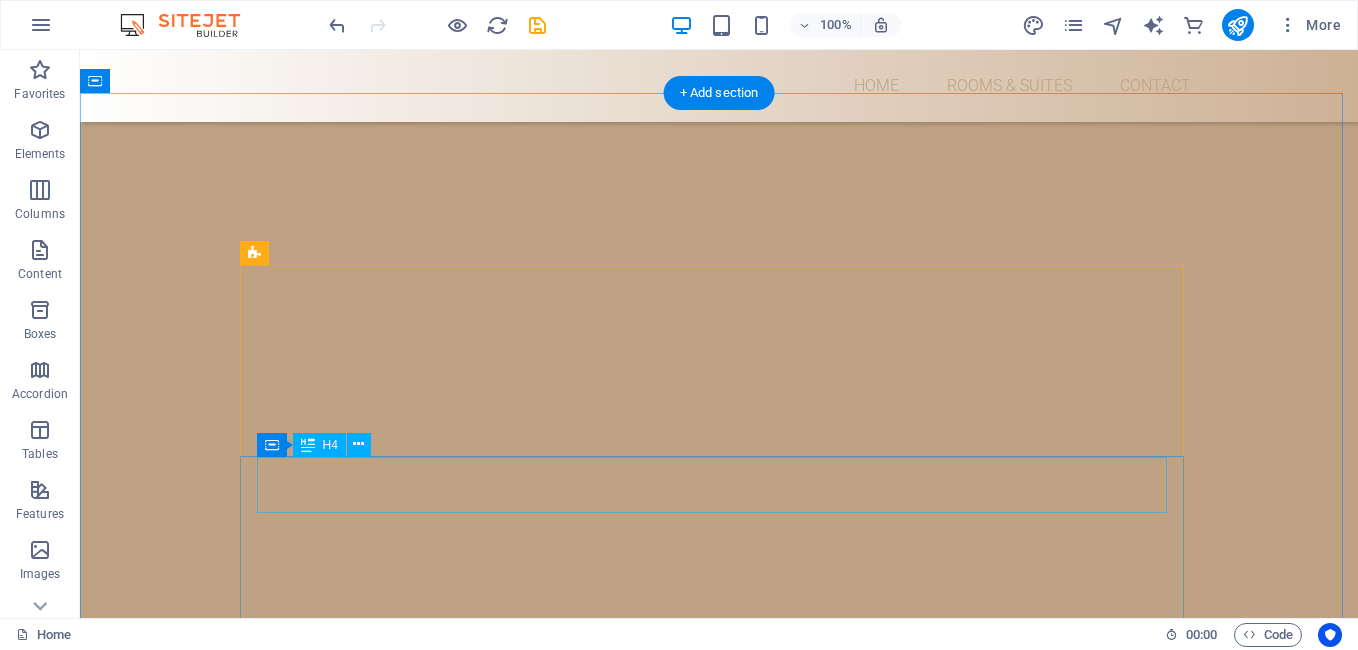scroll, scrollTop: 3200, scrollLeft: 0, axis: vertical 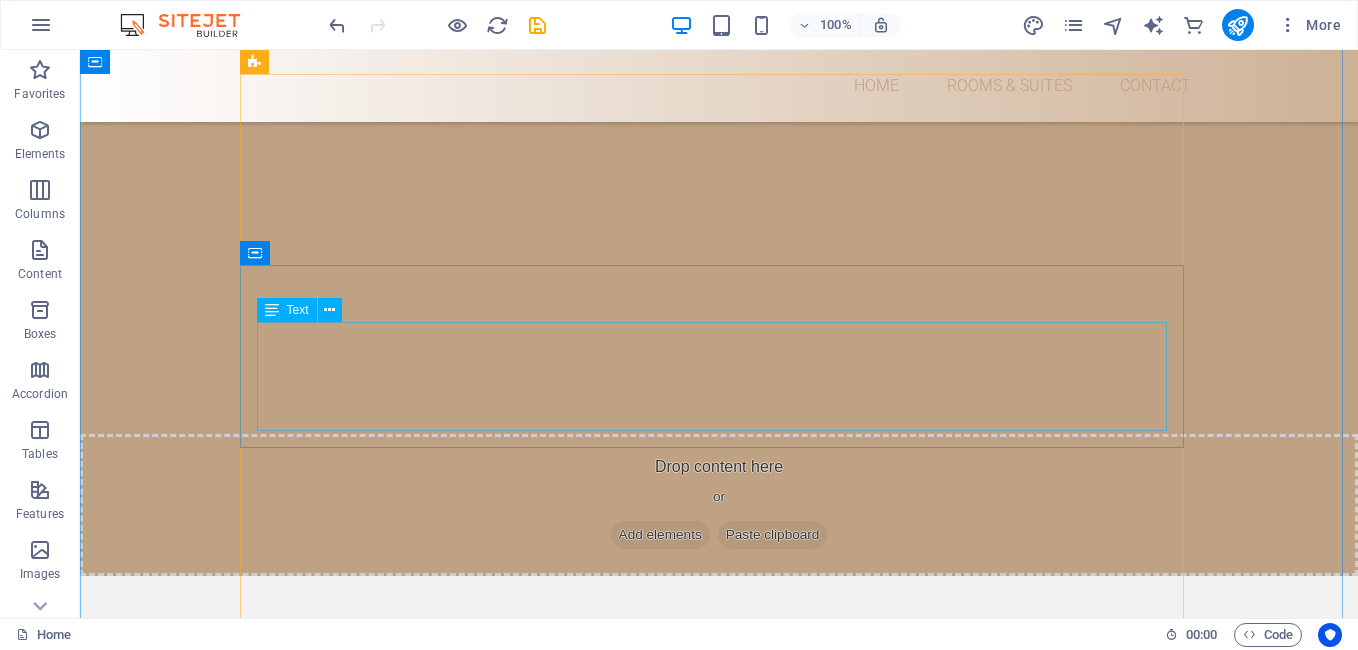 click on "Lorem Ipsum   is simply dummy text of the printing and typesetting industry. Lorem Ipsum has been the industry's standard dummy text ever since the 1500s, when an unknown printer took a galley of type and scrambled it to make a type specimen book. It has survived not only five centuries, but also the leap into electronic typesetting, remaining essentially unchanged. It was popularised in the 1960s." at bounding box center [719, 3283] 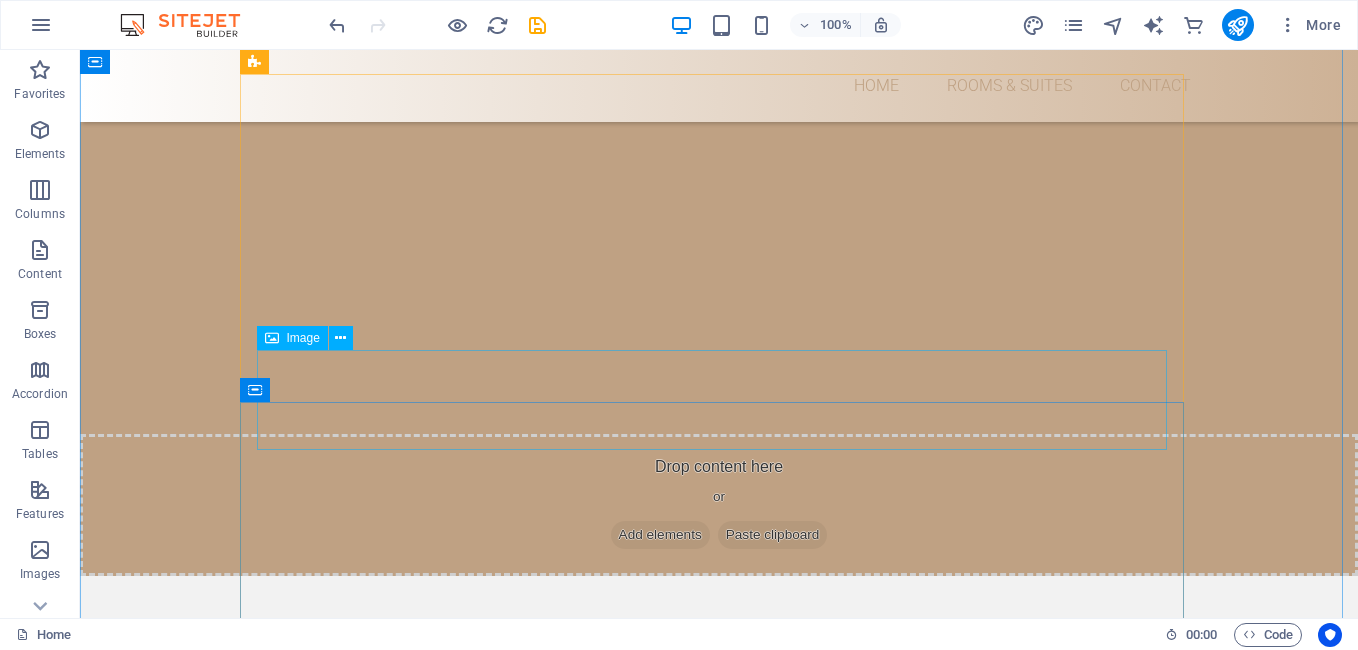 click at bounding box center (719, 3297) 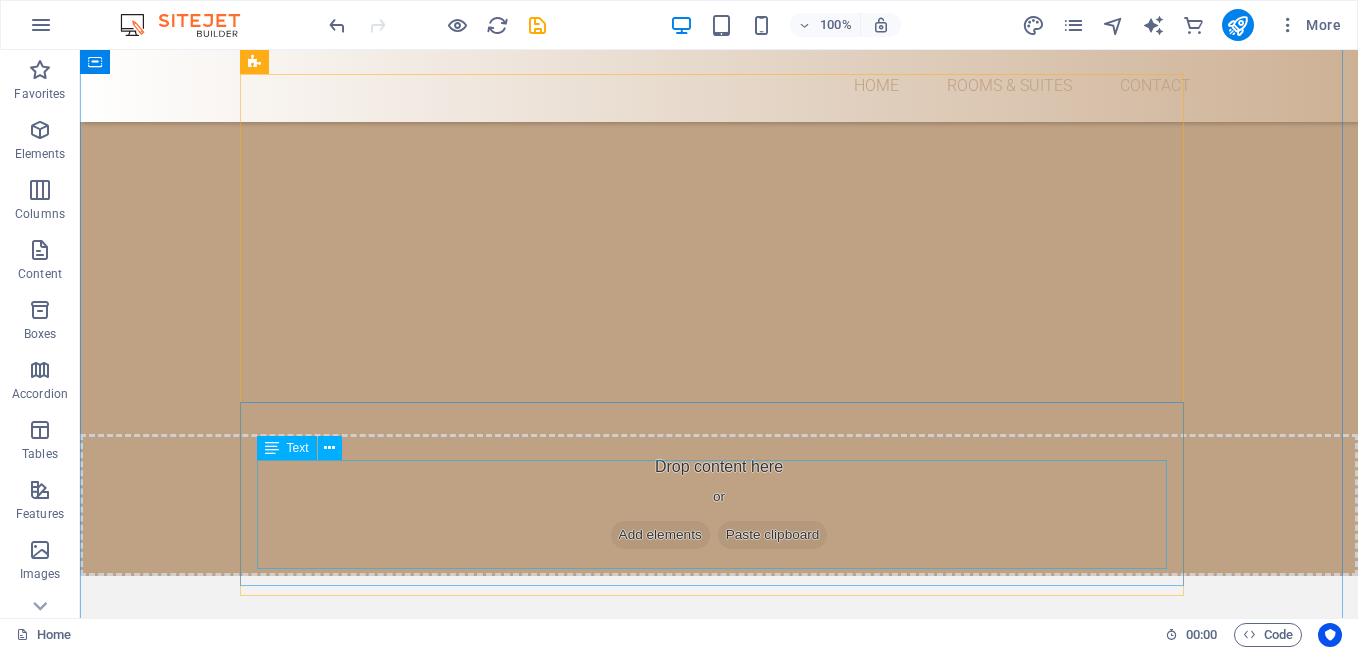 click on "Lorem Ipsum   is simply dummy text of the printing and typesetting industry. Lorem Ipsum has been the industry's standard dummy text ever since the 1500s, when an unknown printer took a galley of type and scrambled it to make a type specimen book. It has survived not only five centuries, but also the leap into electronic typesetting, remaining essentially unchanged. It was popularised in the 1960s." at bounding box center (719, 3410) 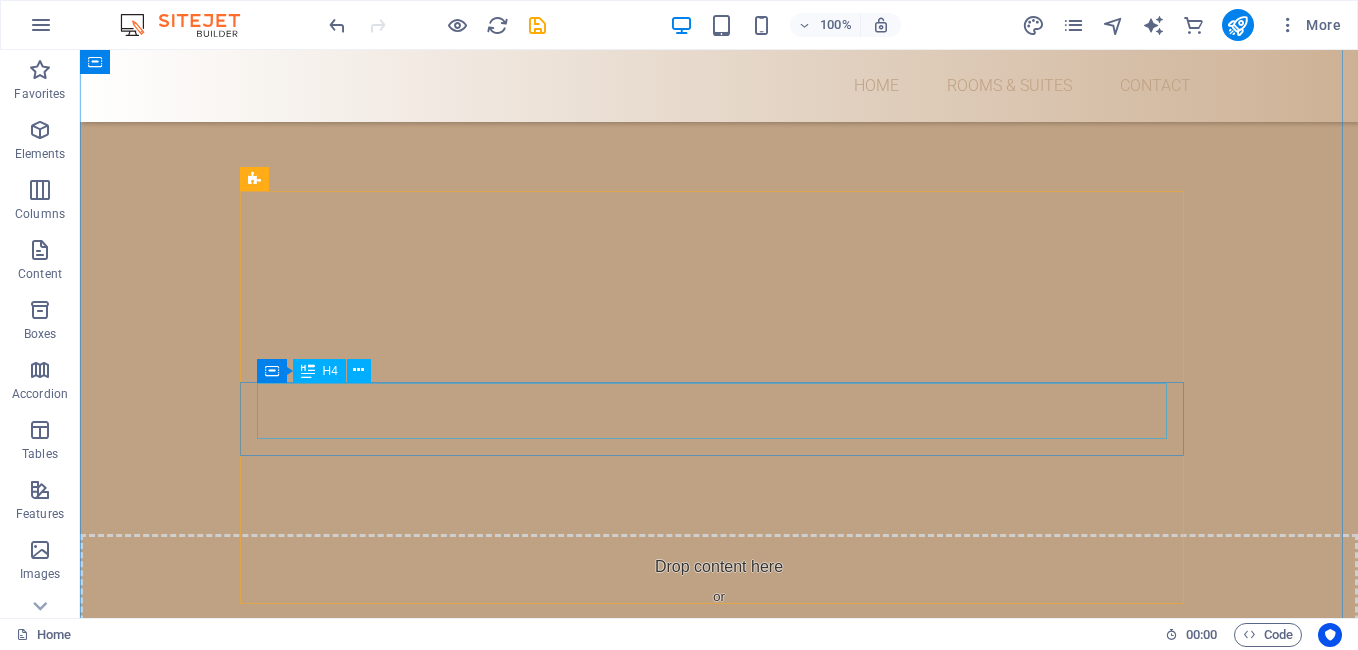 scroll, scrollTop: 3000, scrollLeft: 0, axis: vertical 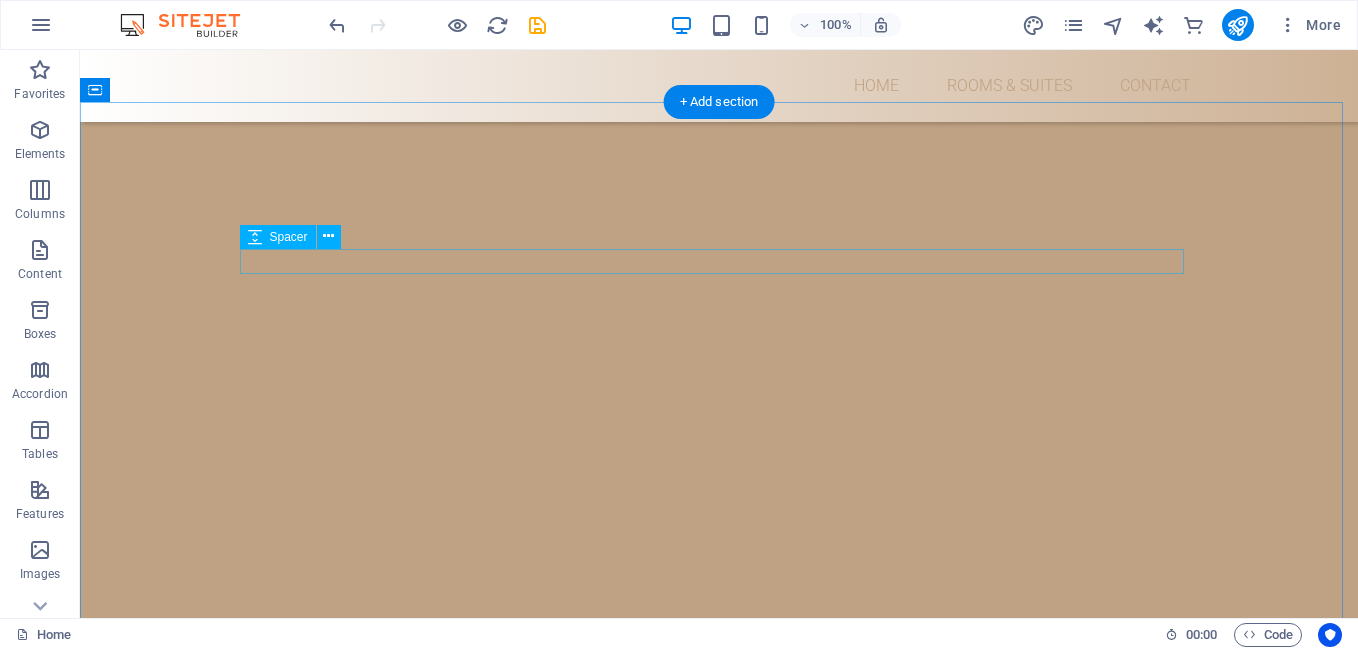 click at bounding box center [719, 3177] 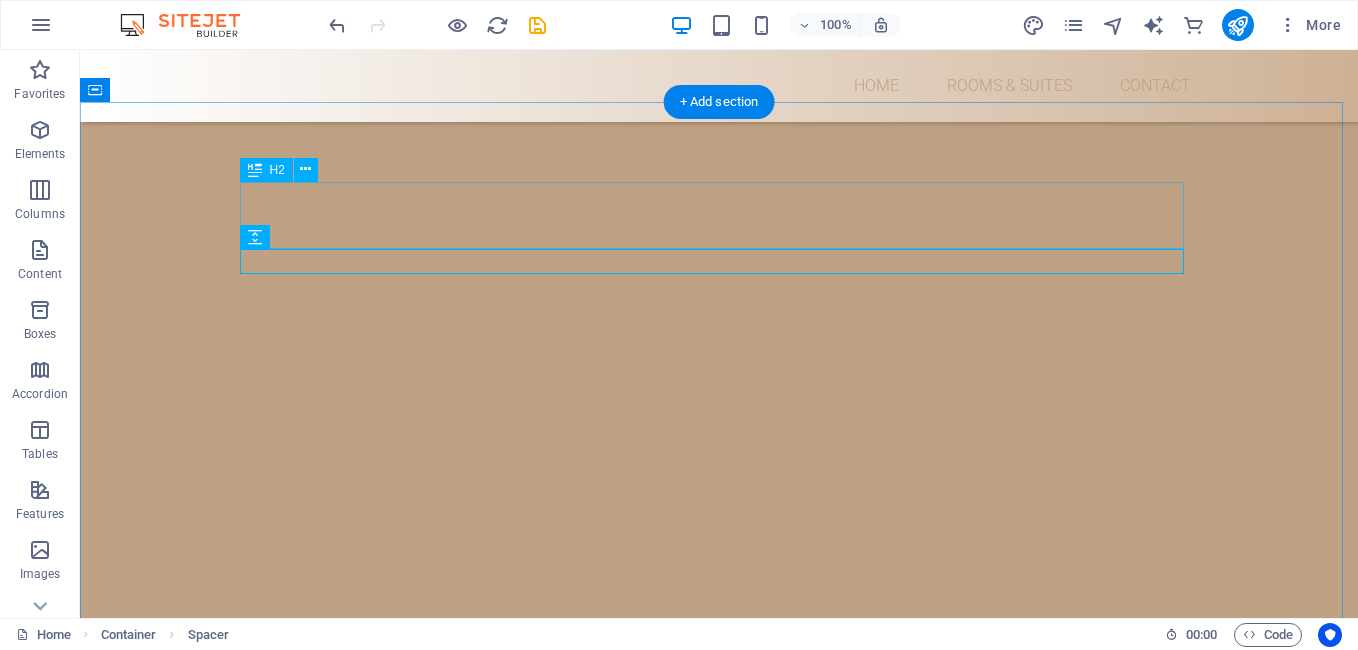 click on "What others say" at bounding box center (719, 3131) 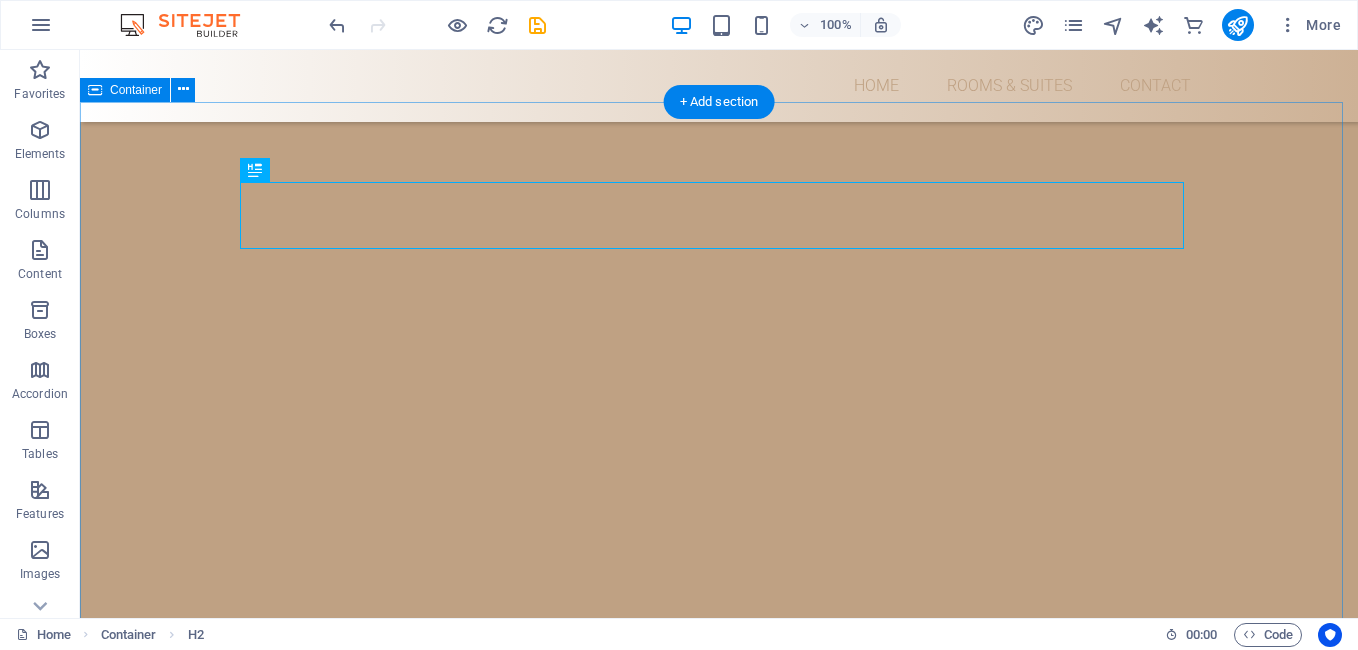 click on "What others say Alena Rodgers Sam Johnson Harry Burton" at bounding box center (719, 3341) 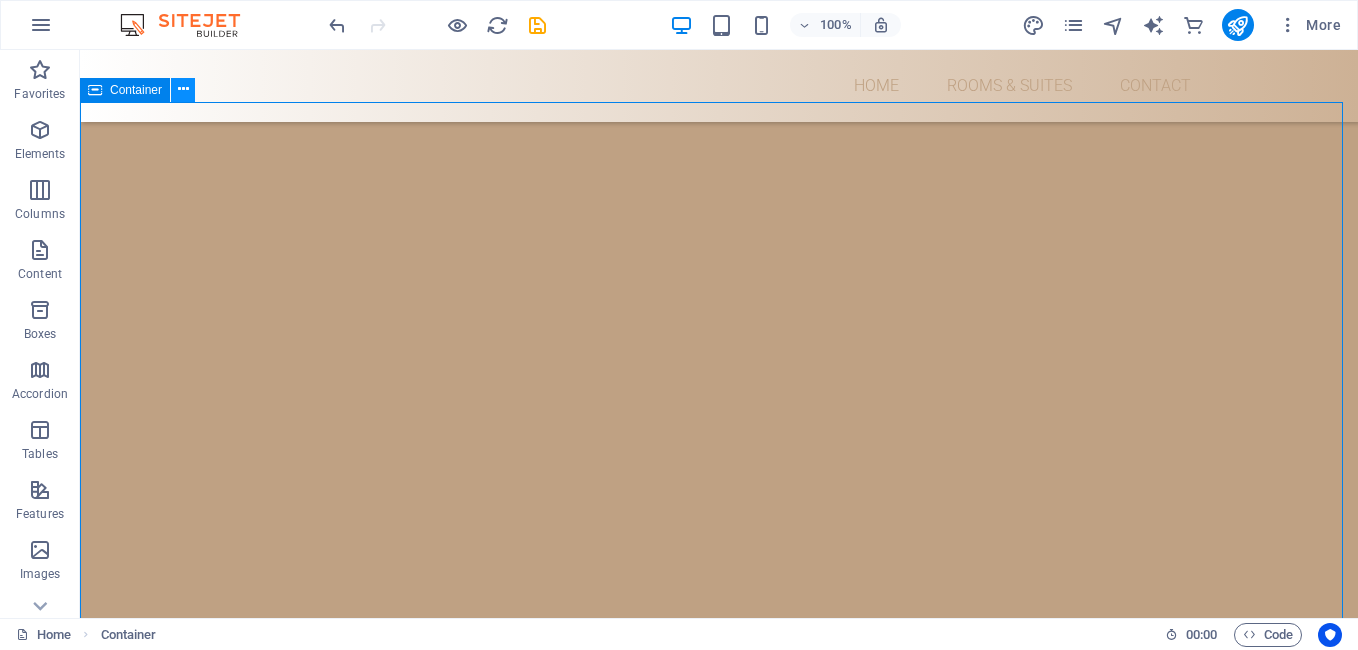 click at bounding box center (183, 89) 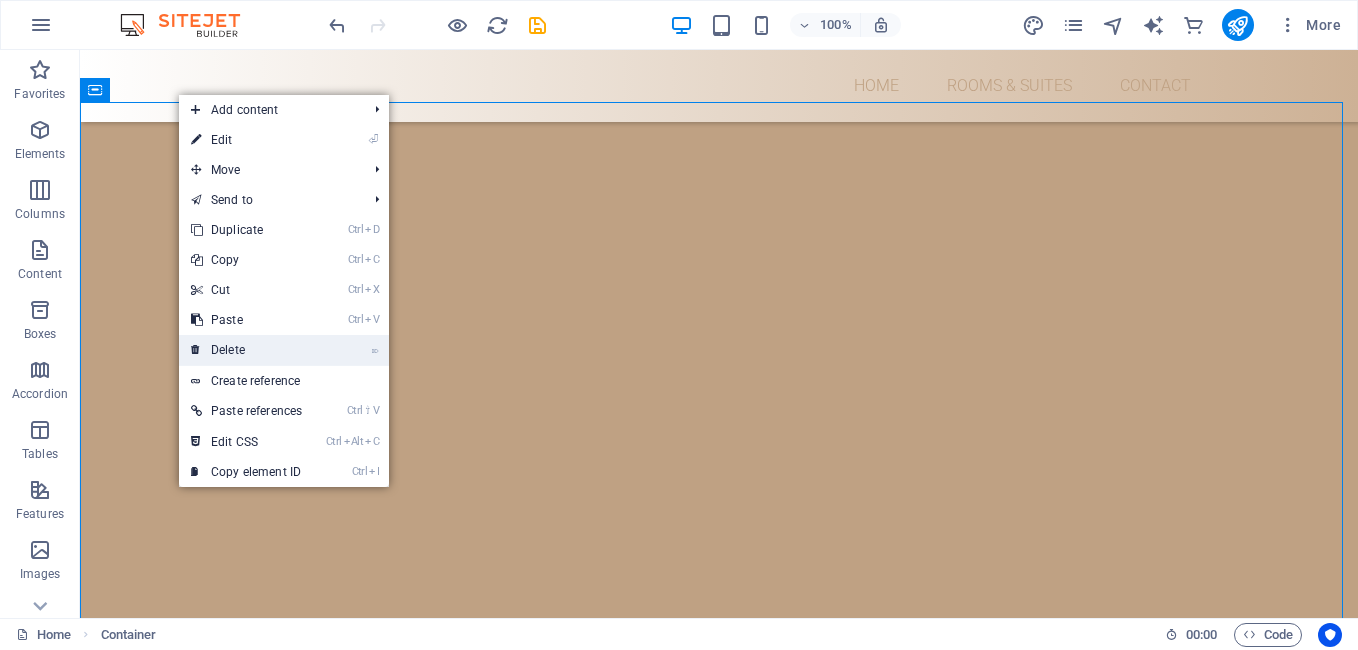 click on "⌦  Delete" at bounding box center (246, 350) 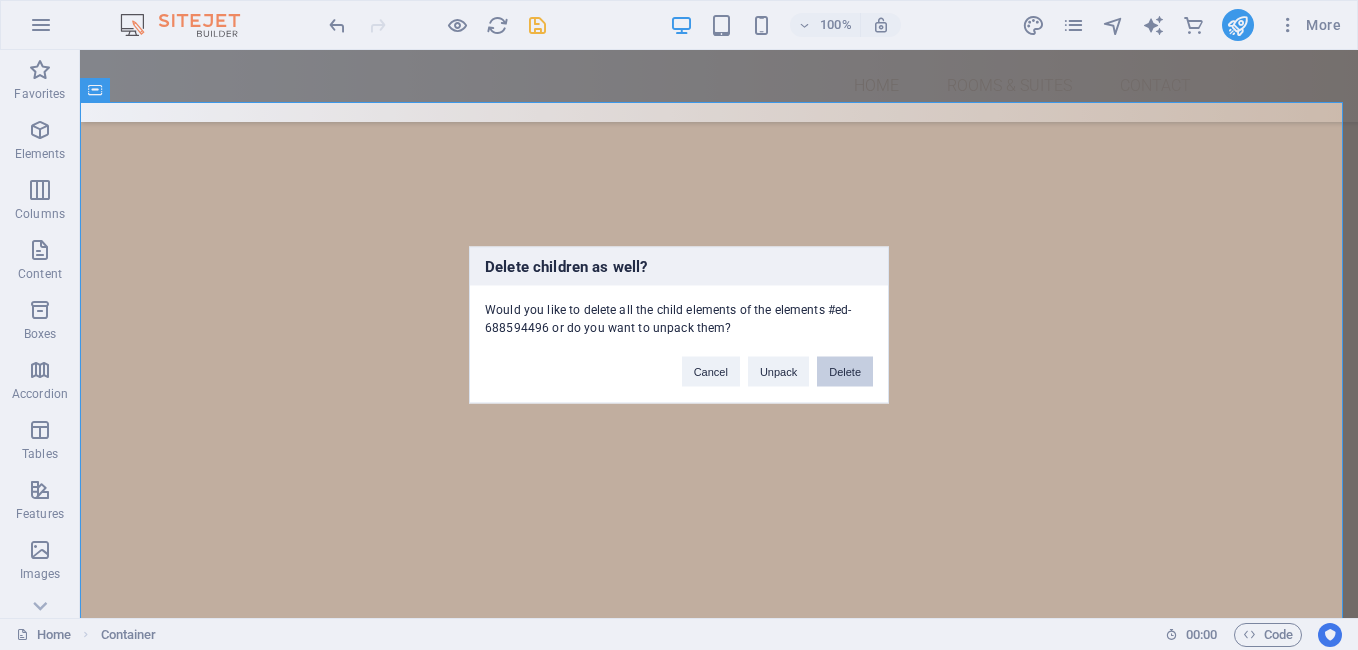 click on "Delete" at bounding box center (845, 372) 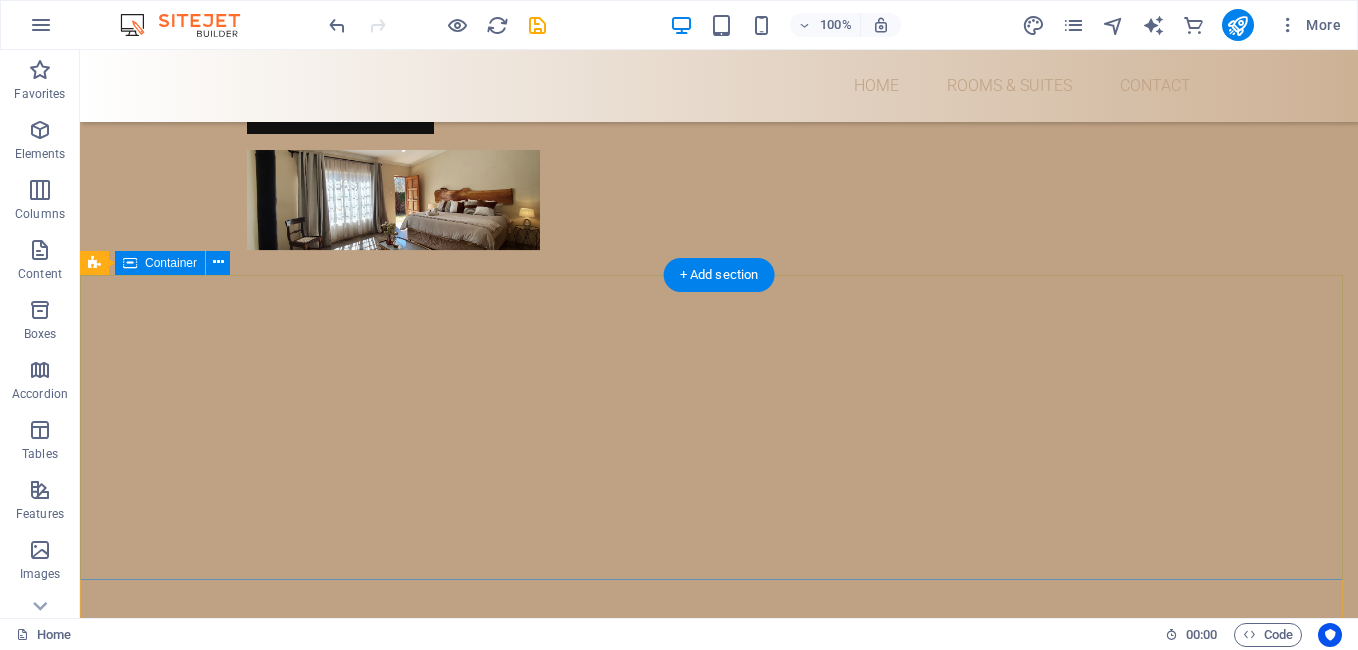 scroll, scrollTop: 2600, scrollLeft: 0, axis: vertical 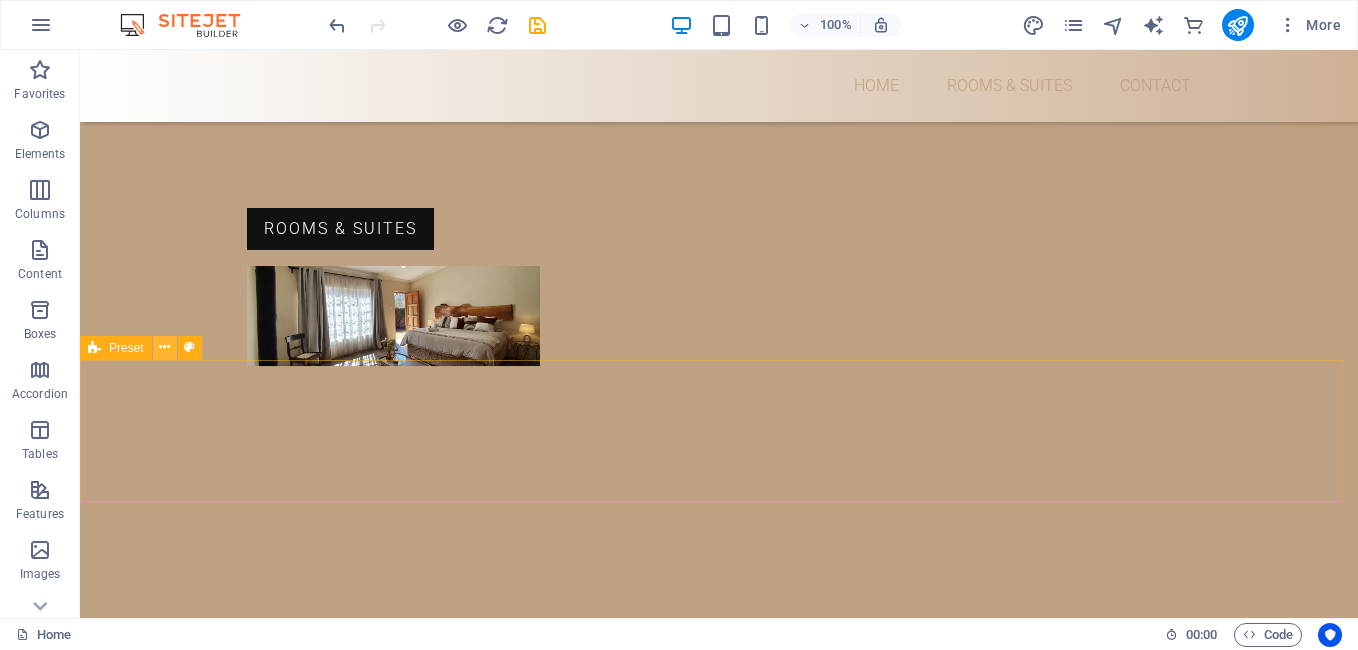click at bounding box center [165, 348] 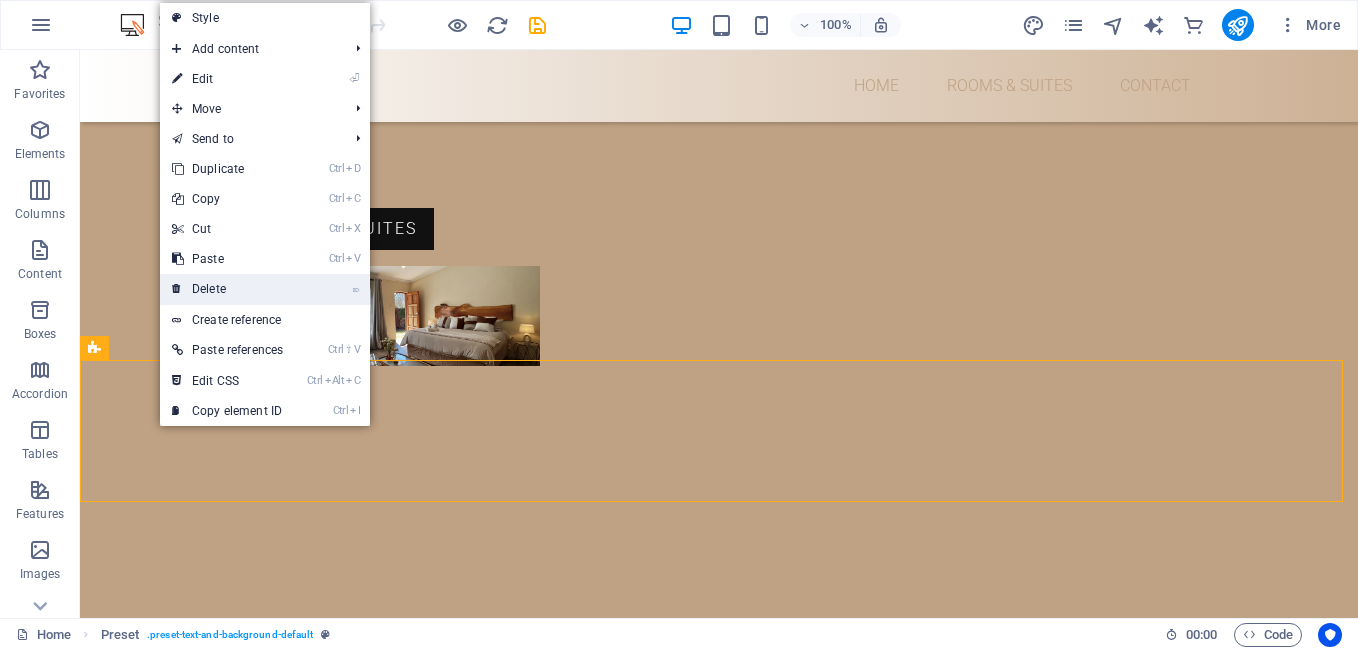 click on "⌦  Delete" at bounding box center (227, 289) 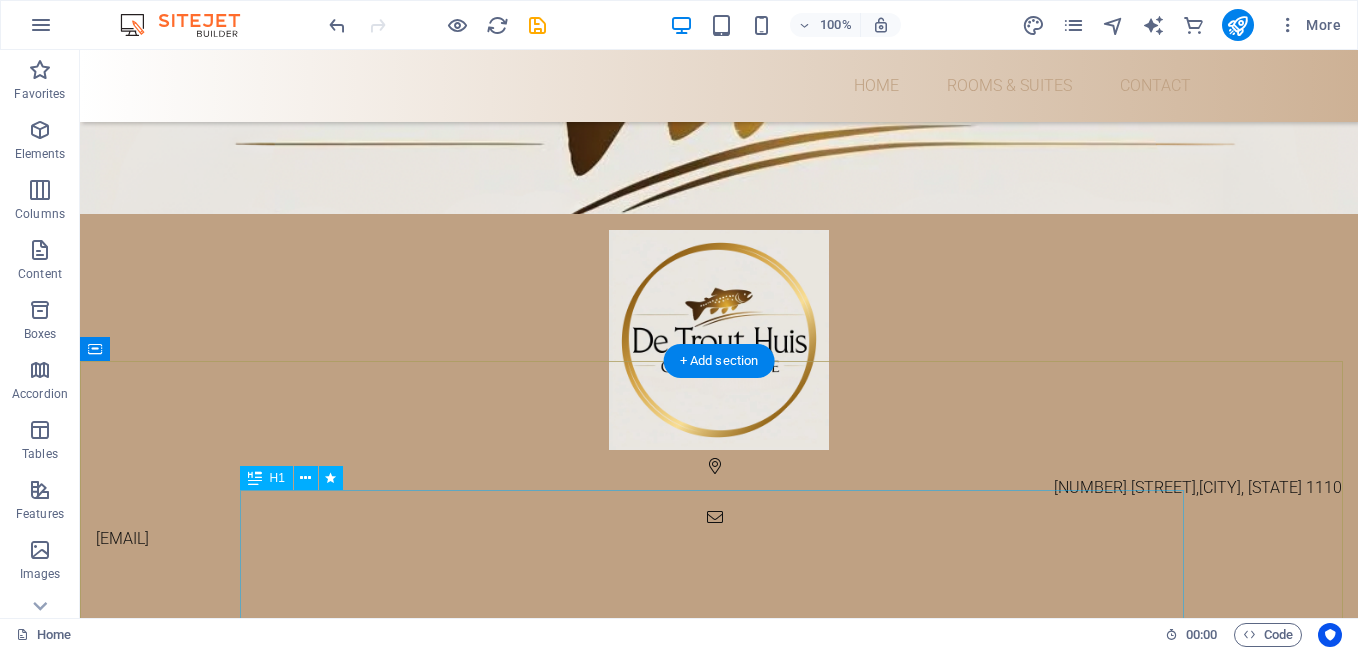 scroll, scrollTop: 0, scrollLeft: 0, axis: both 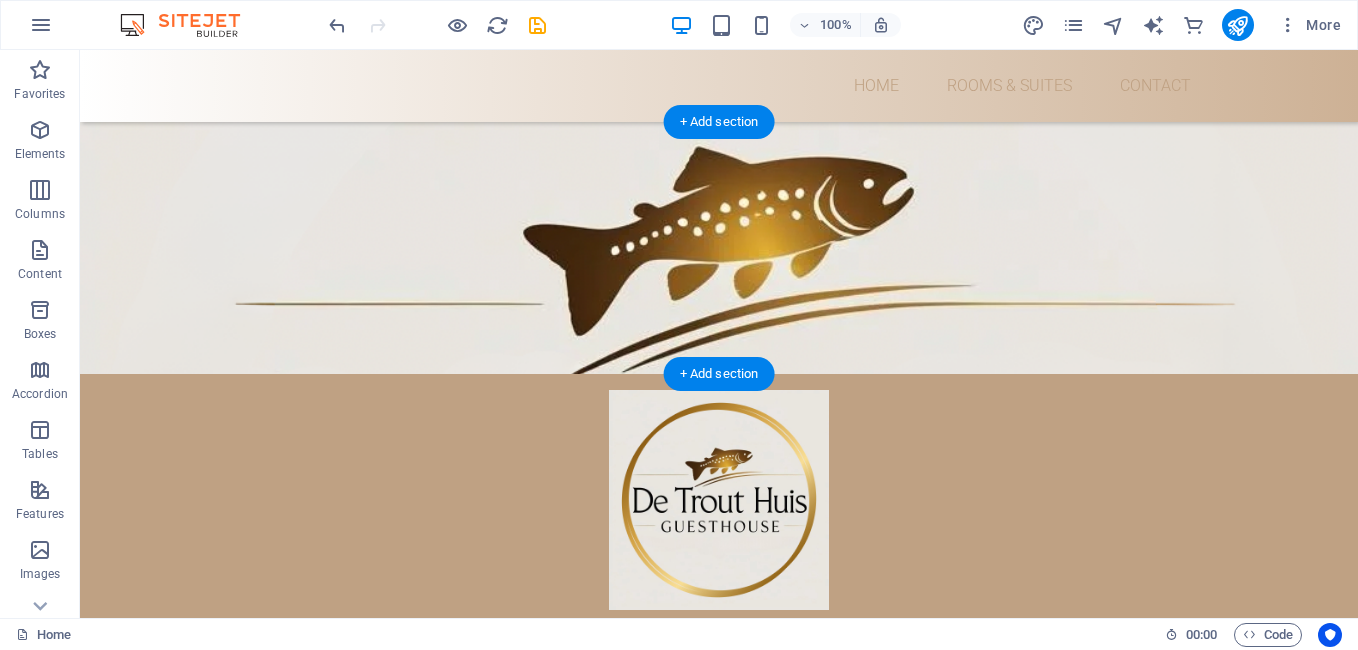 click at bounding box center [719, 248] 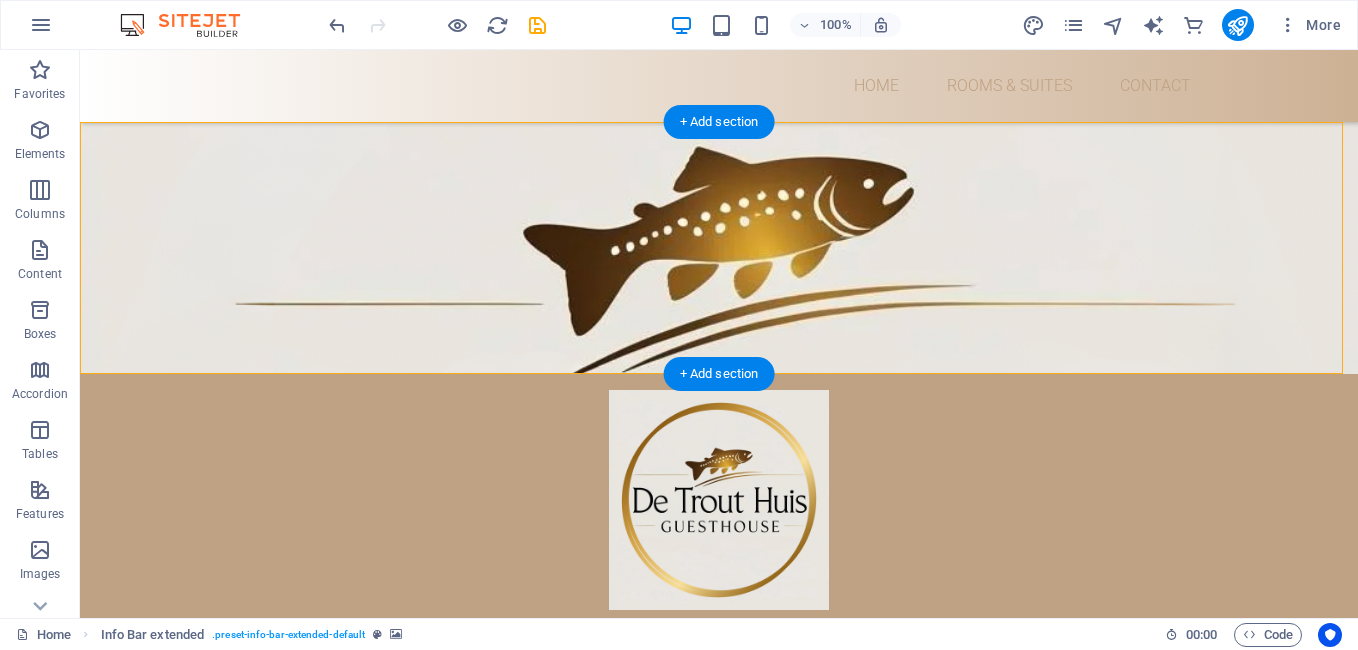 click at bounding box center (719, 248) 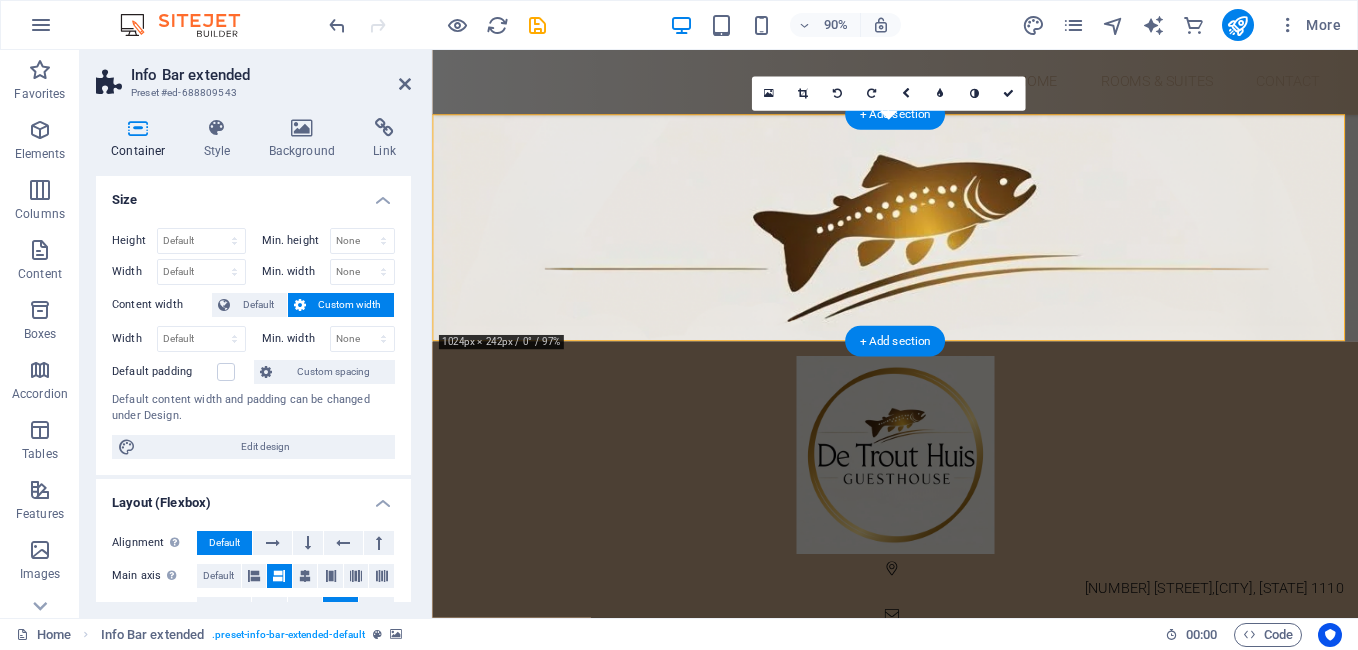 click at bounding box center [946, 248] 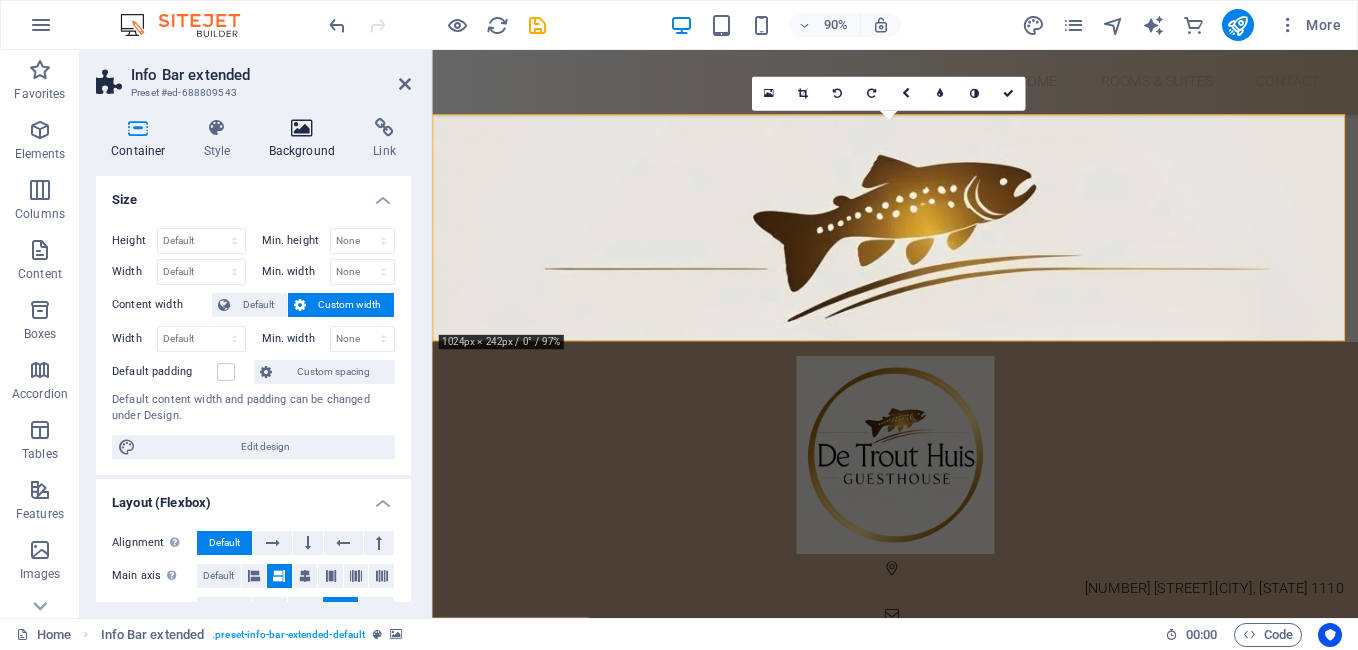 click on "Background" at bounding box center [306, 139] 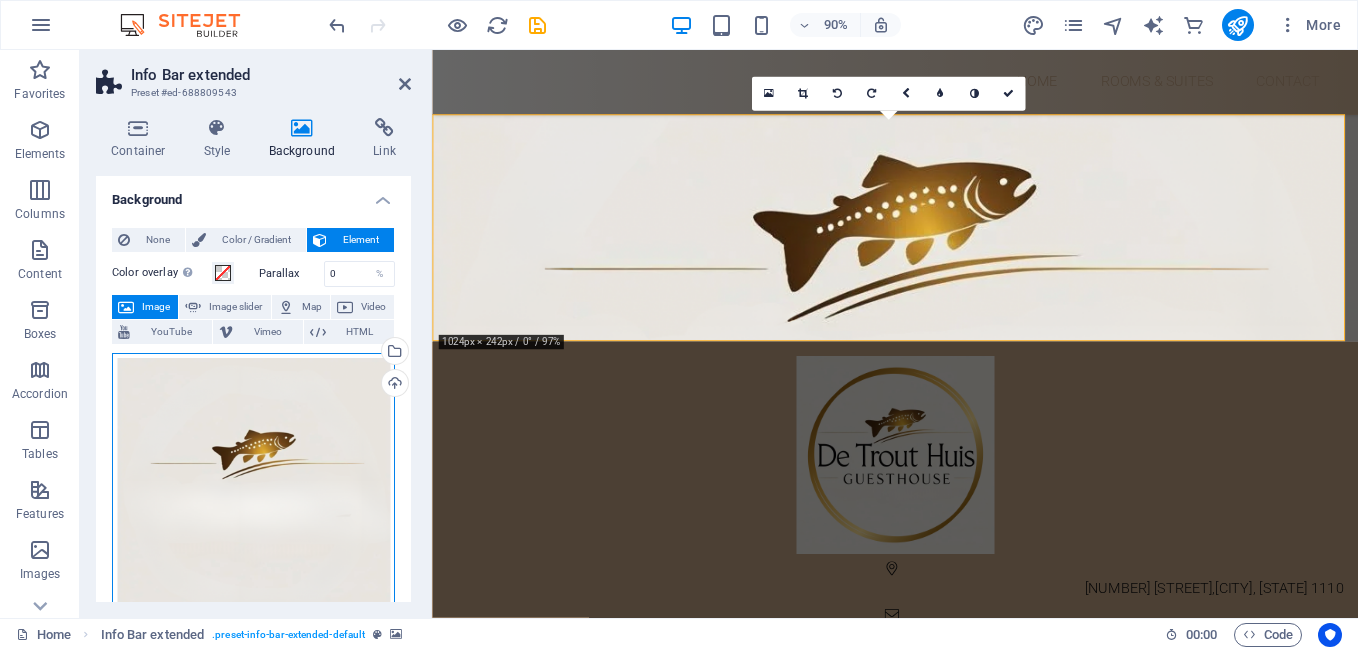 drag, startPoint x: 216, startPoint y: 520, endPoint x: 229, endPoint y: 454, distance: 67.26812 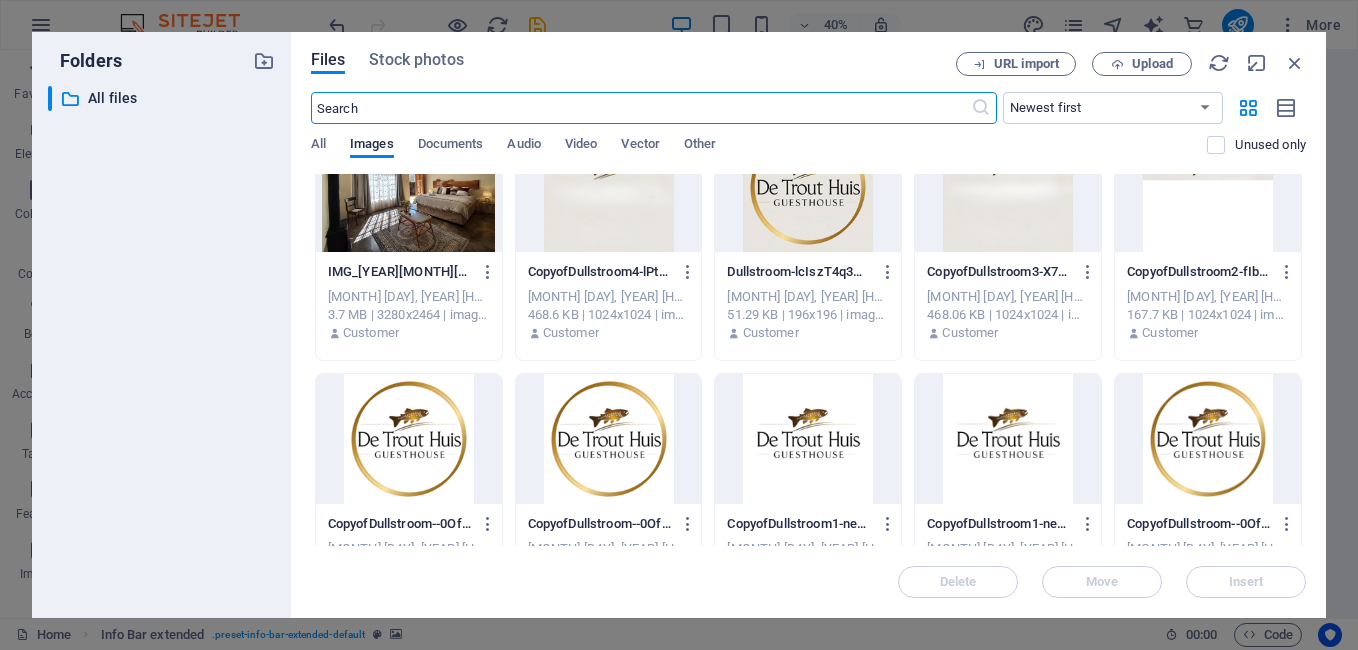 scroll, scrollTop: 600, scrollLeft: 0, axis: vertical 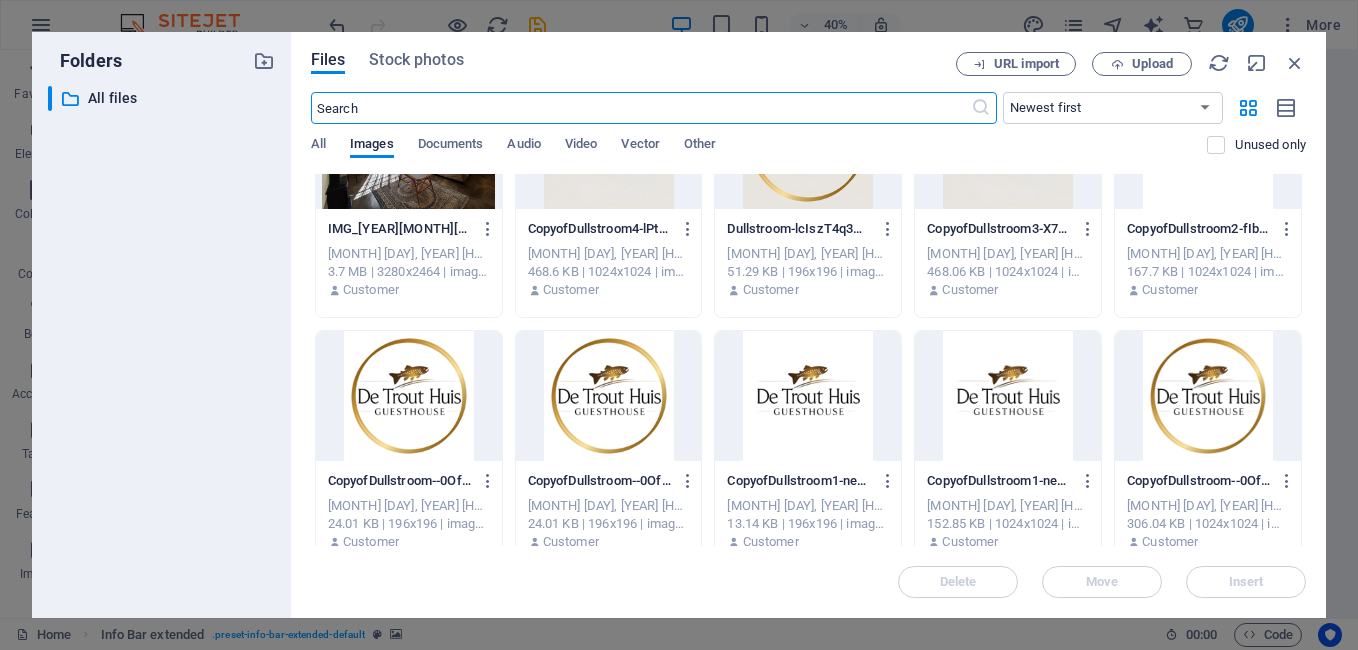 click at bounding box center [808, 396] 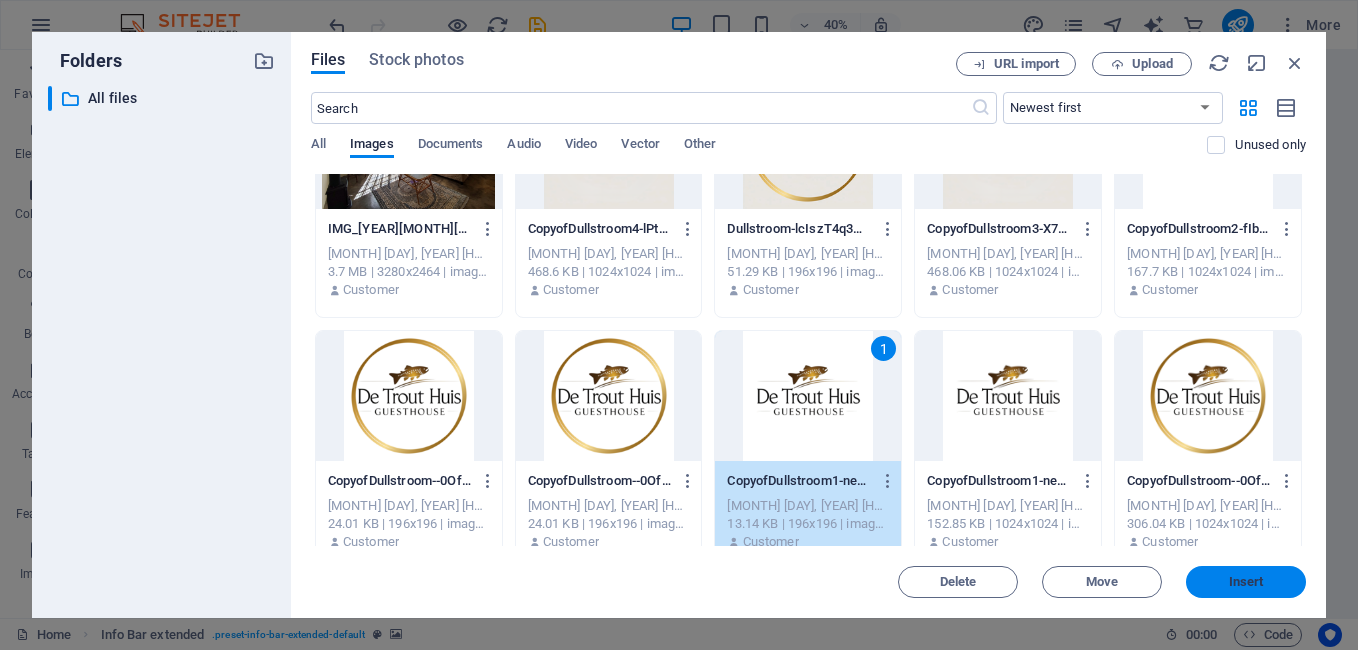 click on "Insert" at bounding box center [1246, 582] 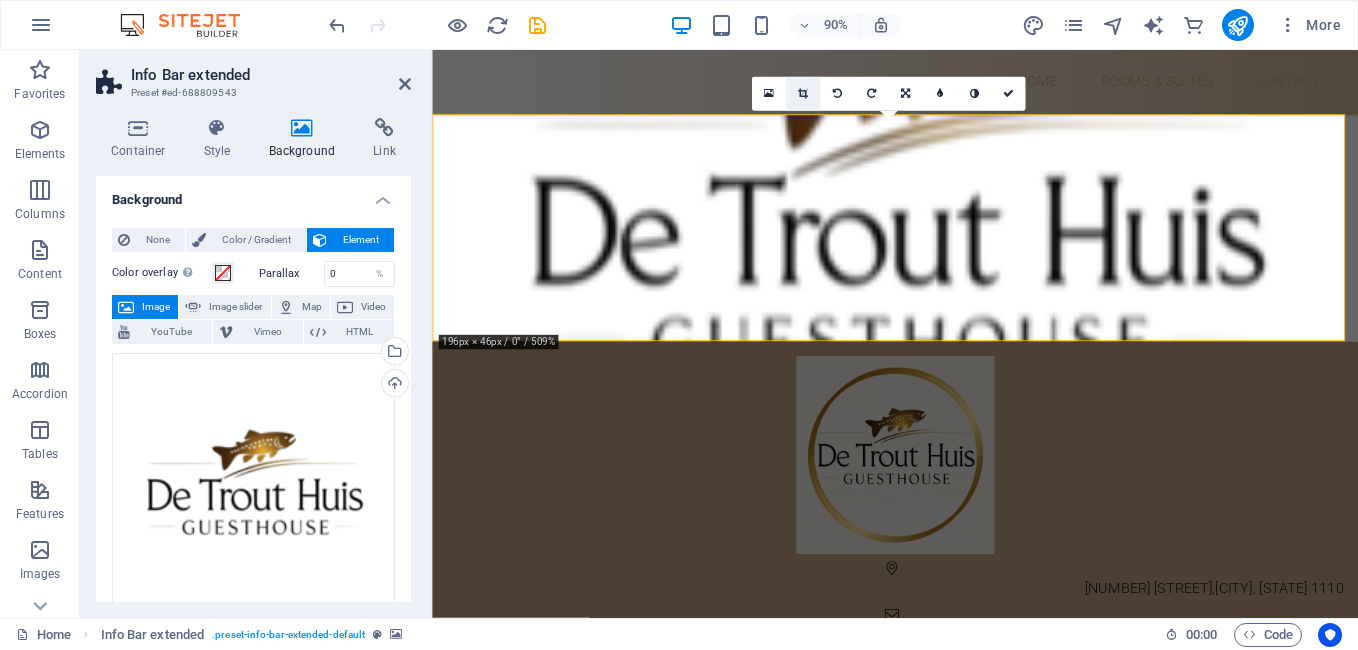 click at bounding box center (803, 94) 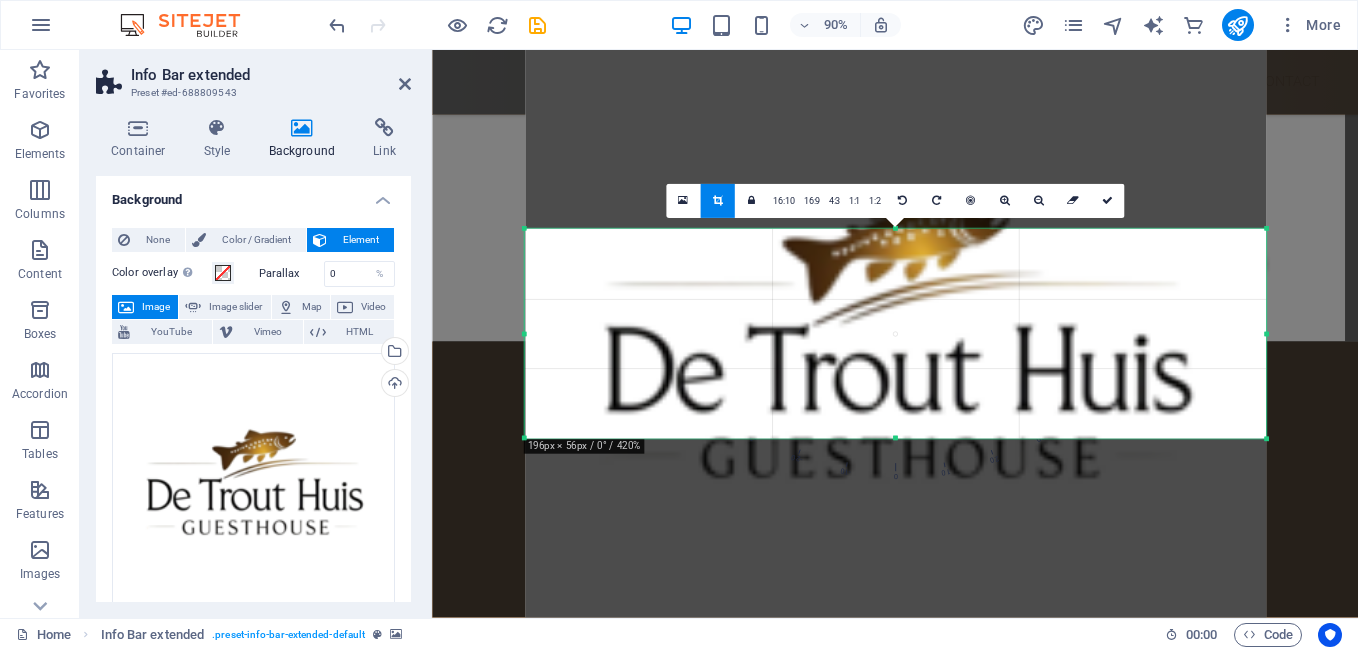 drag, startPoint x: 800, startPoint y: 334, endPoint x: 799, endPoint y: 344, distance: 10.049875 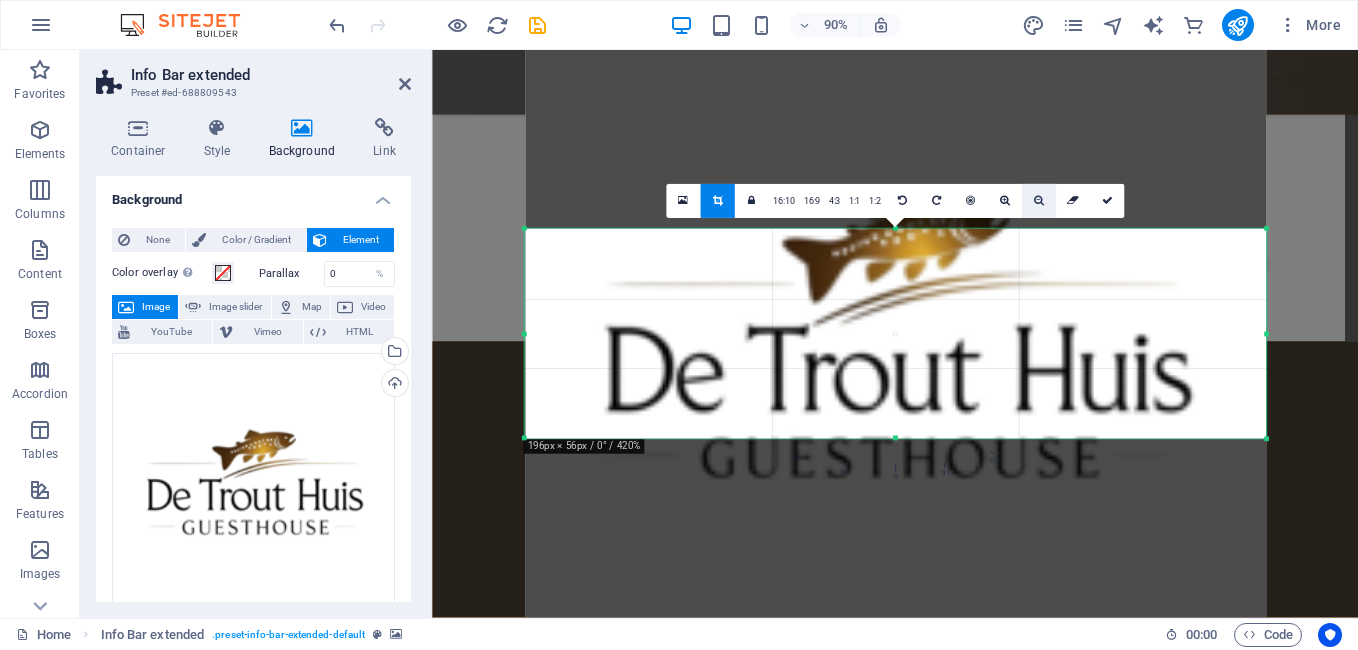 click at bounding box center (1038, 201) 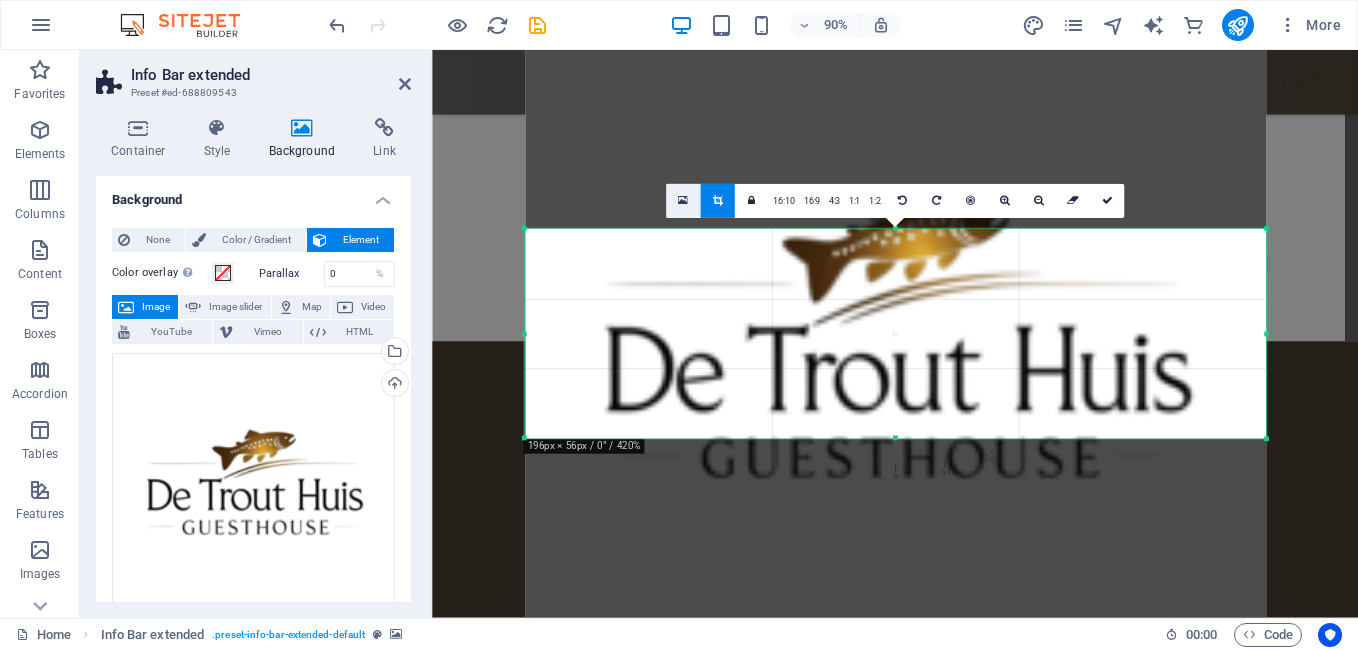 click at bounding box center [683, 201] 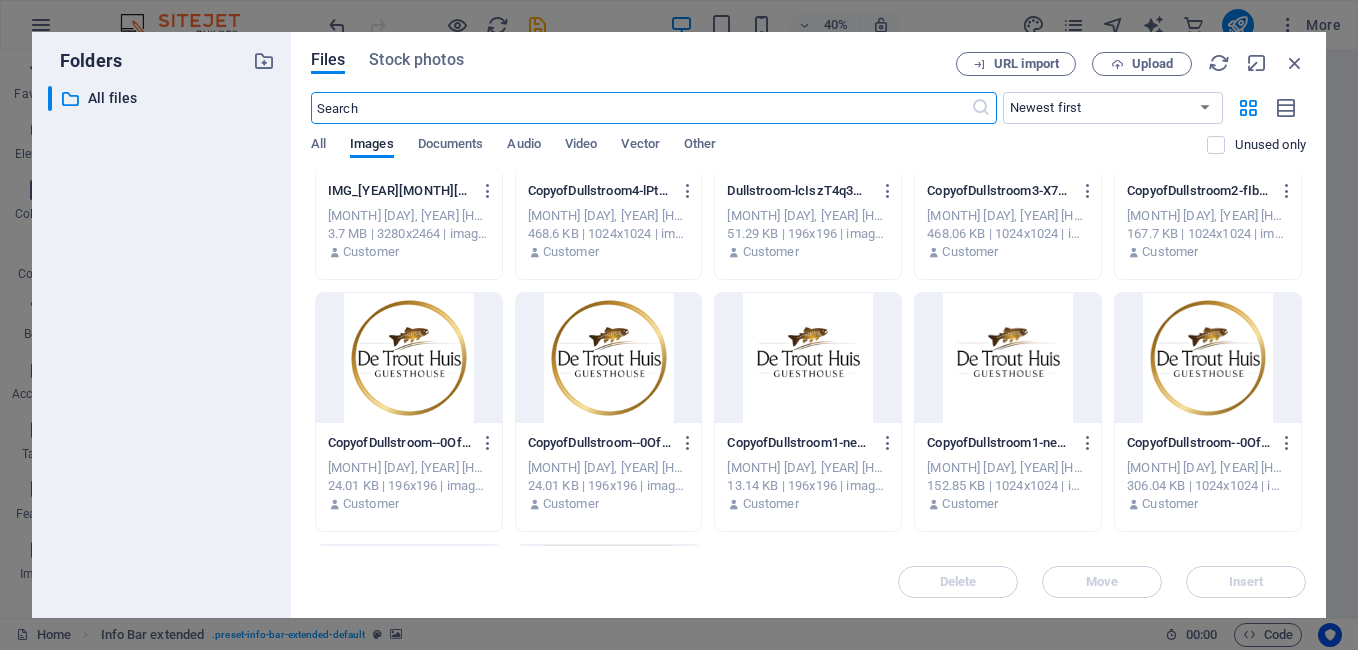 scroll, scrollTop: 700, scrollLeft: 0, axis: vertical 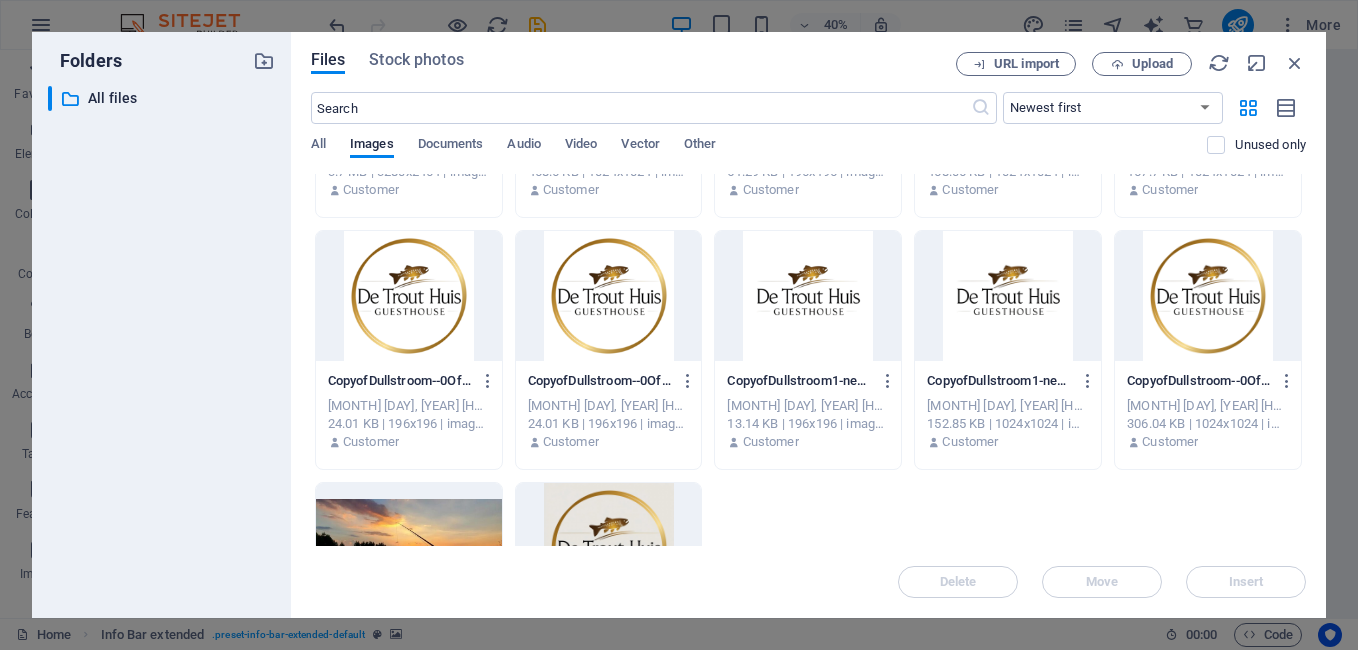 click at bounding box center (808, 296) 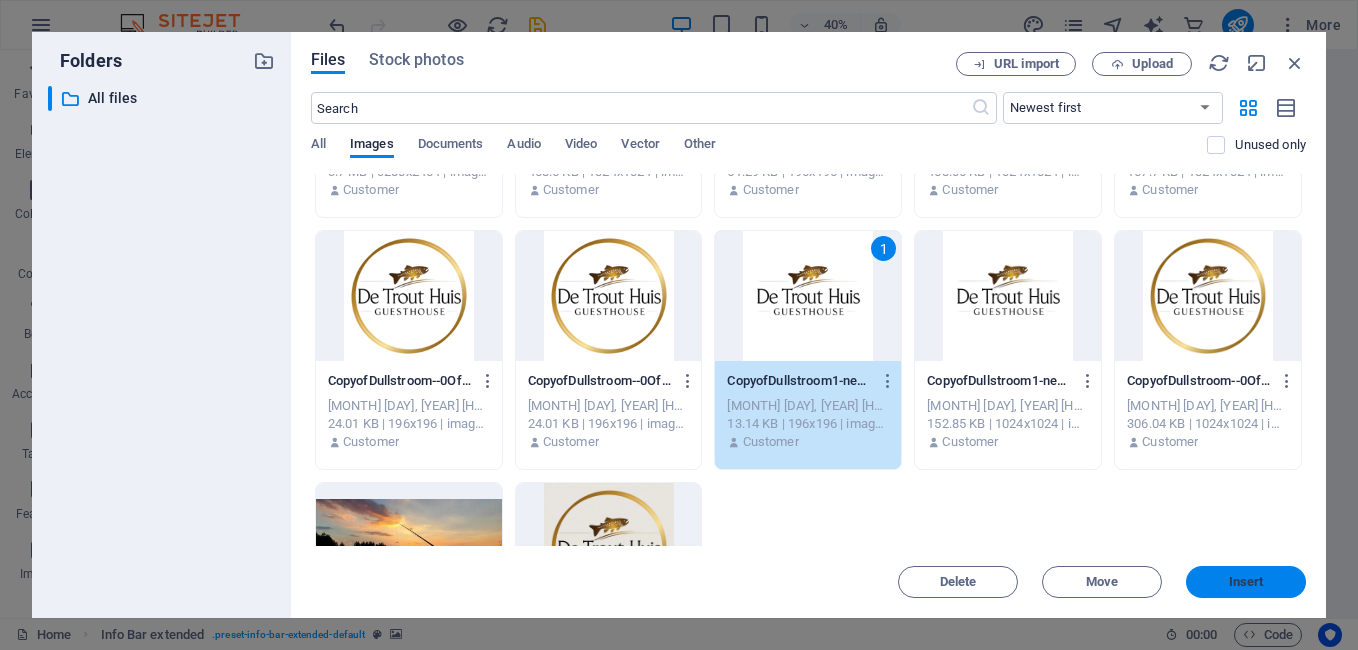 click on "Insert" at bounding box center (1246, 582) 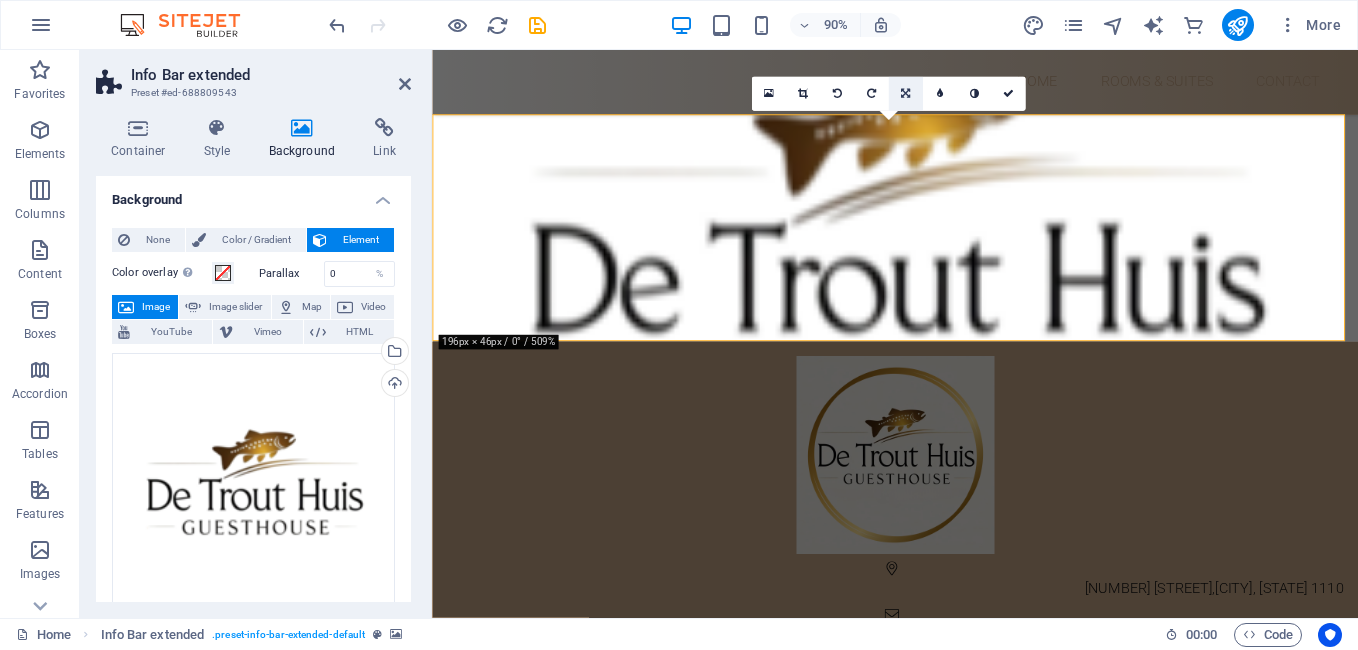 click at bounding box center (905, 94) 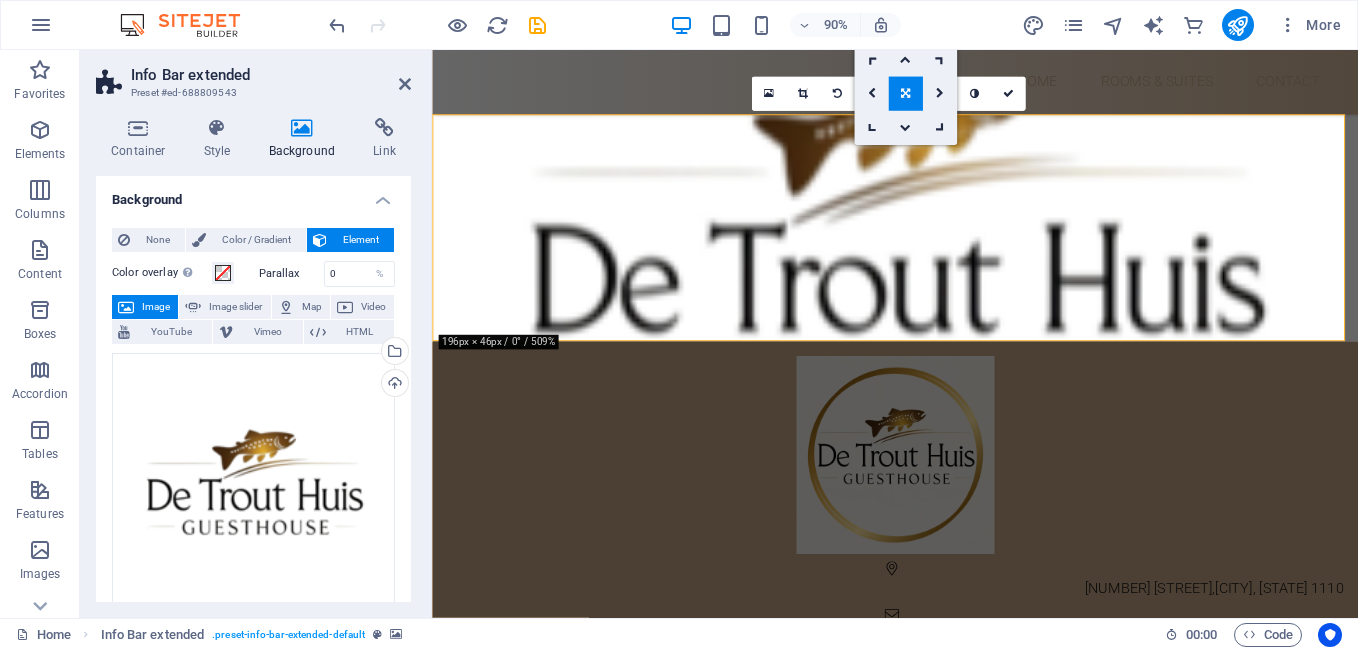 click at bounding box center [905, 94] 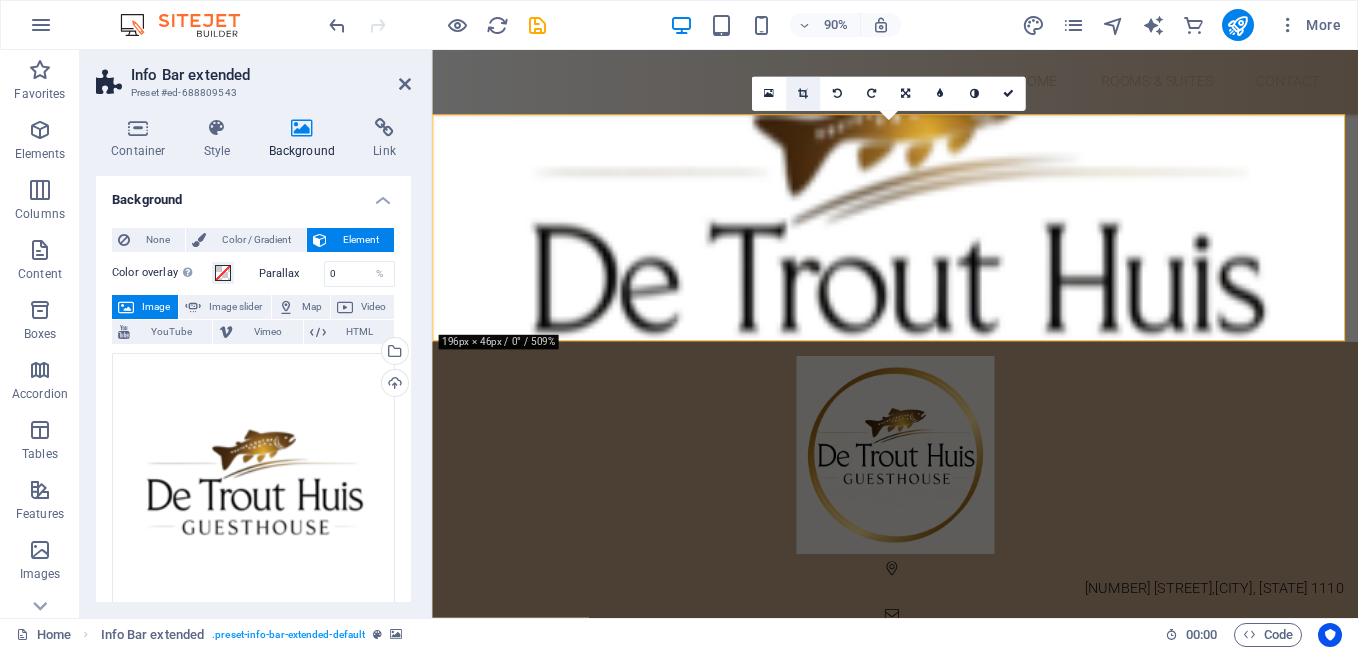 click at bounding box center [803, 94] 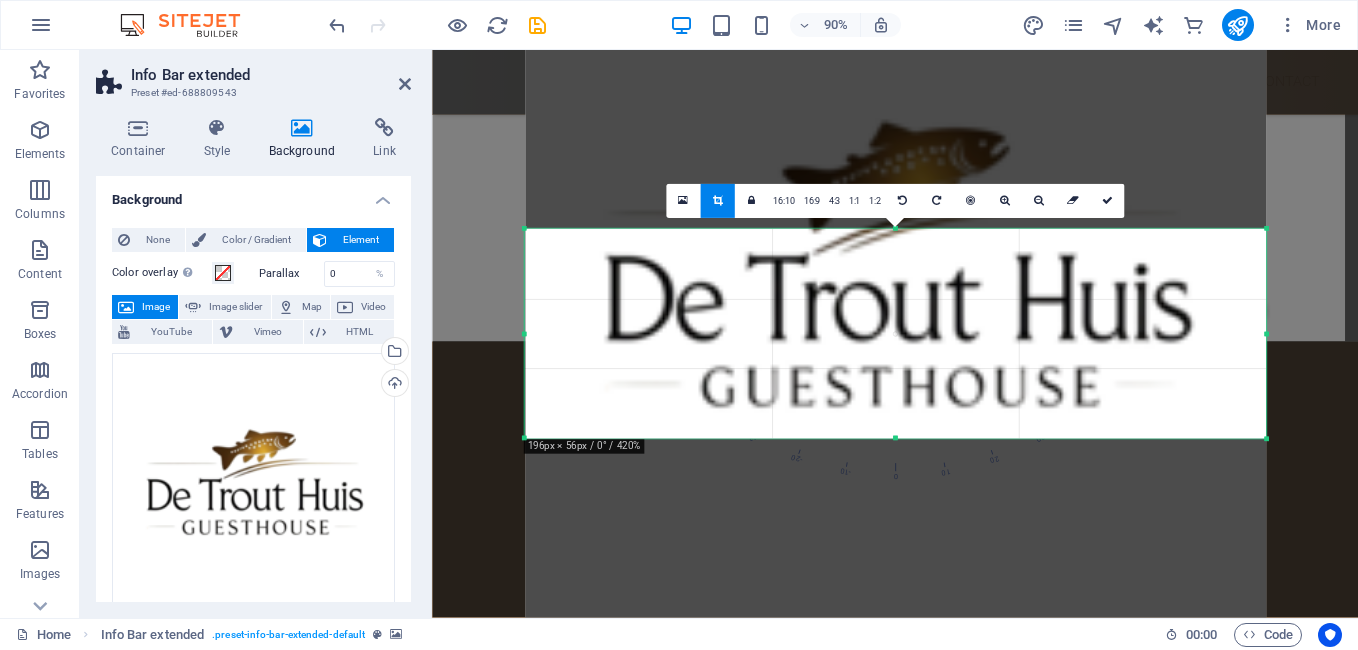 drag, startPoint x: 1014, startPoint y: 365, endPoint x: 1020, endPoint y: 260, distance: 105.17129 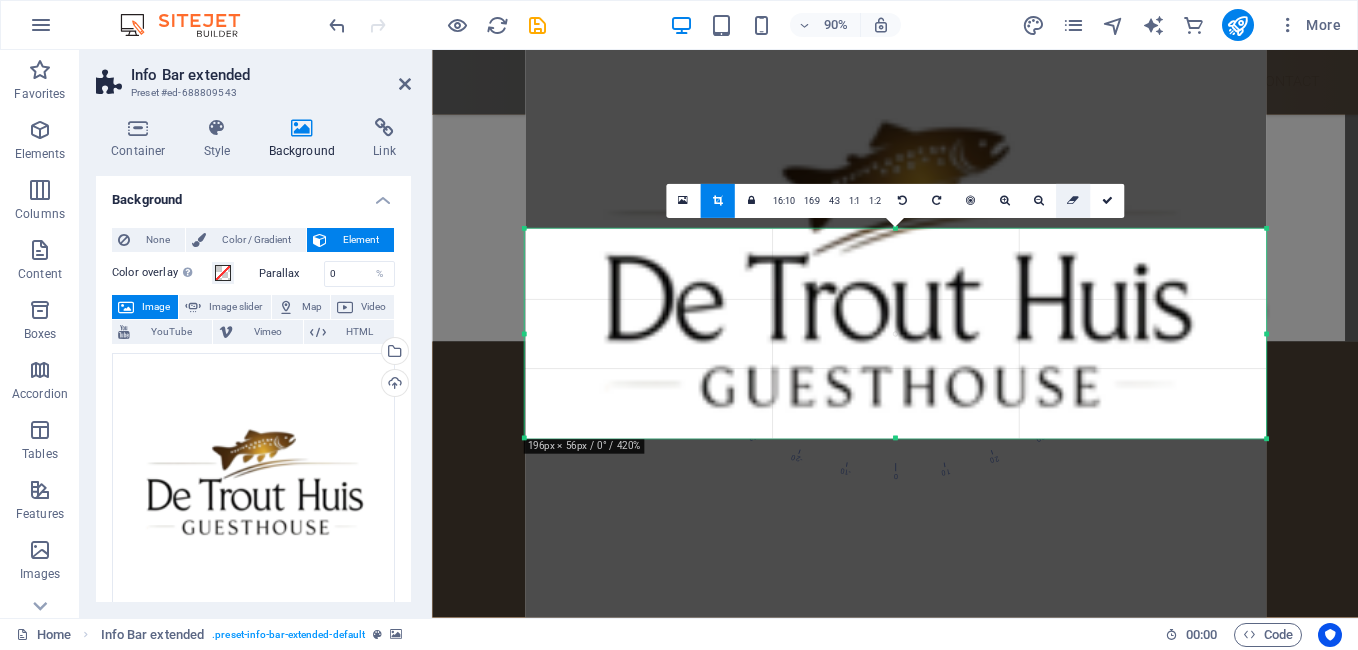 click at bounding box center (1073, 200) 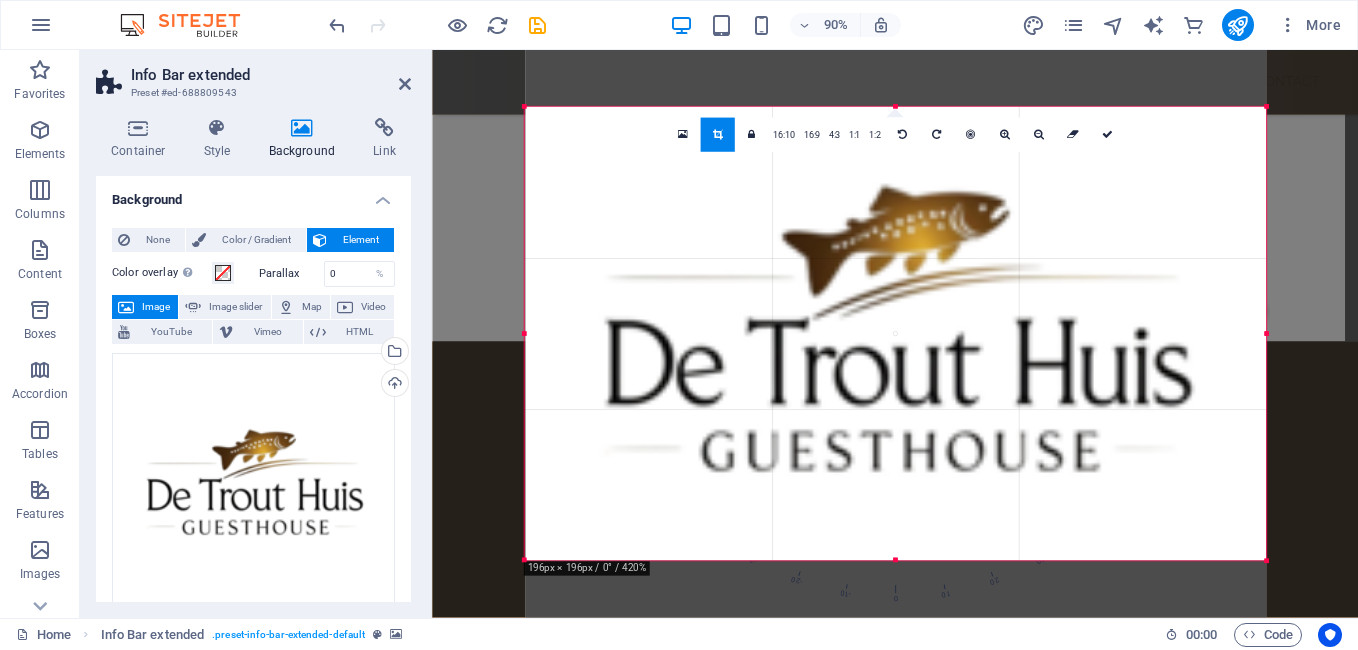 drag, startPoint x: 864, startPoint y: 420, endPoint x: 865, endPoint y: 292, distance: 128.0039 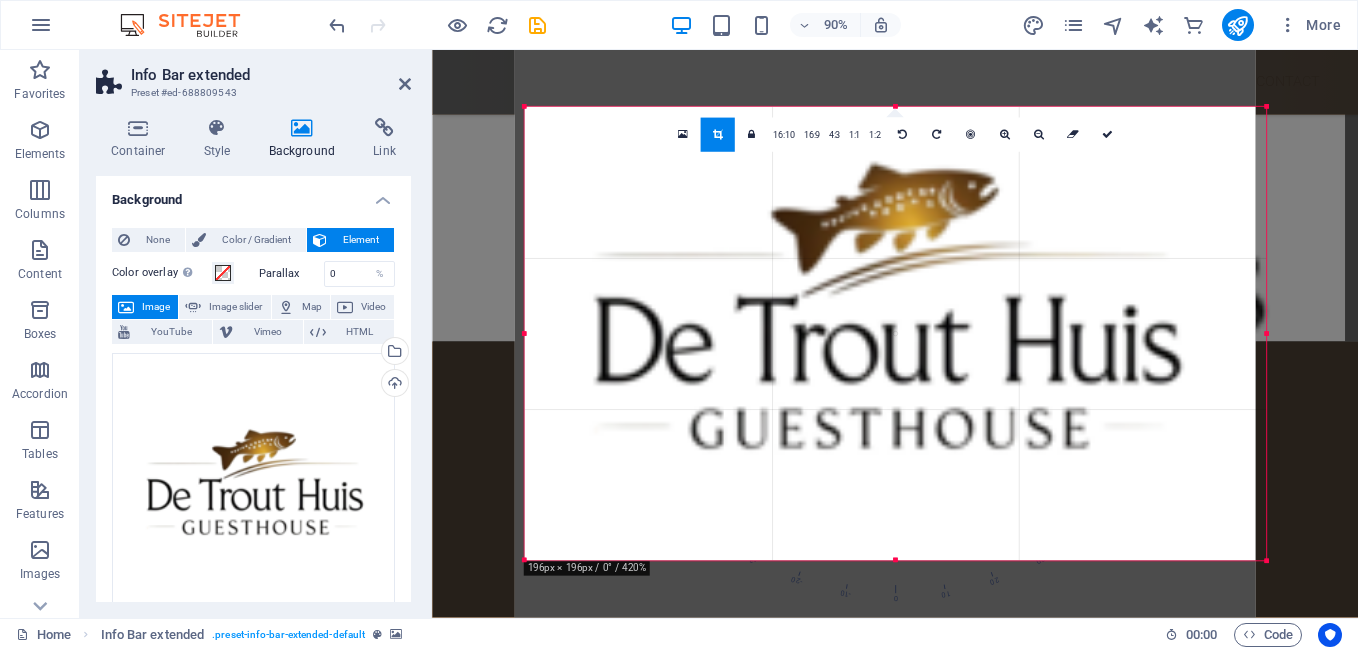 drag, startPoint x: 904, startPoint y: 435, endPoint x: 892, endPoint y: 282, distance: 153.46986 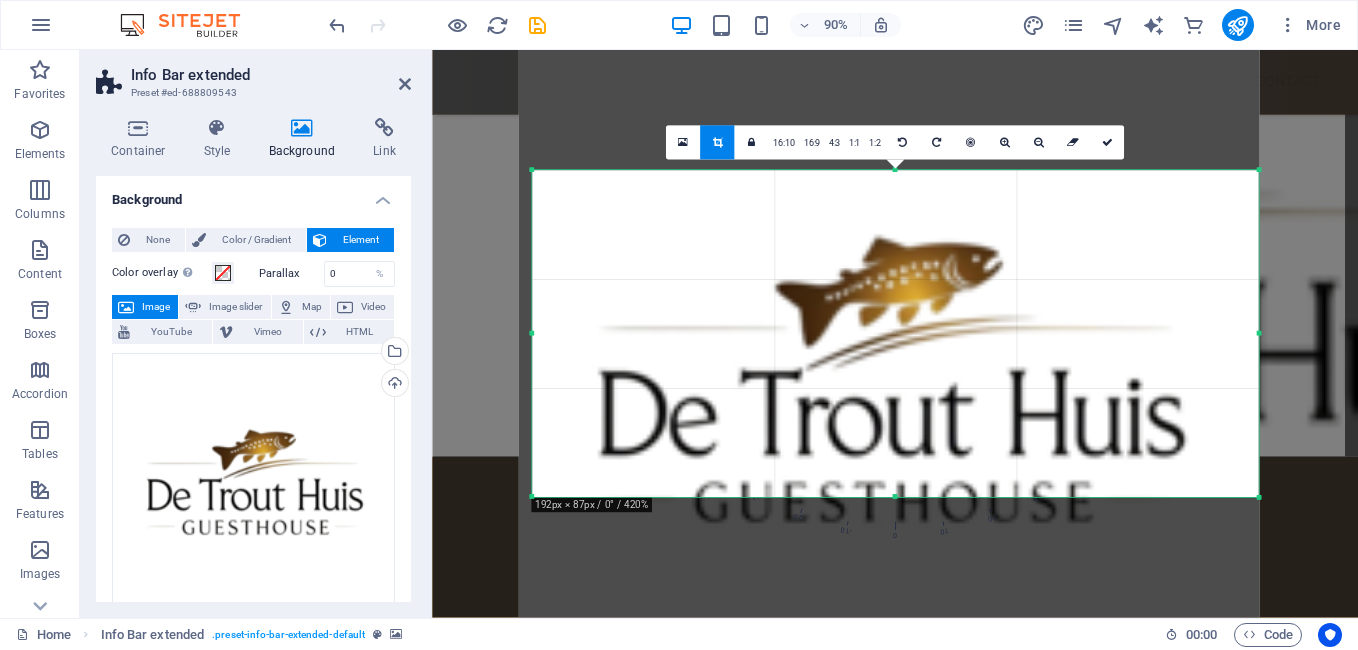 drag, startPoint x: 529, startPoint y: 108, endPoint x: 545, endPoint y: 249, distance: 141.90489 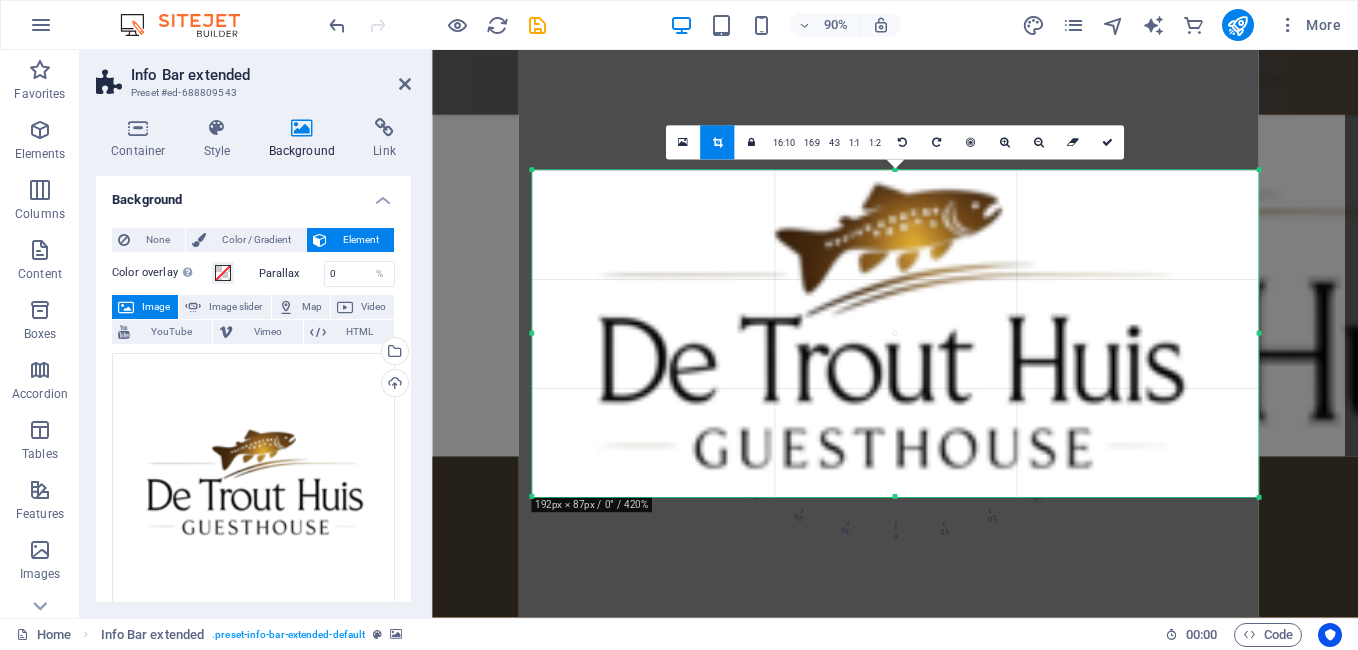 drag, startPoint x: 890, startPoint y: 367, endPoint x: 886, endPoint y: 293, distance: 74.10803 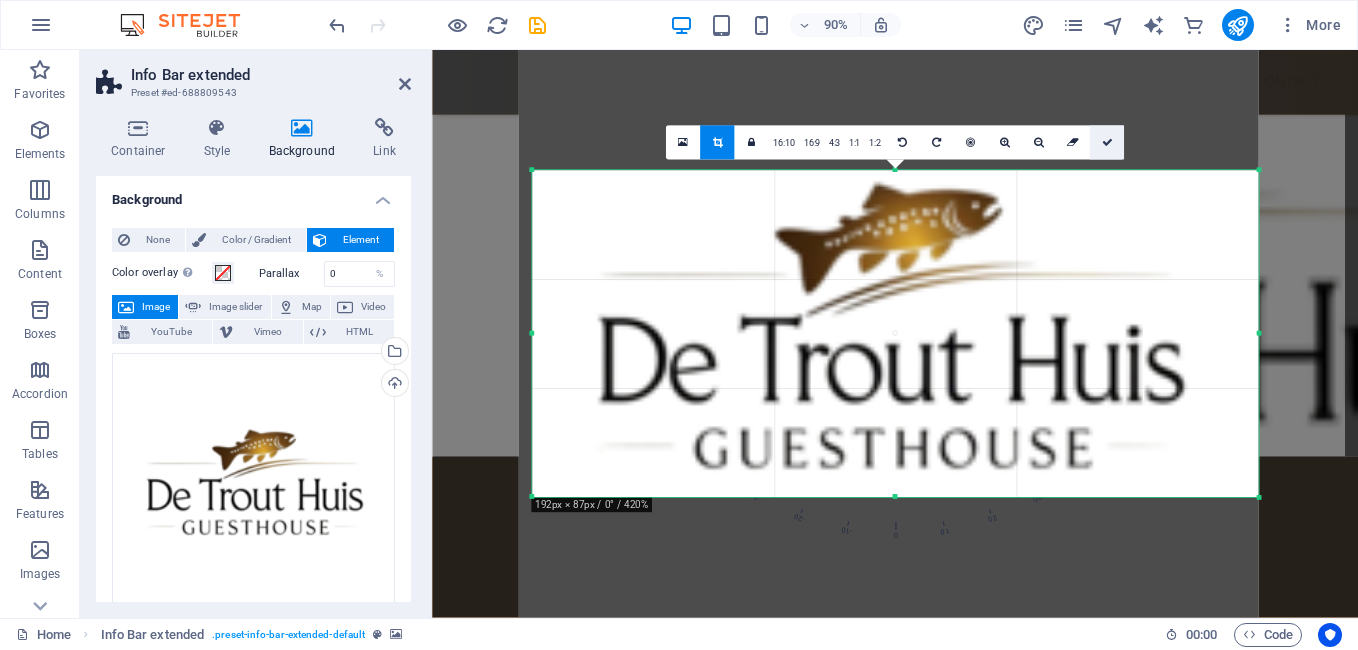 click at bounding box center [1106, 142] 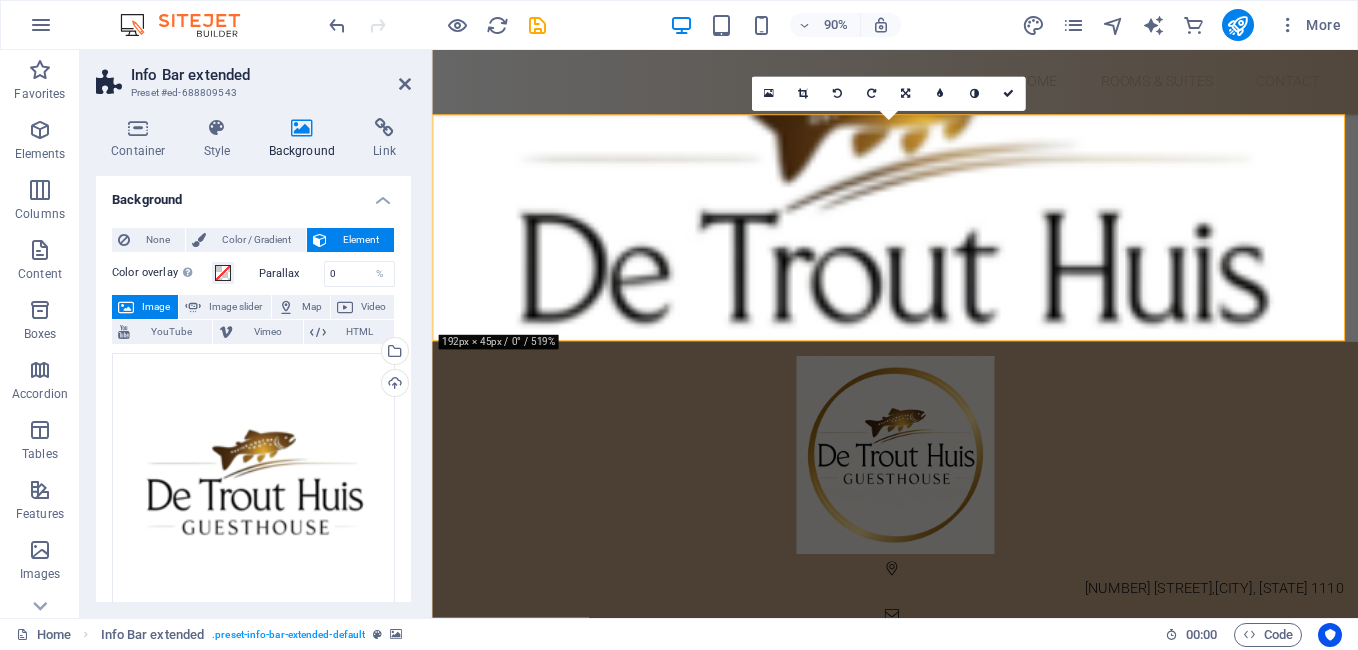 click at bounding box center [946, 248] 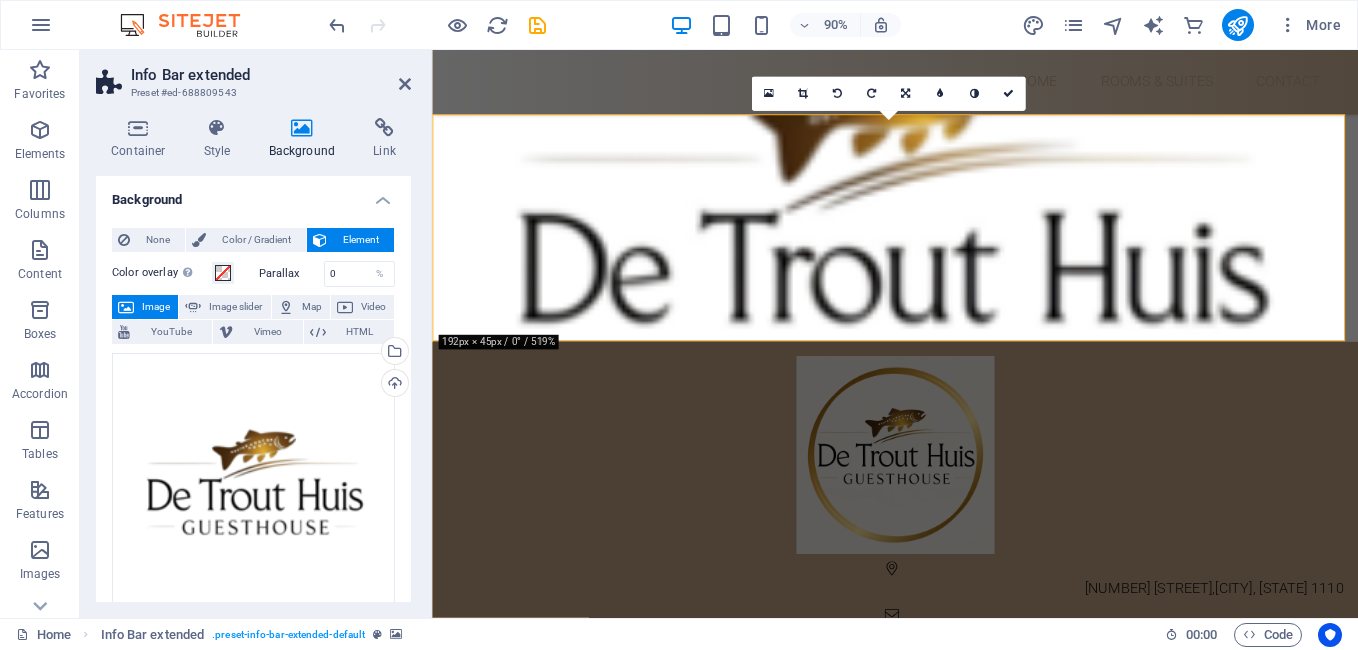 drag, startPoint x: 1001, startPoint y: 169, endPoint x: 1000, endPoint y: 207, distance: 38.013157 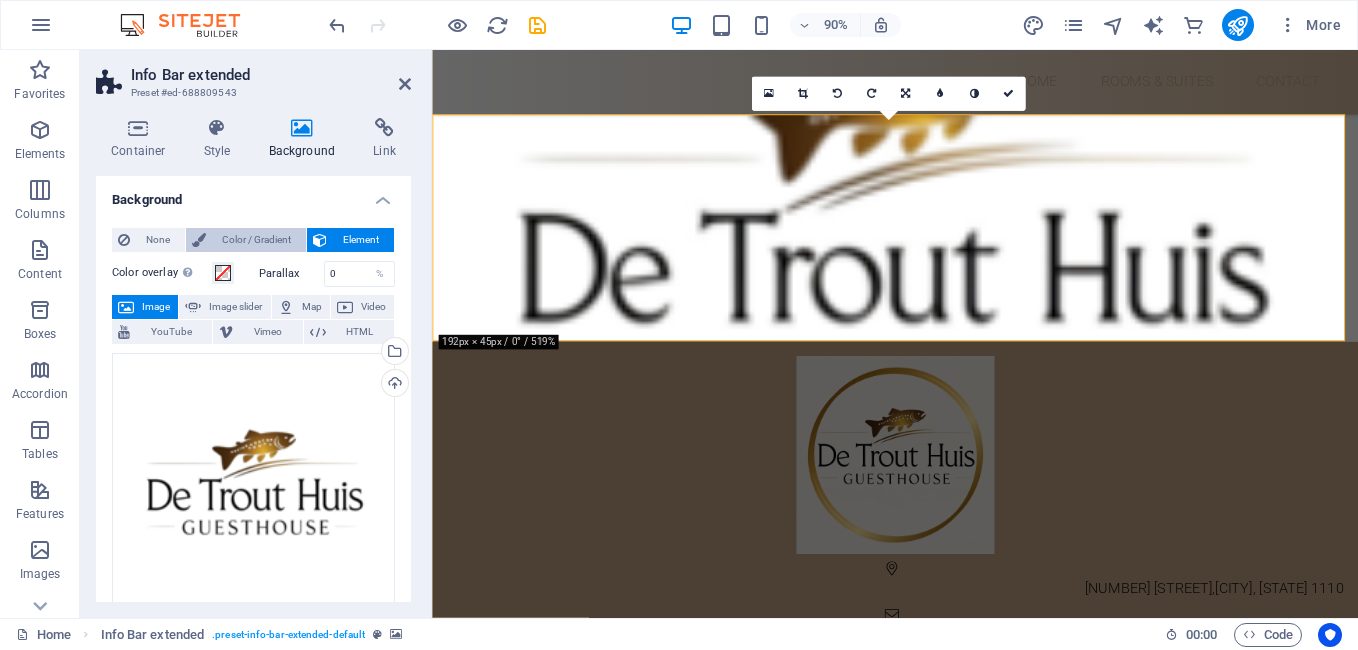 click on "Color / Gradient" at bounding box center [256, 240] 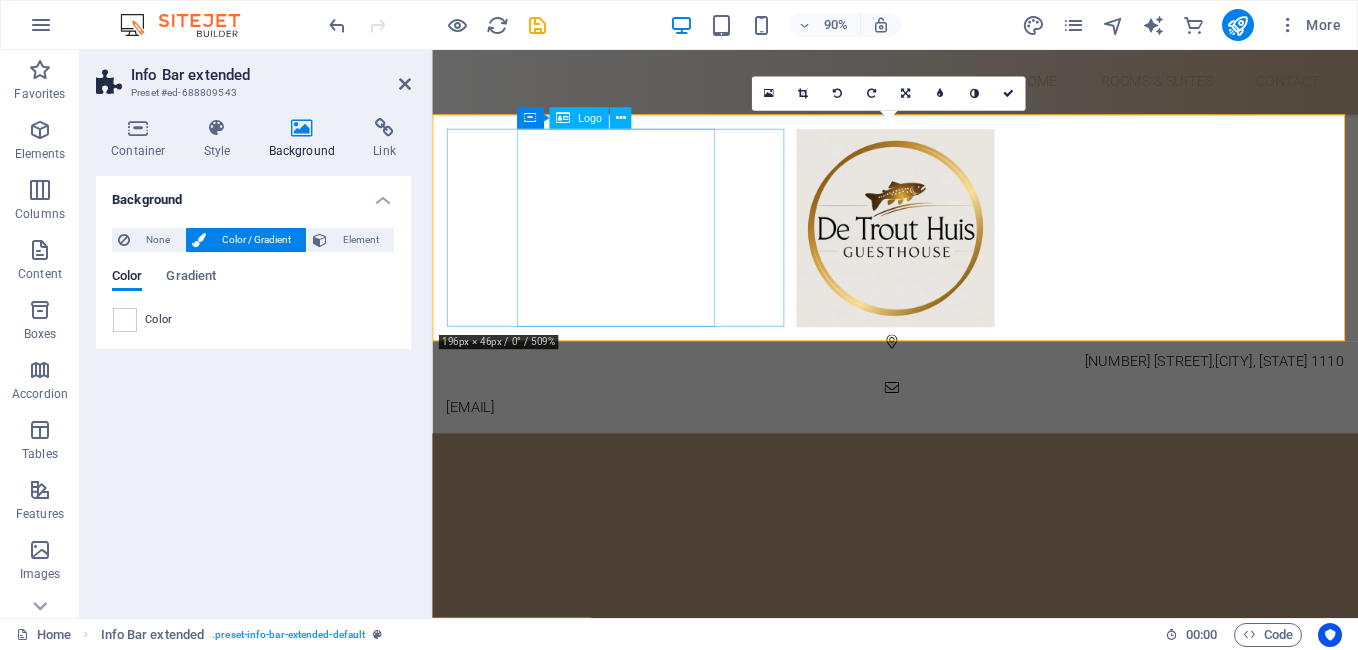 click at bounding box center [946, 248] 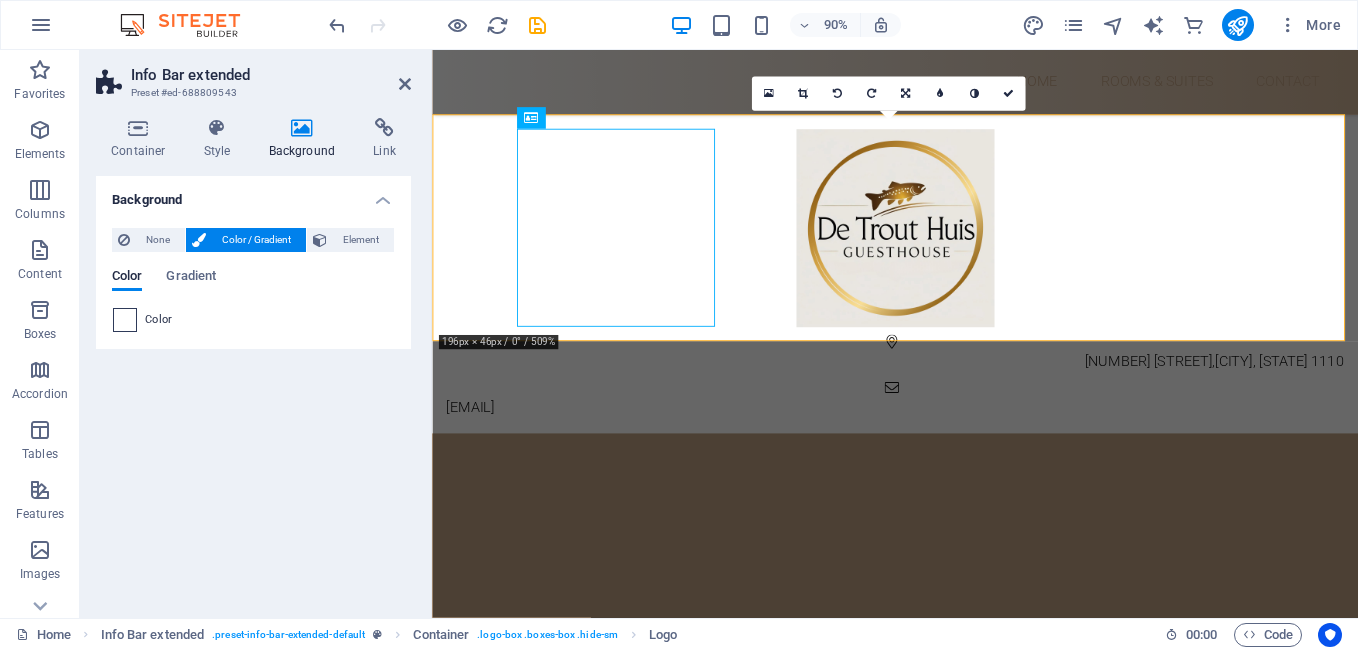 click at bounding box center (125, 320) 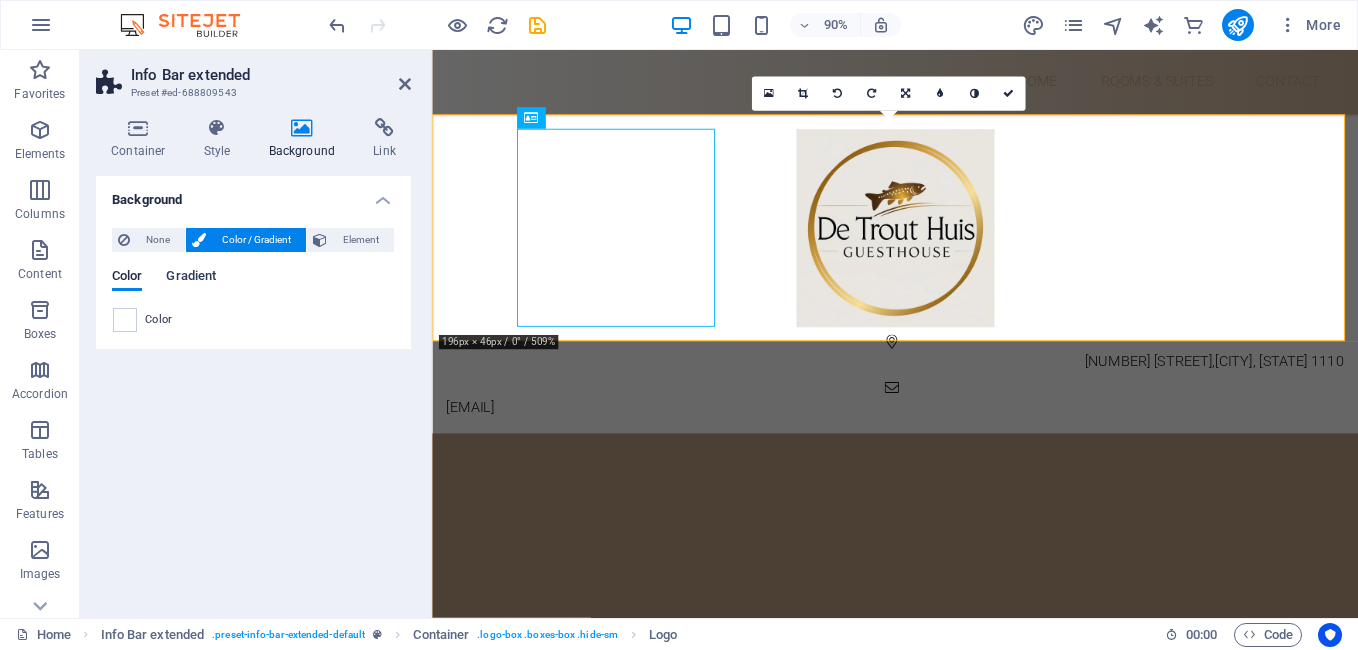 click on "Gradient" at bounding box center [191, 278] 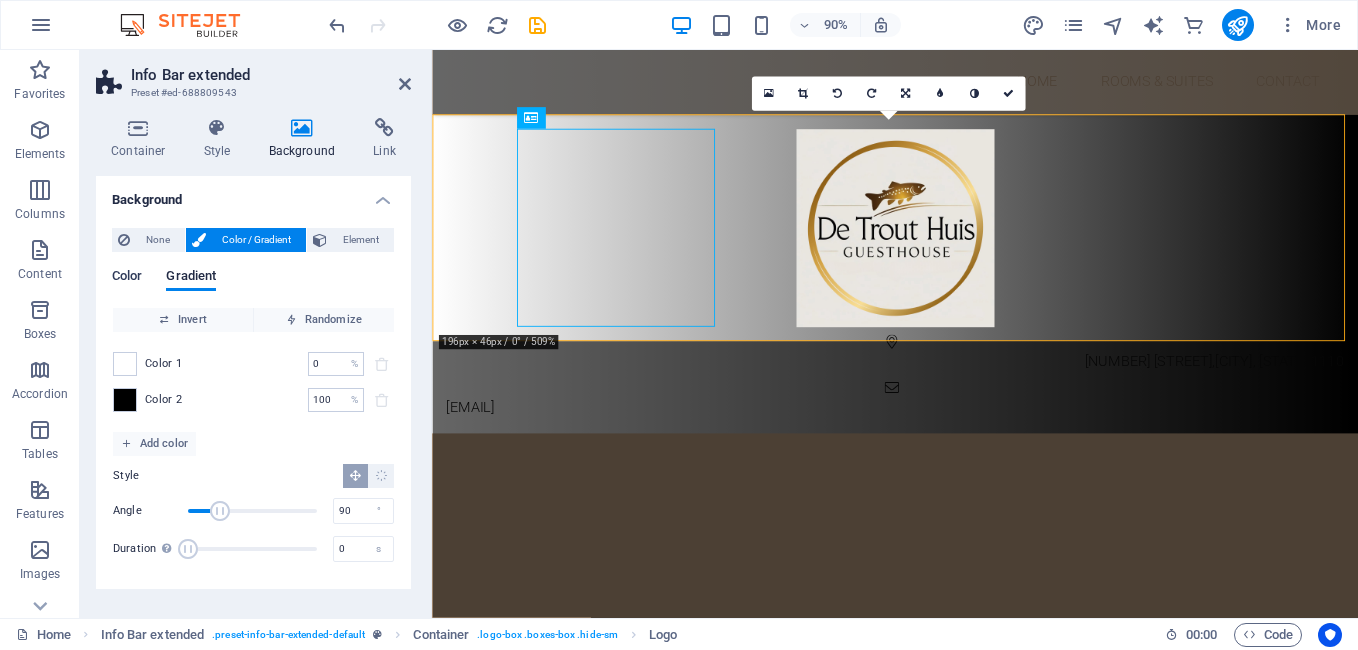 click on "Color" at bounding box center (127, 278) 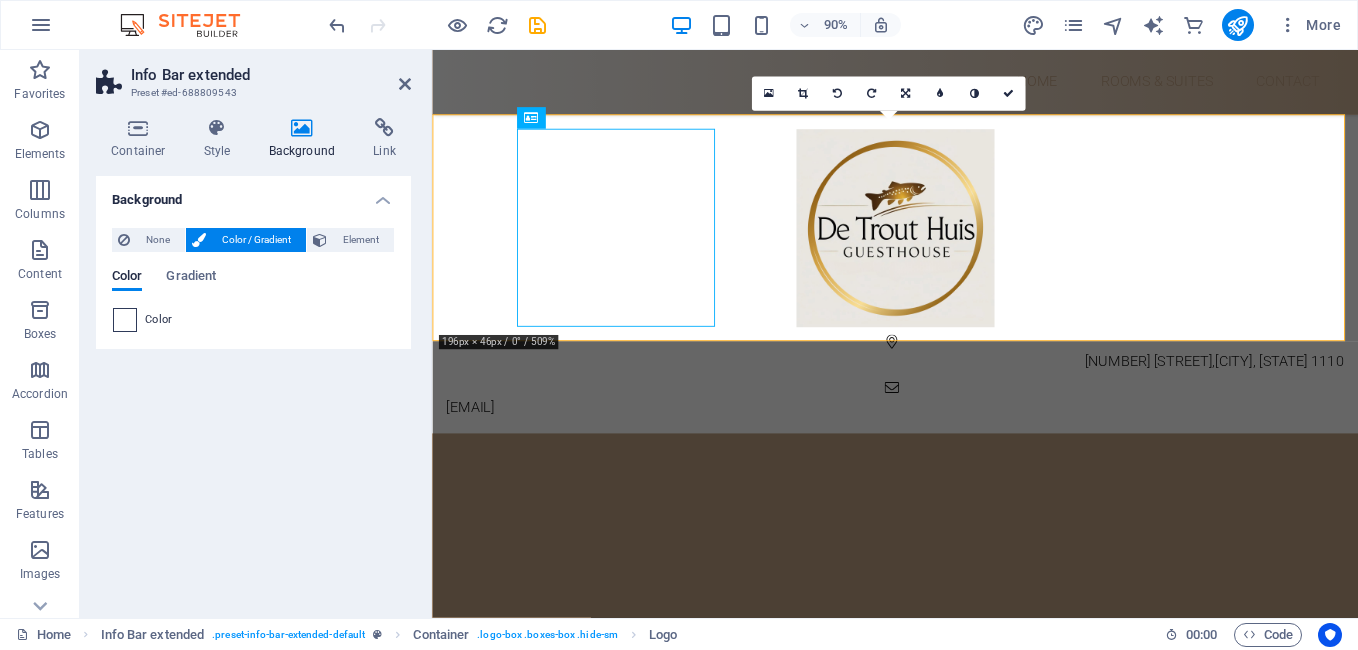 click at bounding box center (125, 320) 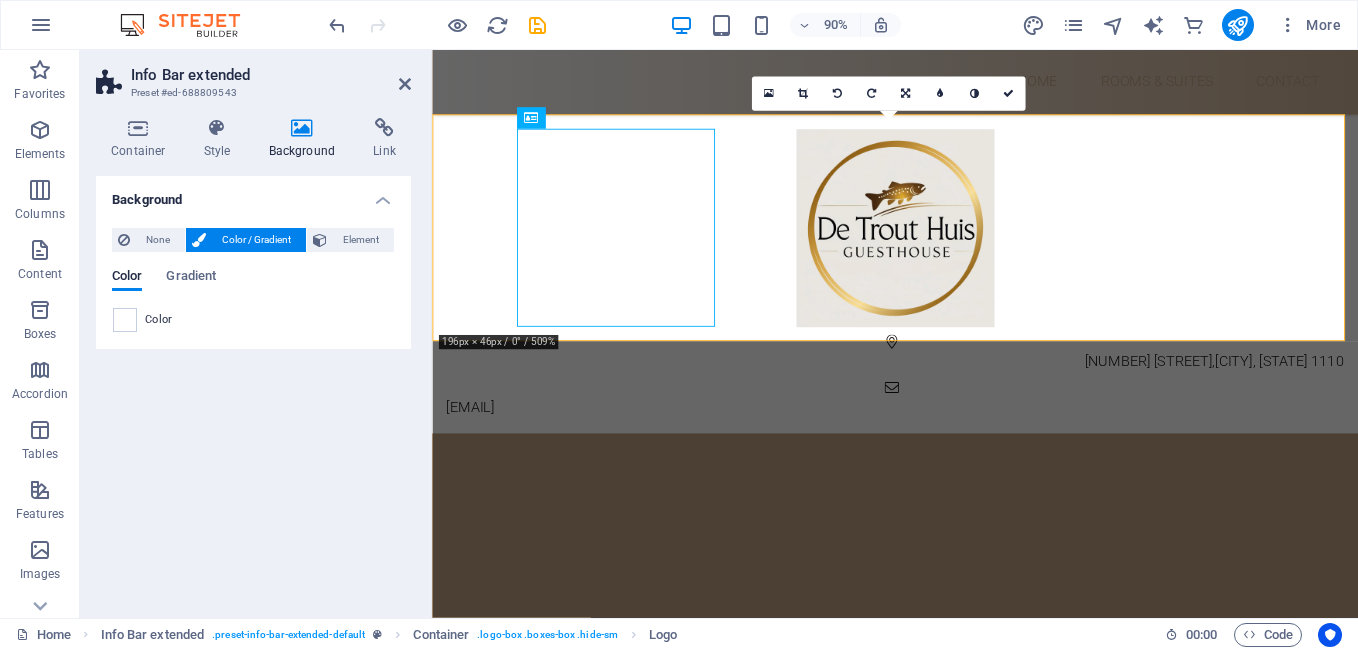 click on "Color" at bounding box center (159, 320) 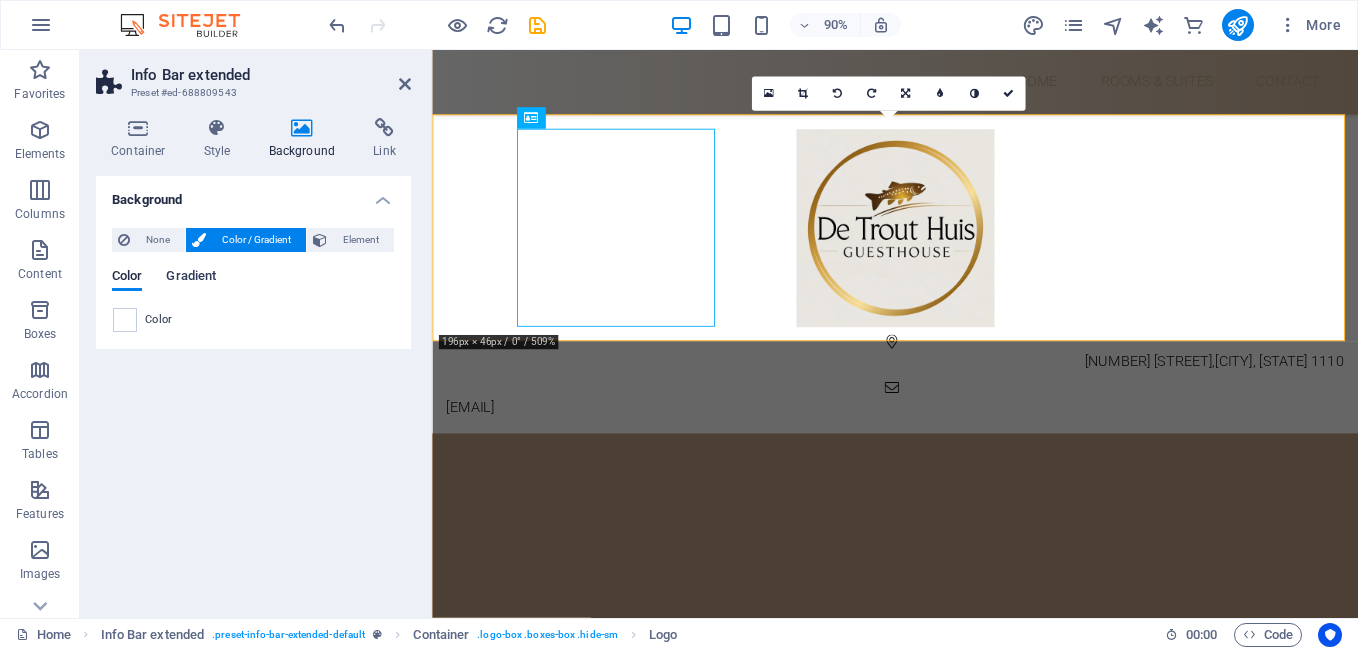 click on "Gradient" at bounding box center [191, 278] 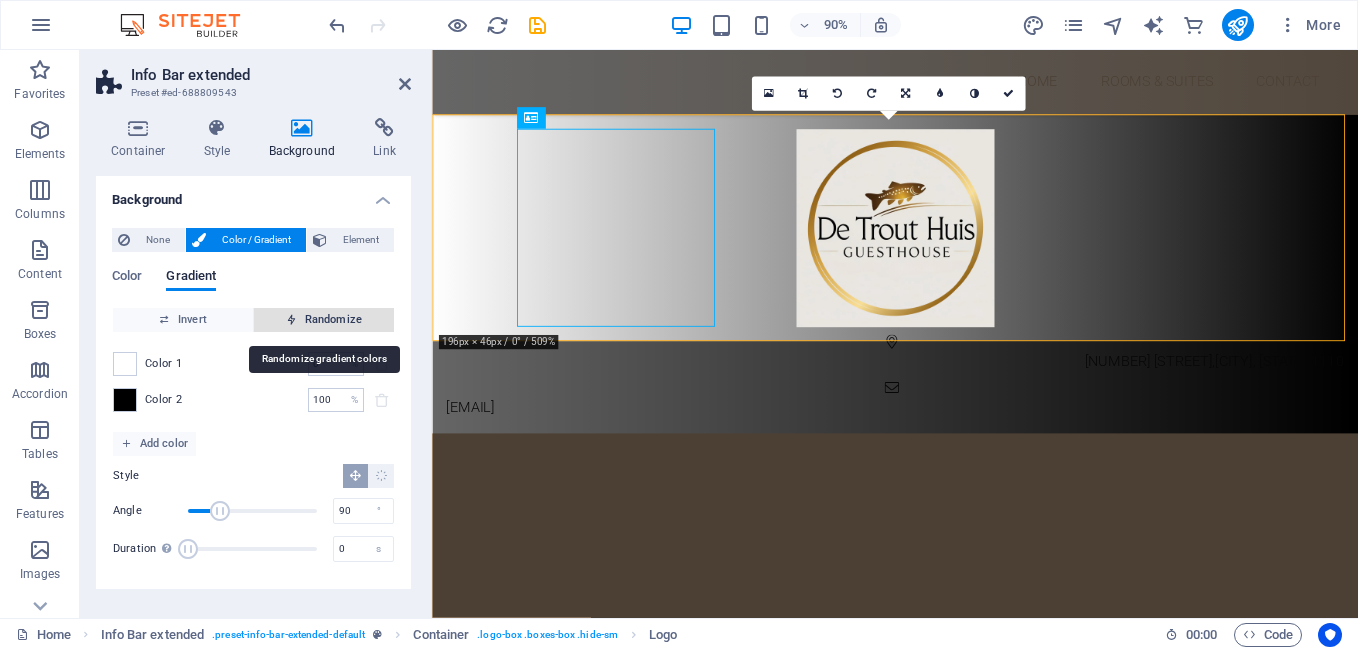 click on "Randomize" at bounding box center (324, 320) 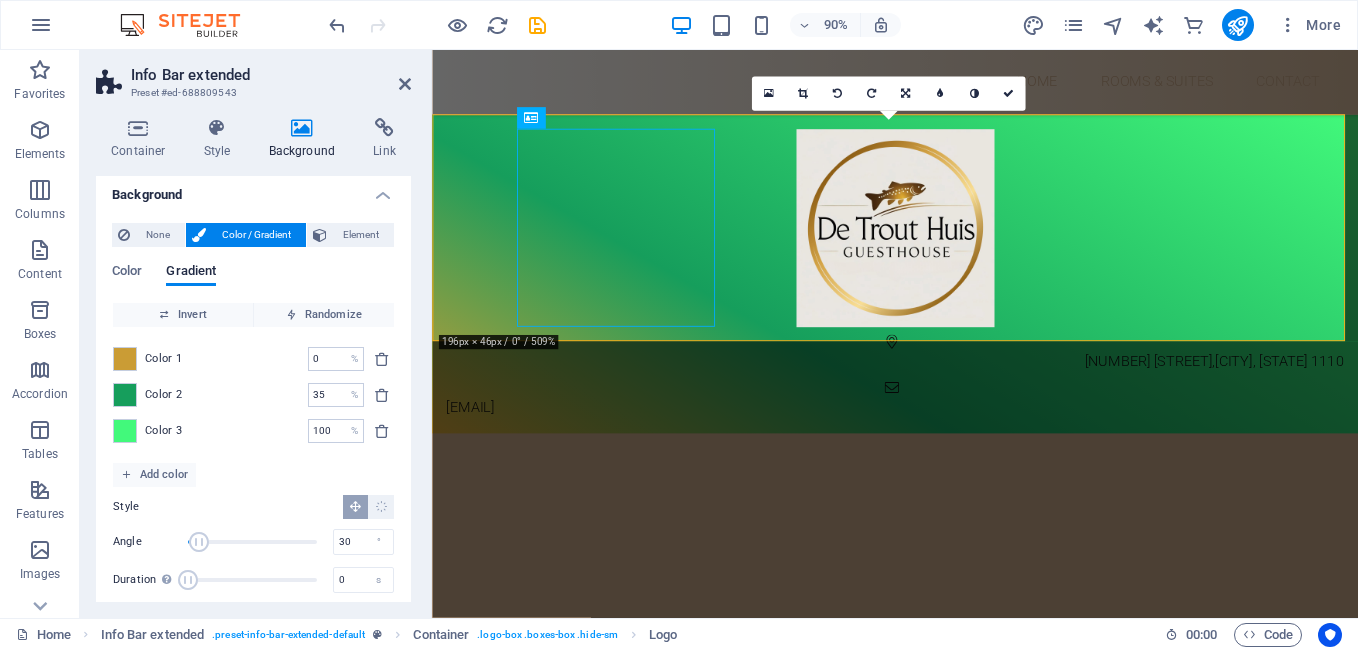 scroll, scrollTop: 0, scrollLeft: 0, axis: both 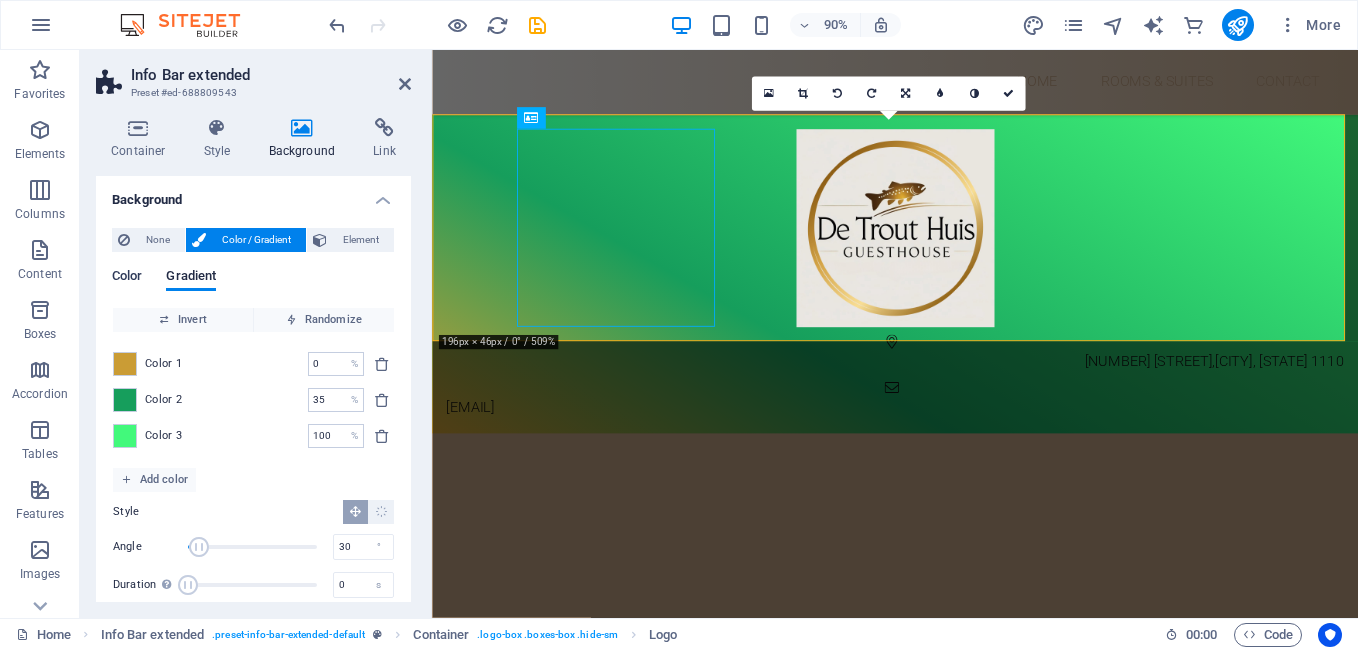 click on "Color" at bounding box center (127, 278) 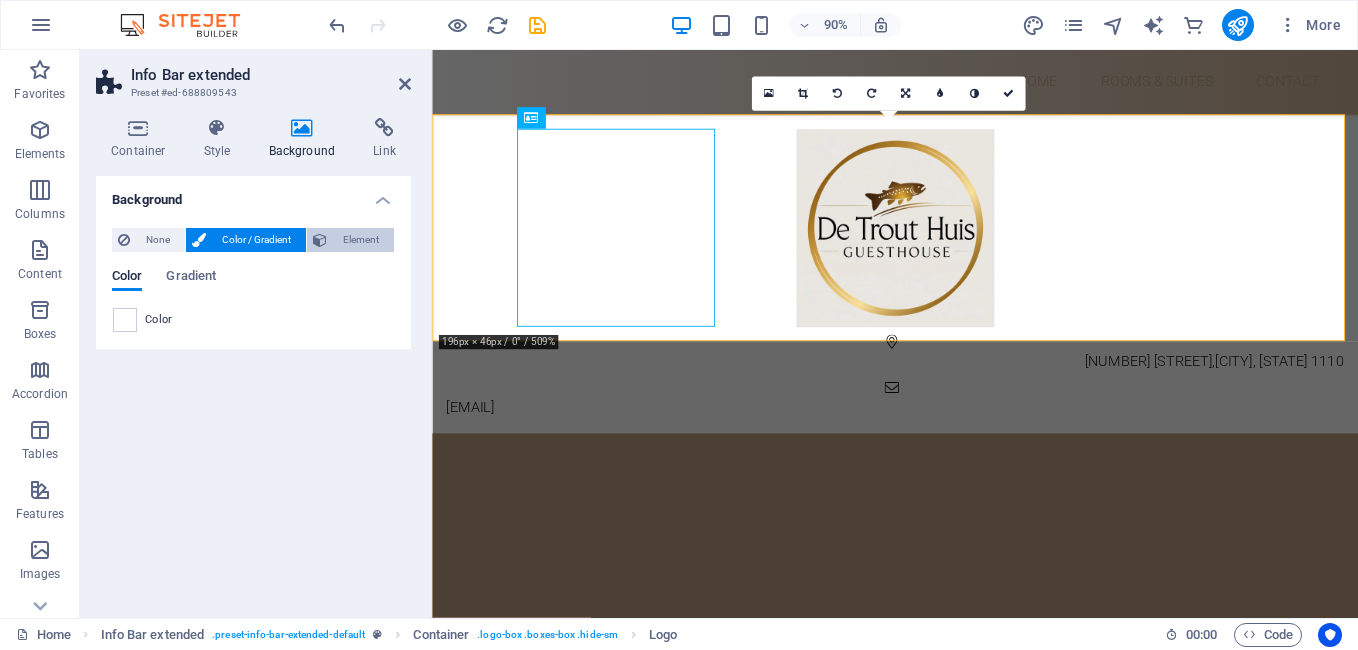 click on "Element" at bounding box center (360, 240) 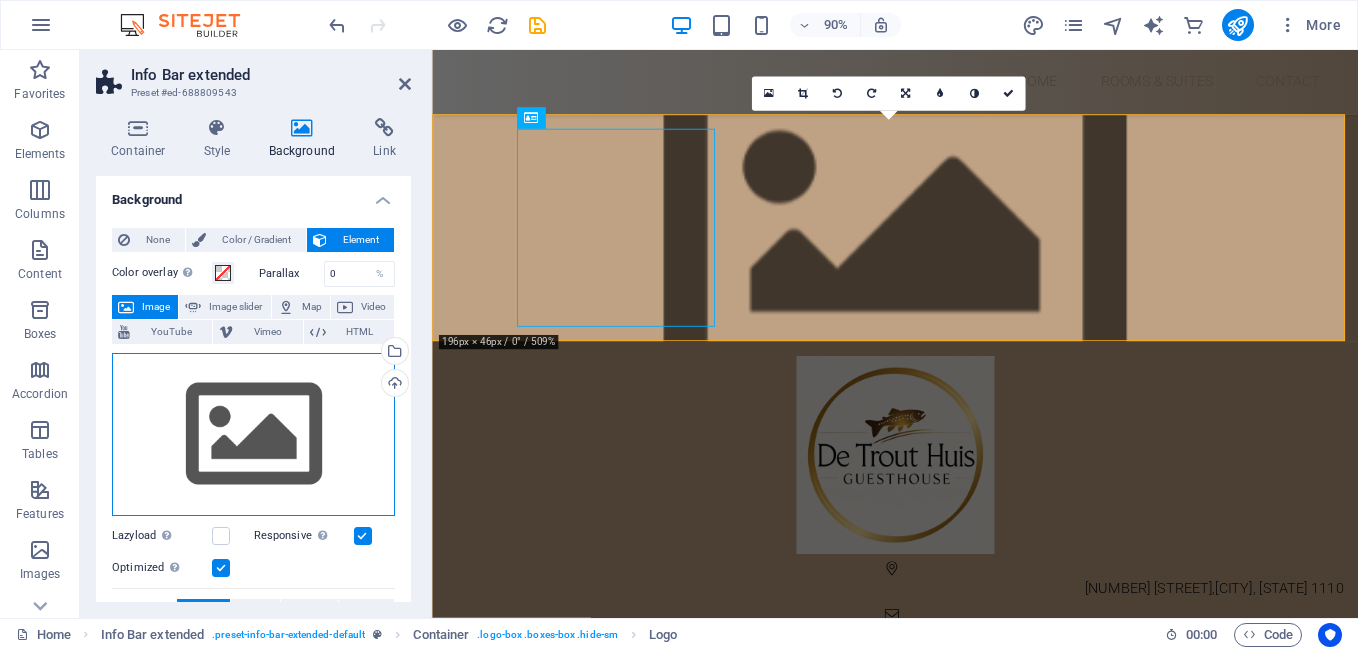 click on "Drag files here, click to choose files or select files from Files or our free stock photos & videos" at bounding box center (253, 435) 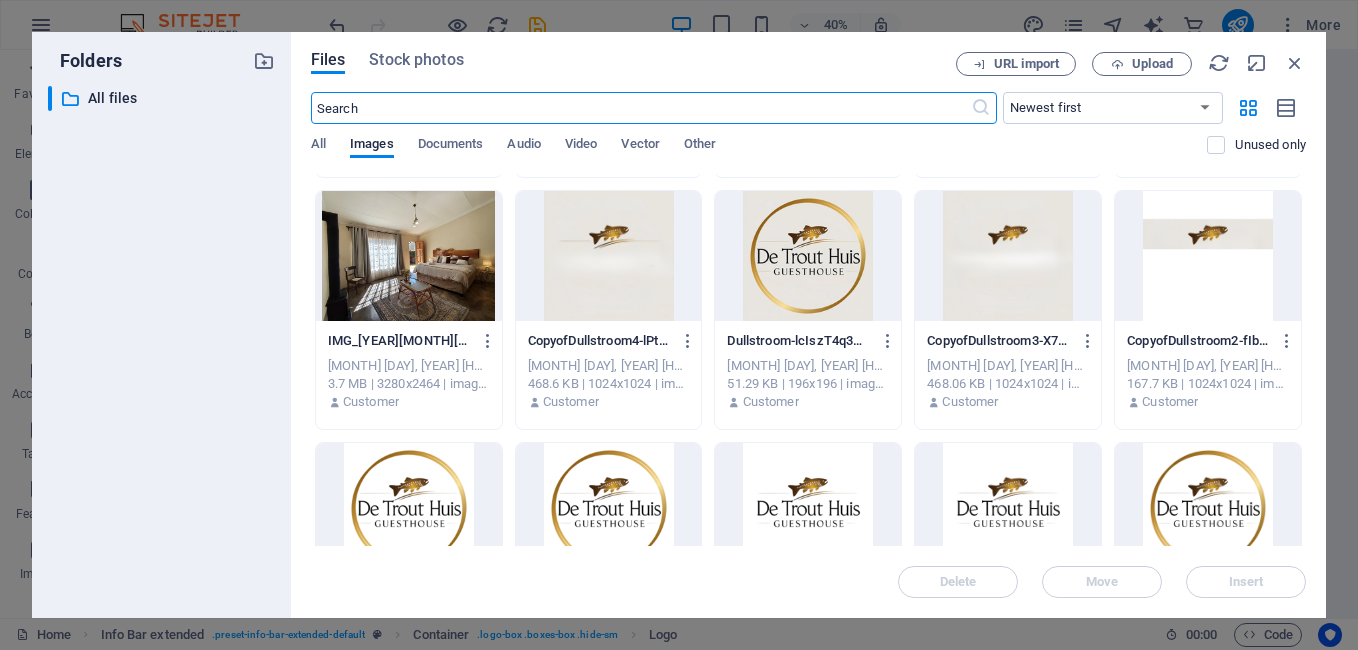 scroll, scrollTop: 500, scrollLeft: 0, axis: vertical 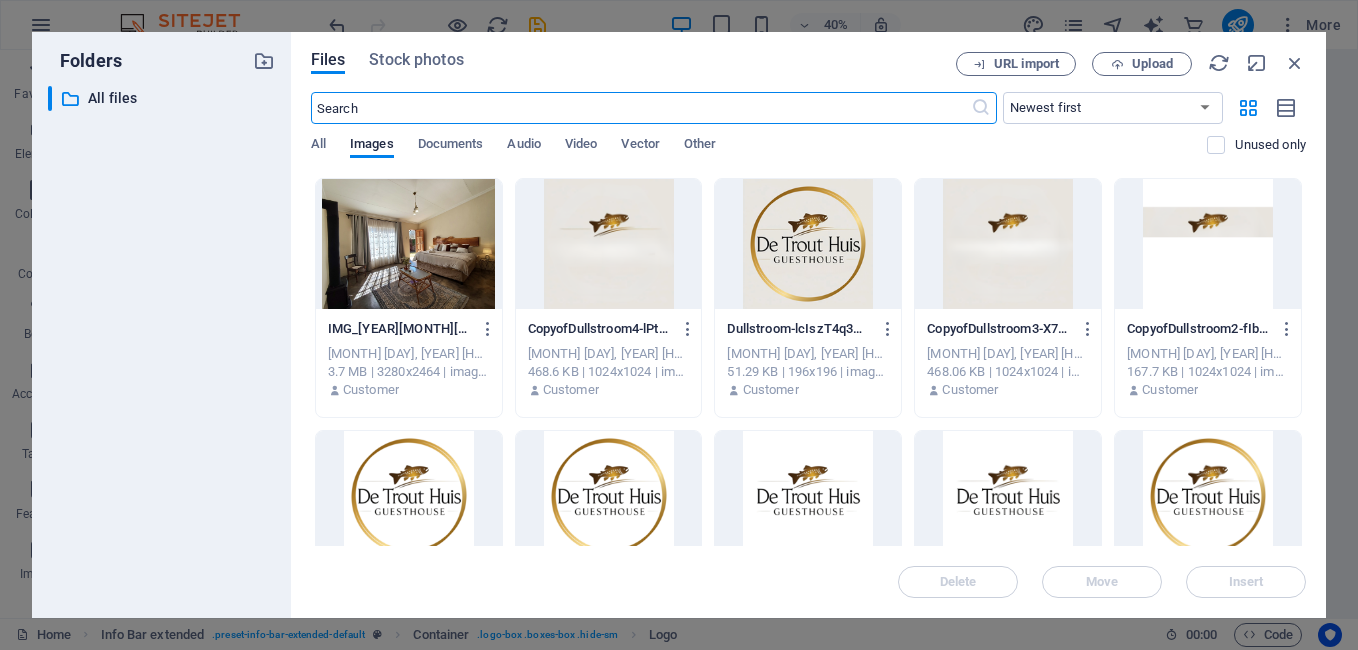 click at bounding box center [609, 244] 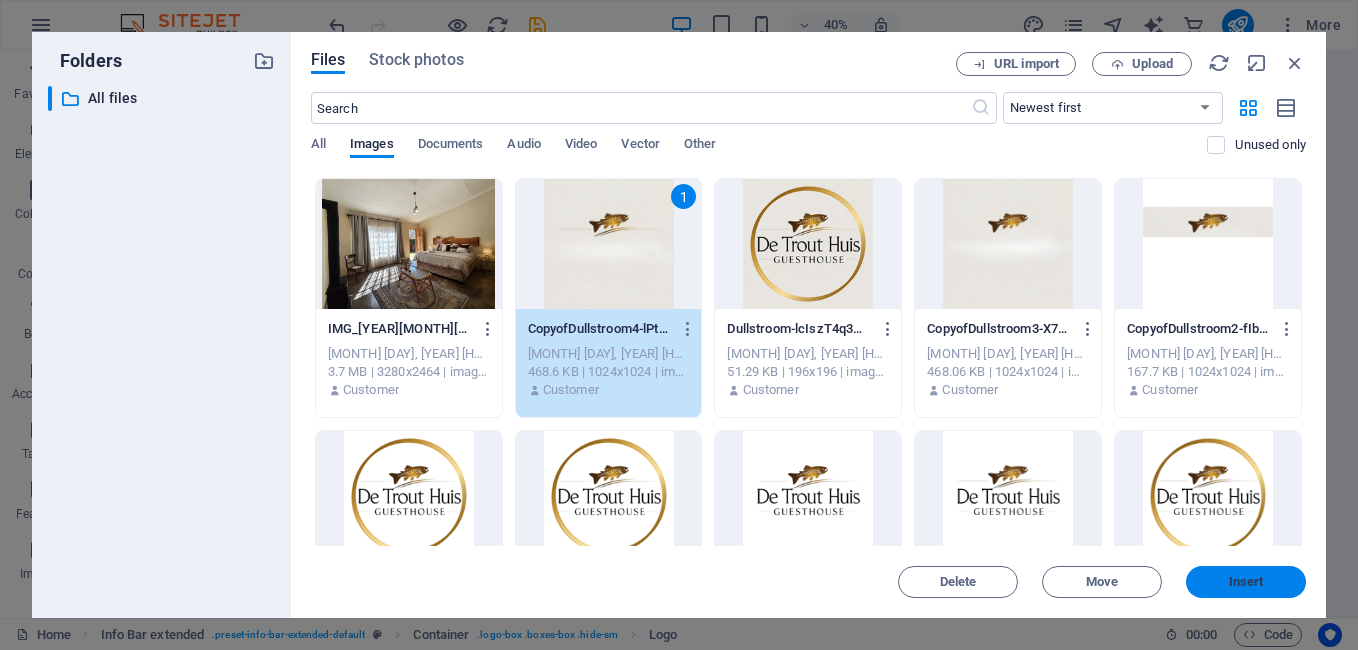 click on "Insert" at bounding box center [1246, 582] 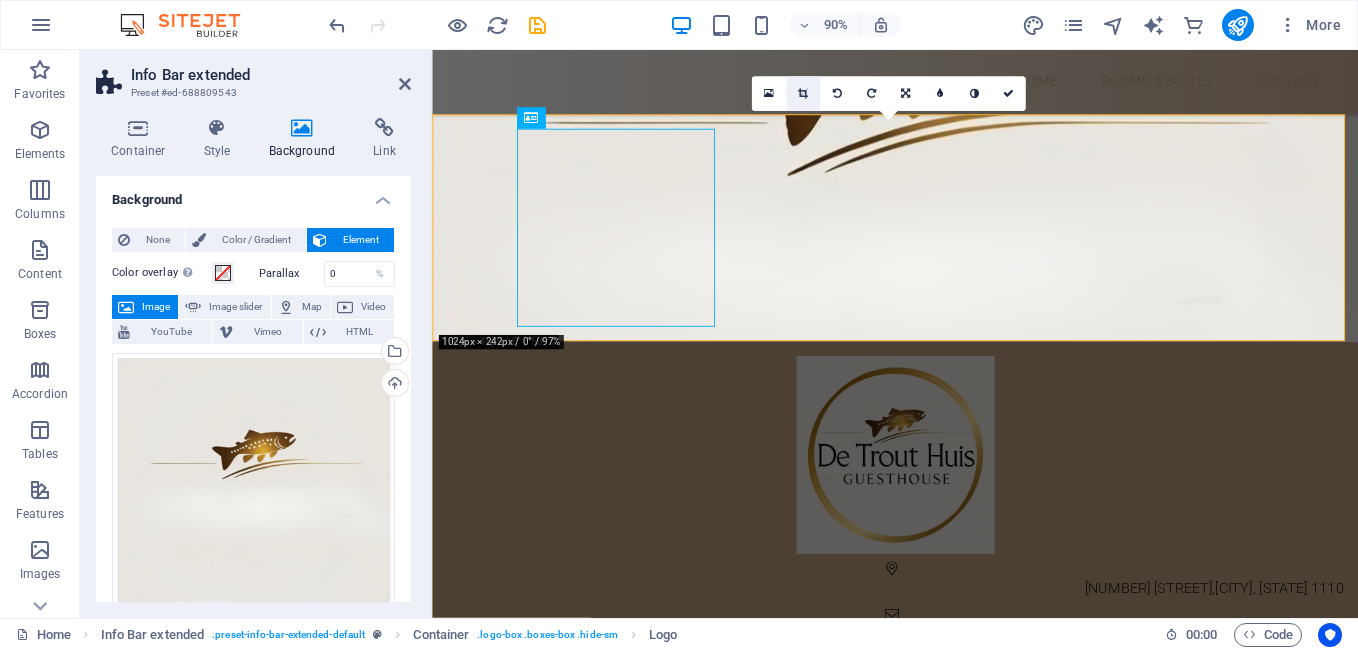 click at bounding box center (803, 94) 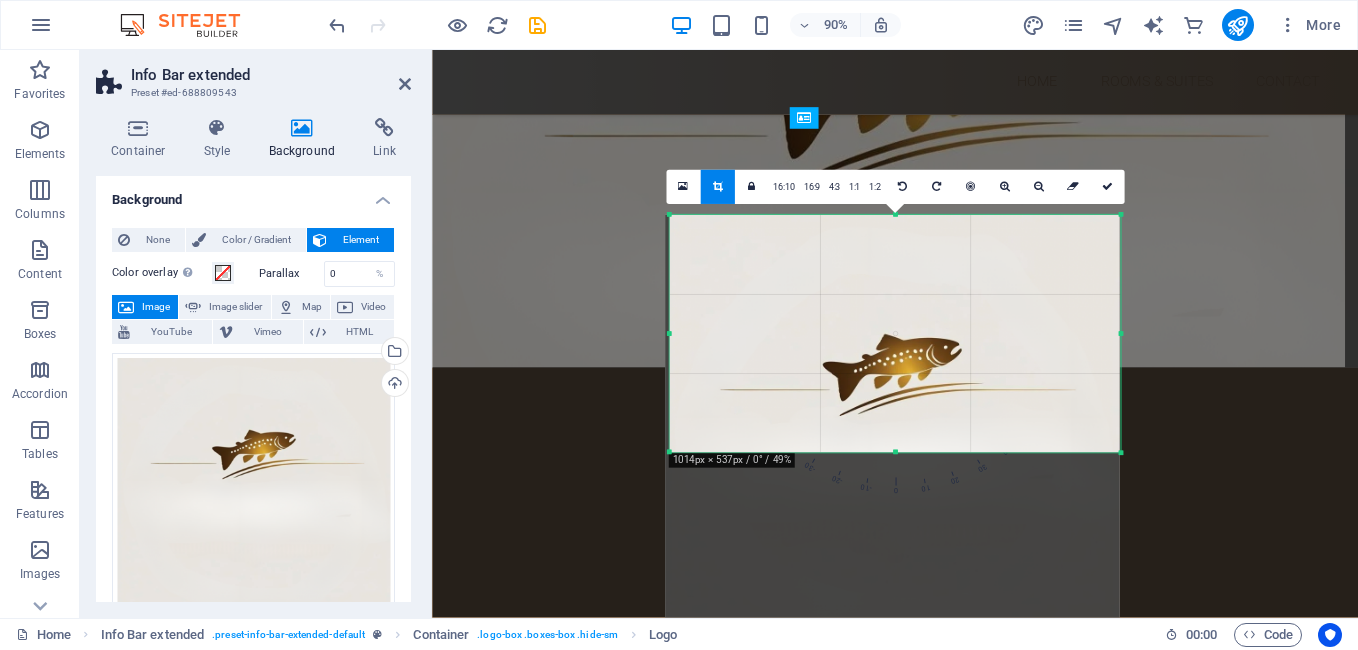 drag, startPoint x: 666, startPoint y: 561, endPoint x: 746, endPoint y: 329, distance: 245.40579 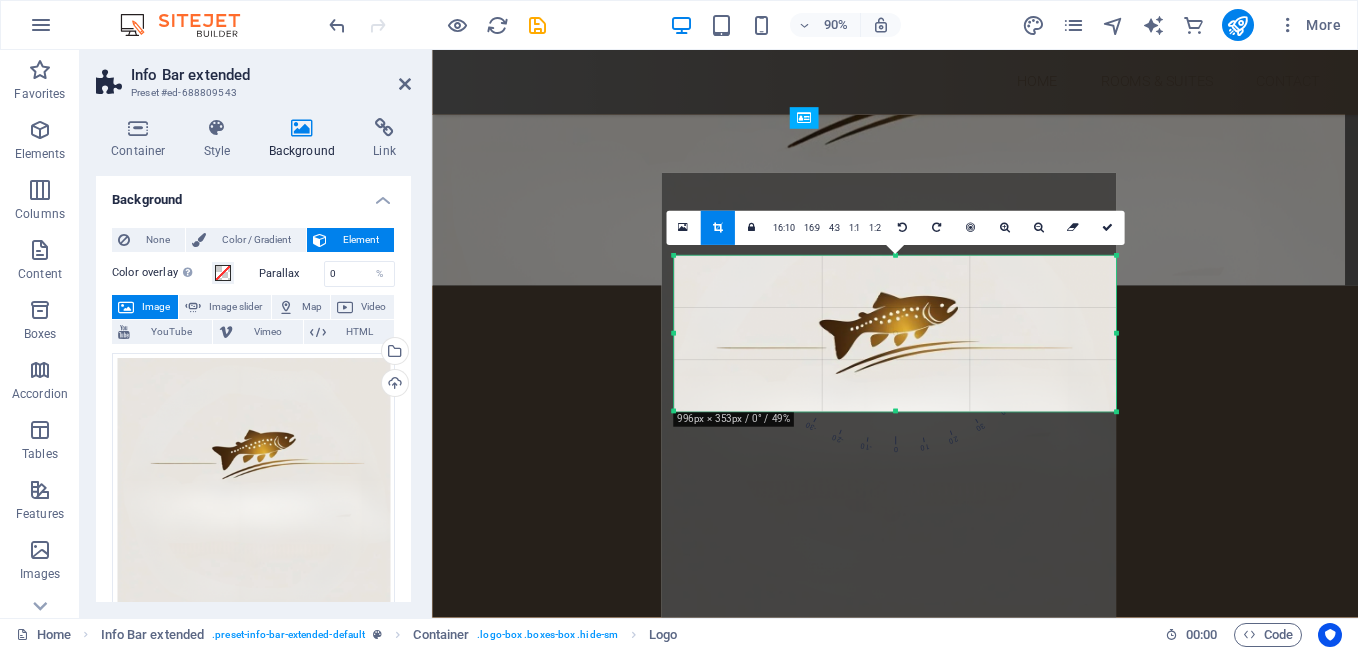 drag, startPoint x: 669, startPoint y: 214, endPoint x: 678, endPoint y: 306, distance: 92.43917 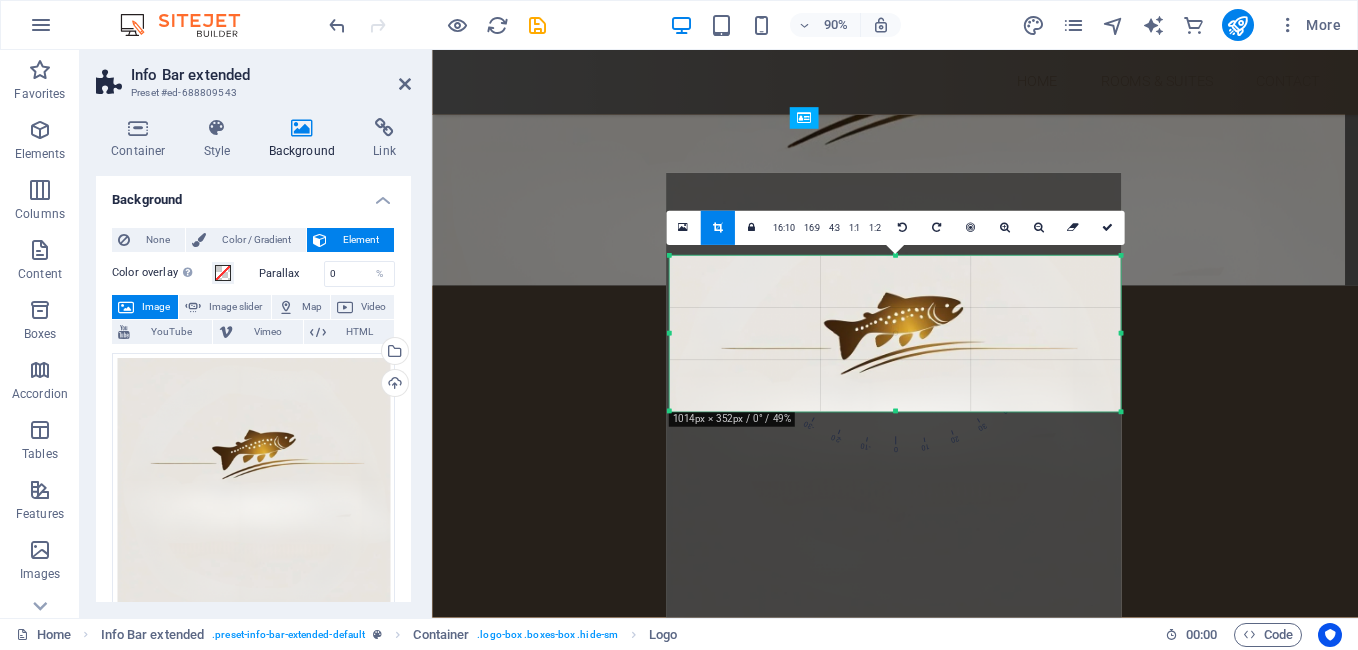 click on "180 170 160 150 140 130 120 110 100 90 80 70 60 50 40 30 20 10 0 -10 -20 -30 -40 -50 -60 -70 -80 -90 -100 -110 -120 -130 -140 -150 -160 -170 1014px × 352px / 0° / 49% 16:10 16:9 4:3 1:1 1:2 0" at bounding box center (895, 334) 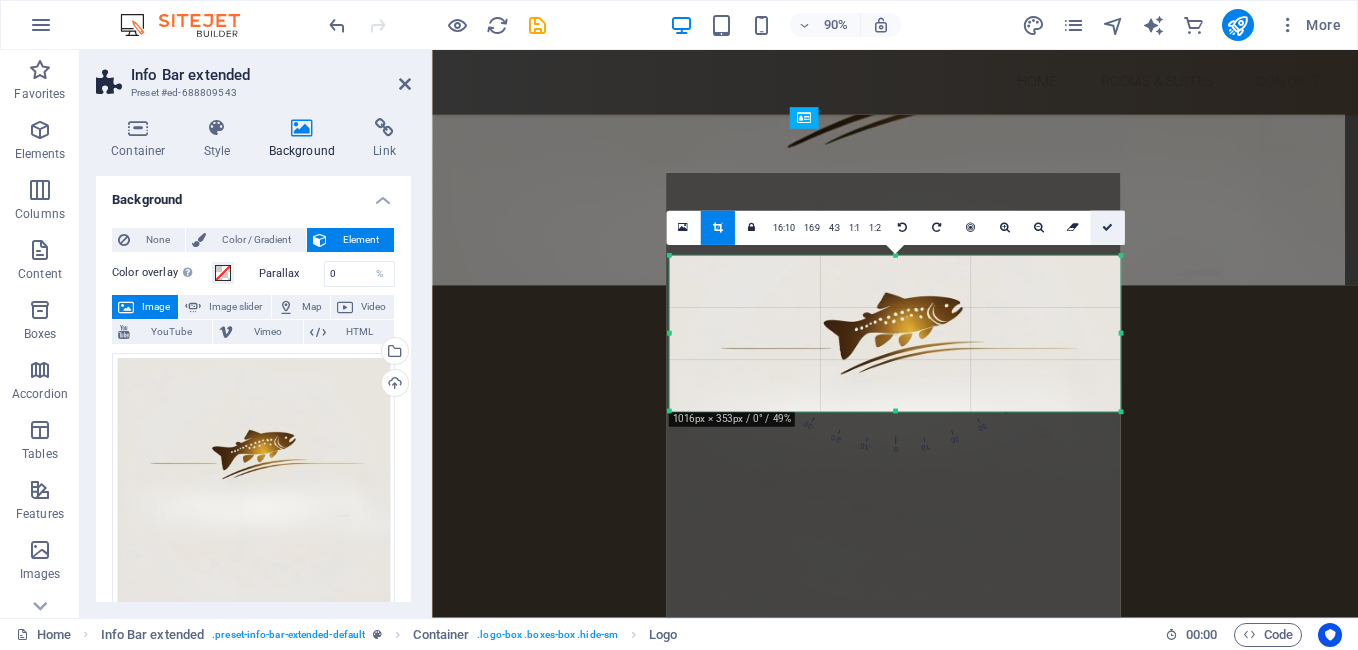 click at bounding box center [1106, 227] 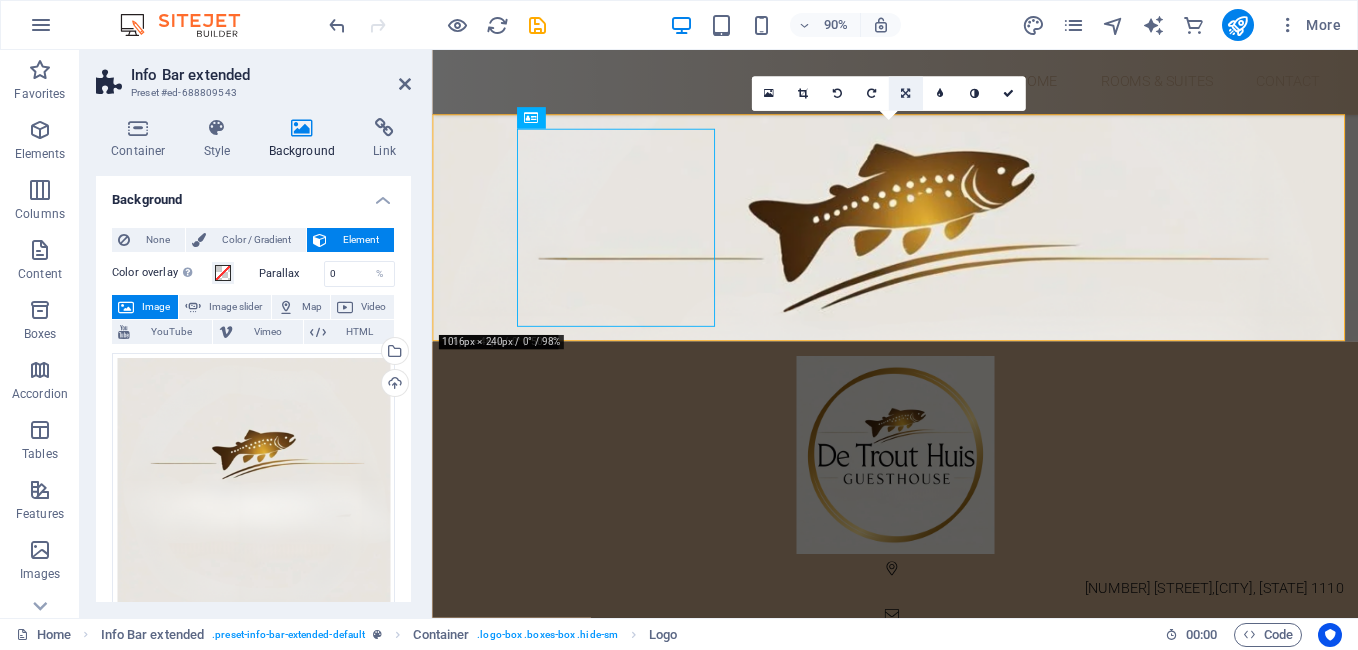 click at bounding box center (905, 94) 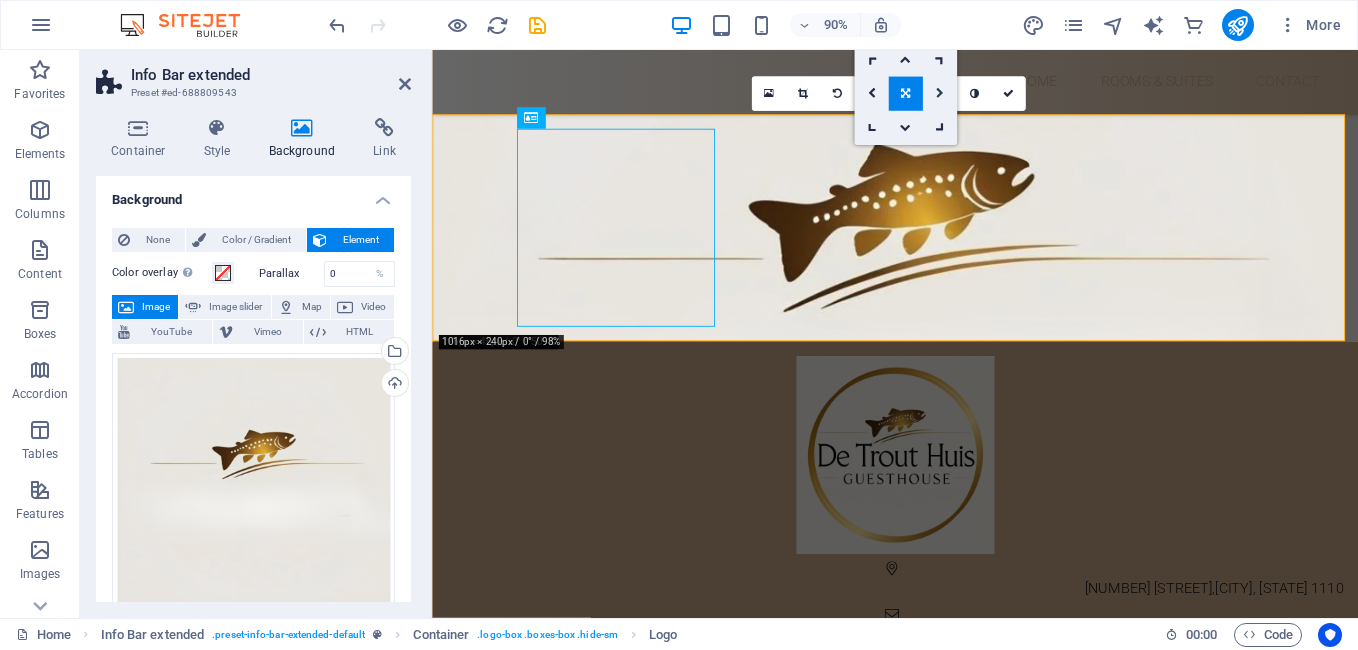 click at bounding box center (939, 94) 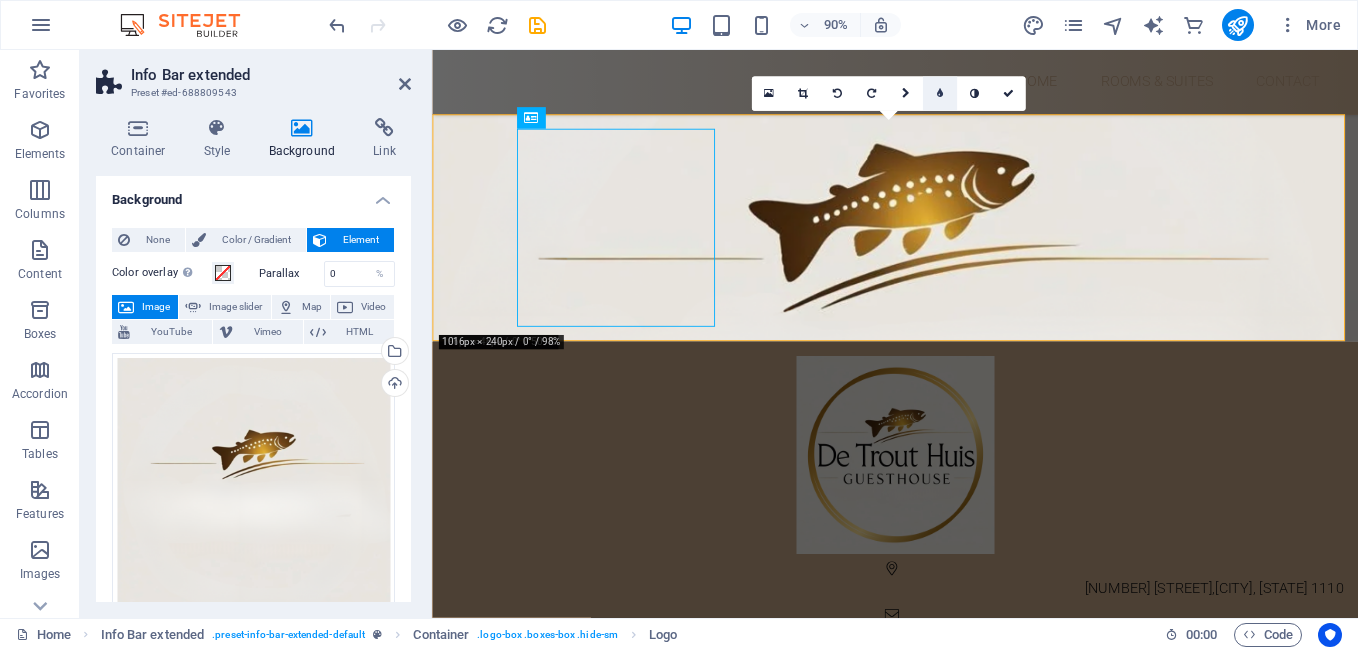 click at bounding box center (939, 94) 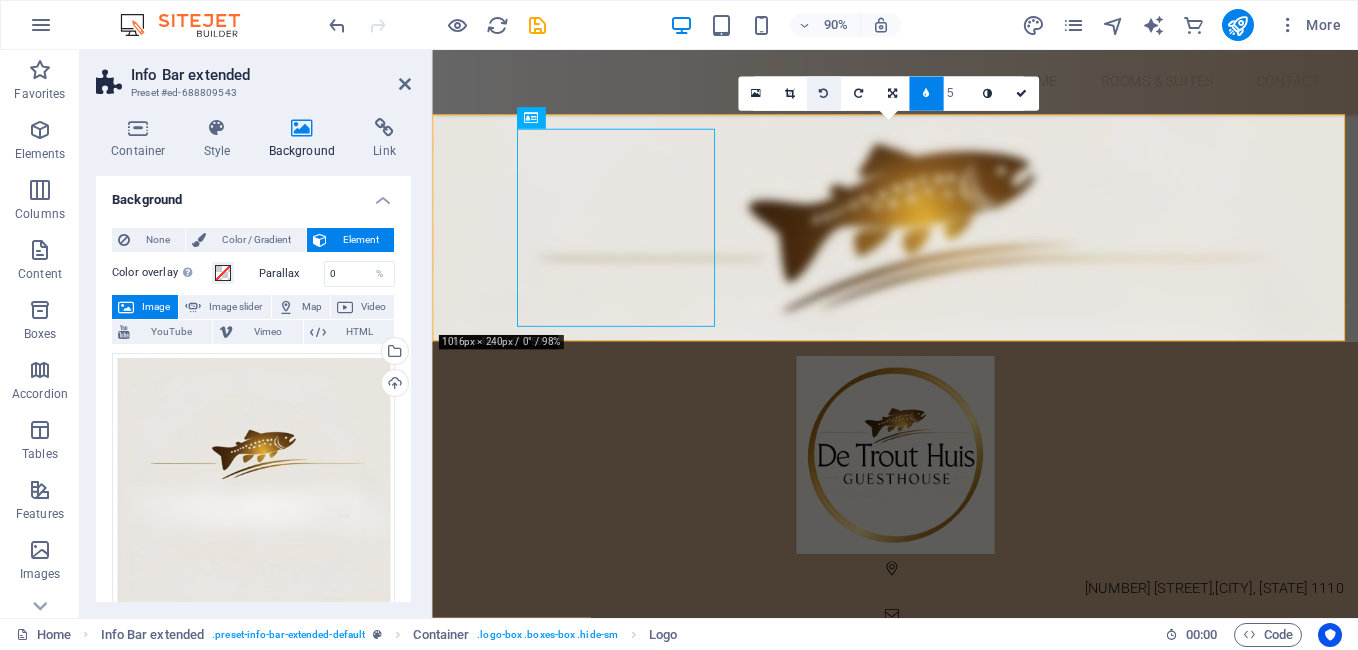 click at bounding box center [823, 94] 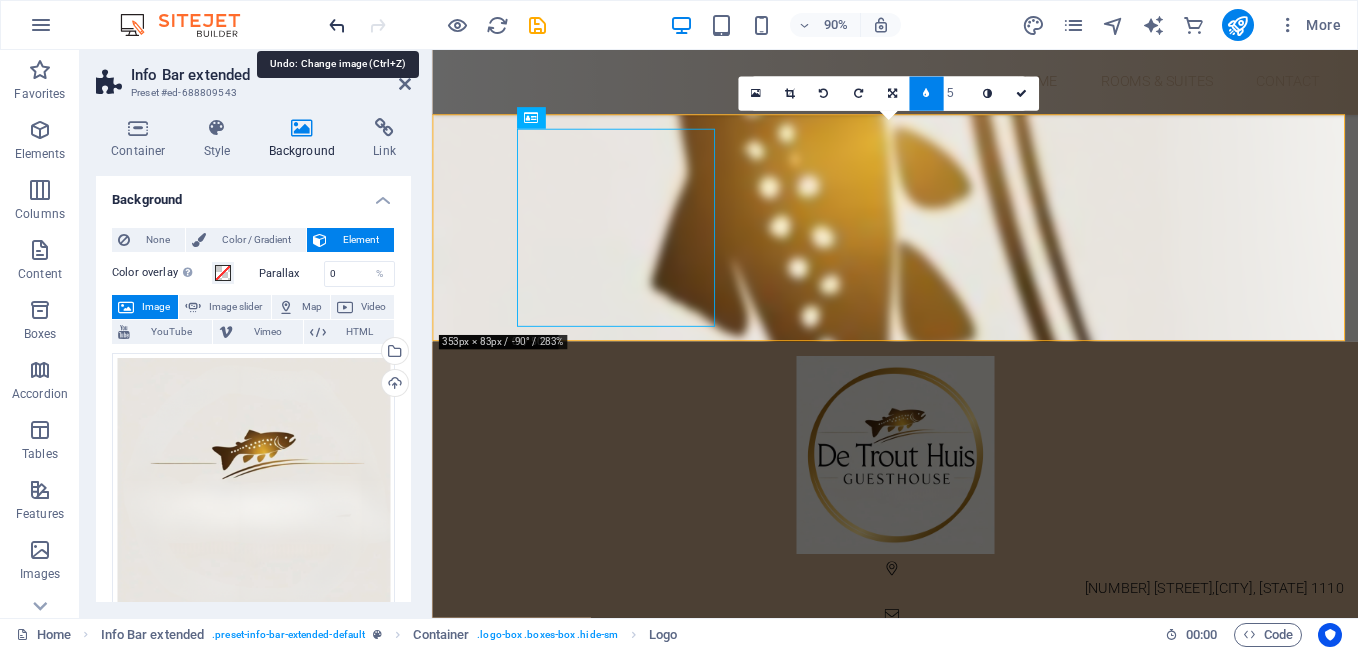 click at bounding box center [337, 25] 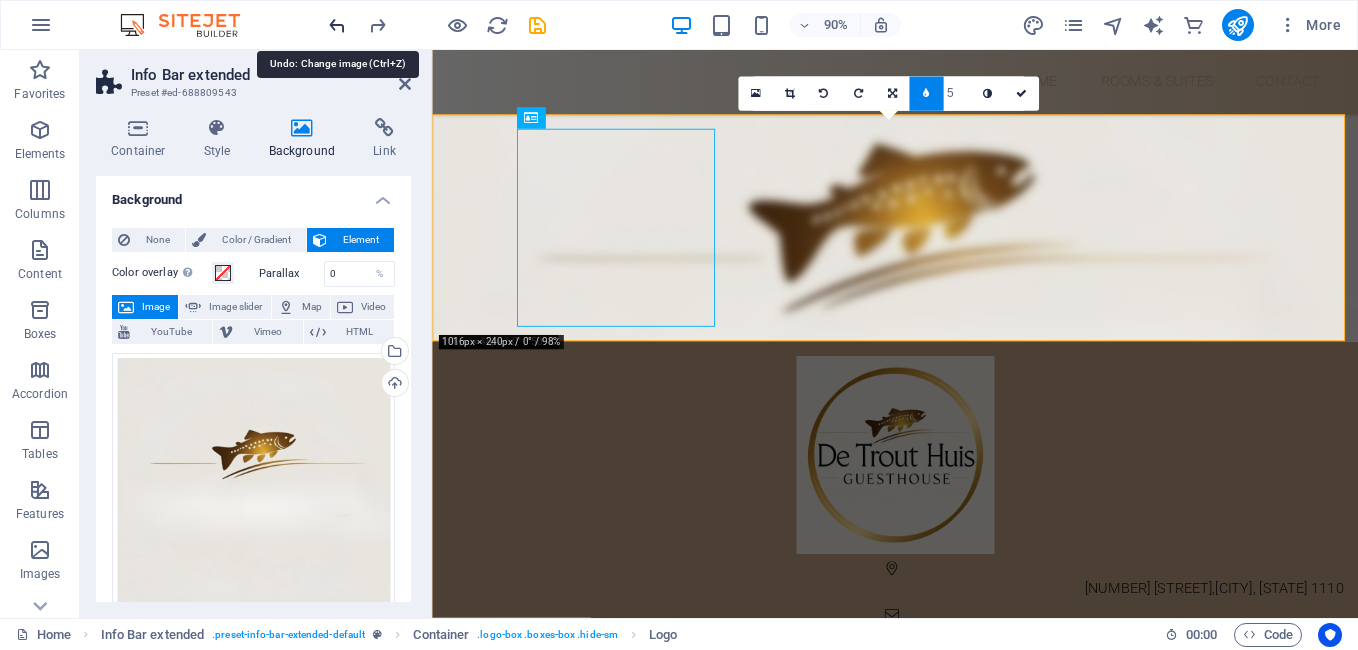 click at bounding box center [337, 25] 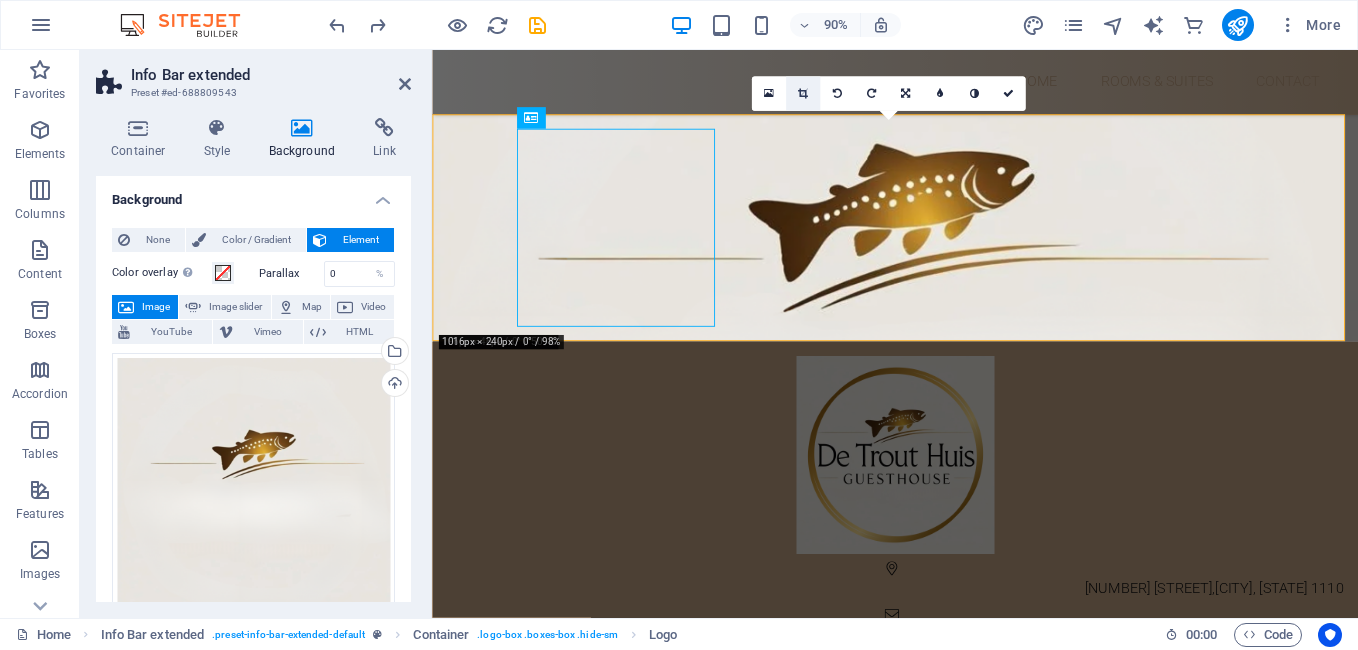 click at bounding box center (803, 94) 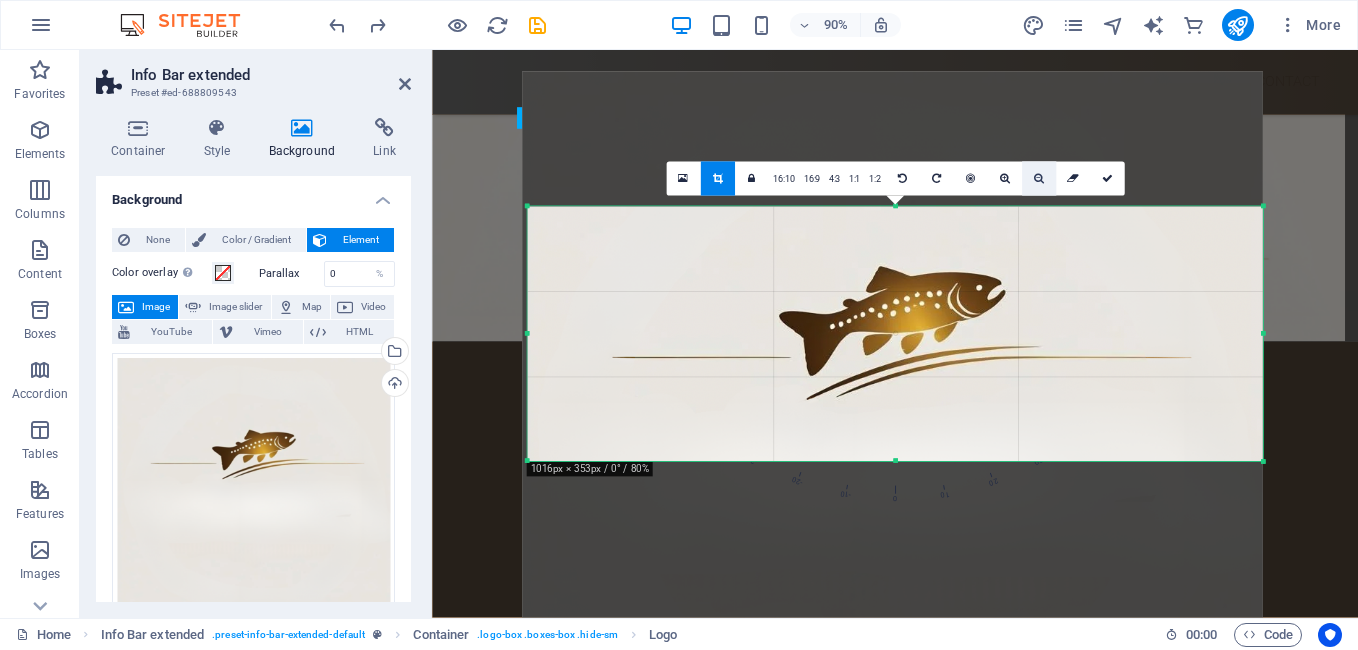 click at bounding box center [1039, 178] 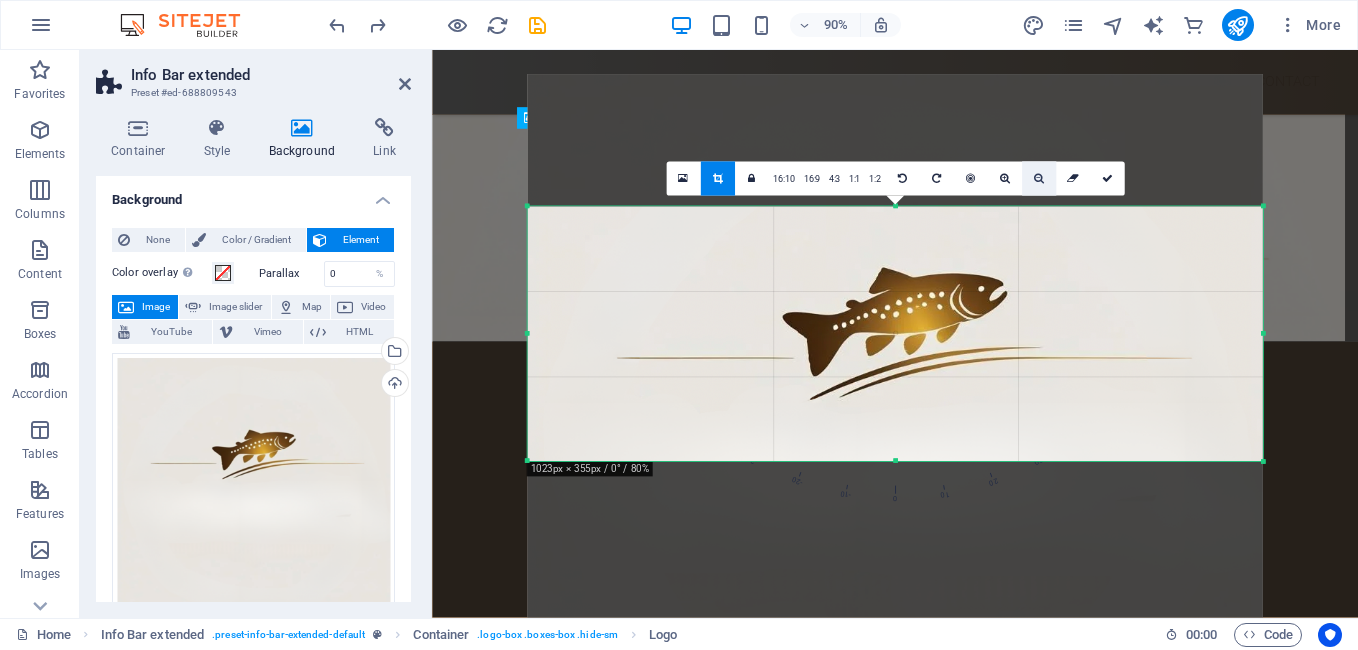 click at bounding box center (1039, 178) 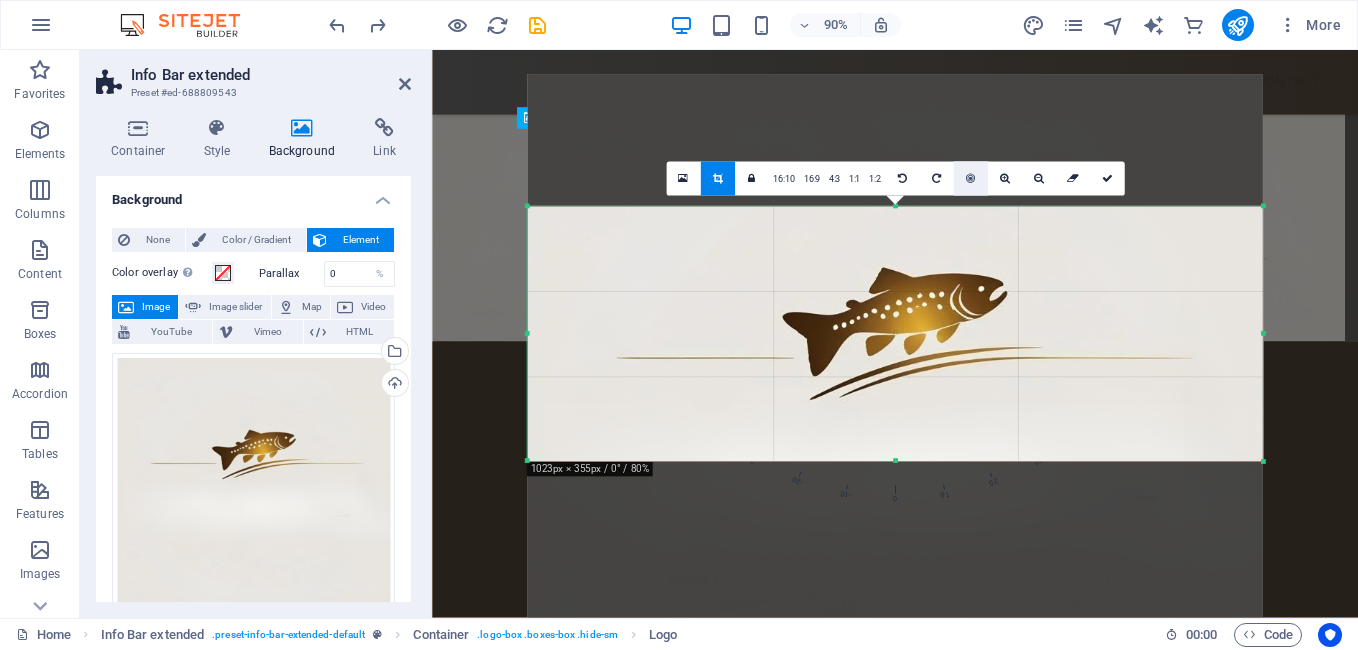 click at bounding box center [970, 178] 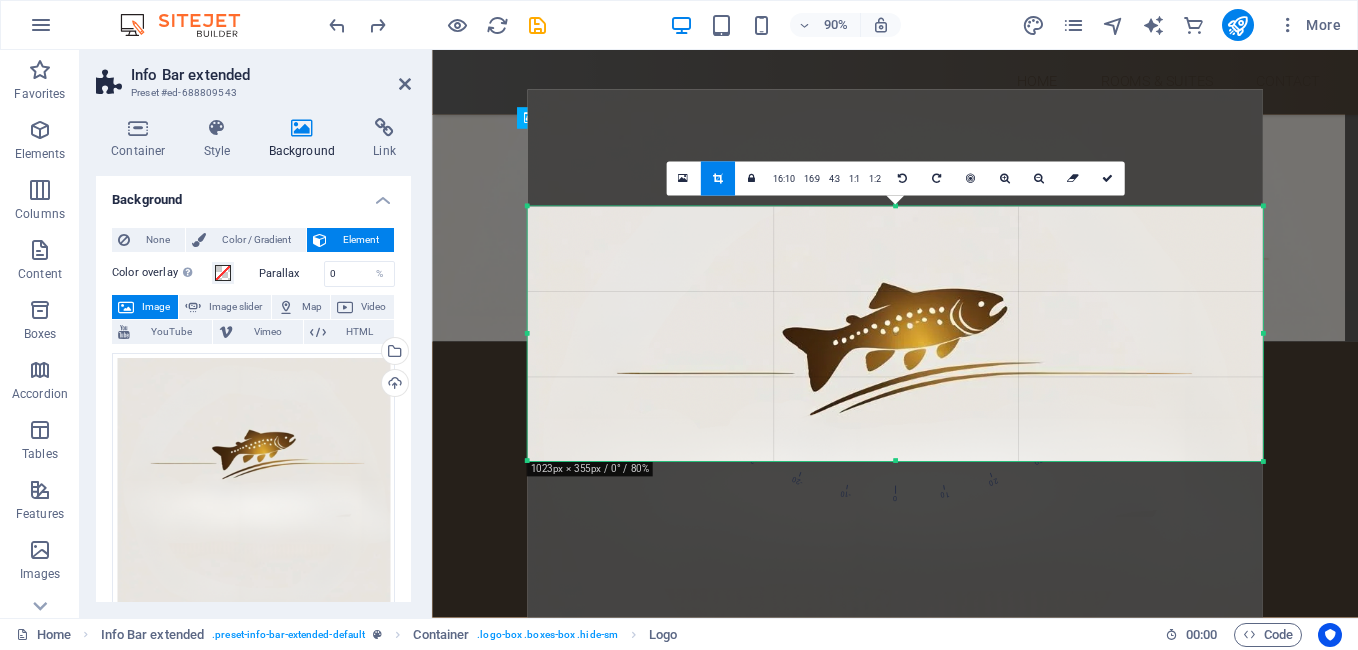 drag, startPoint x: 979, startPoint y: 271, endPoint x: 983, endPoint y: 382, distance: 111.07205 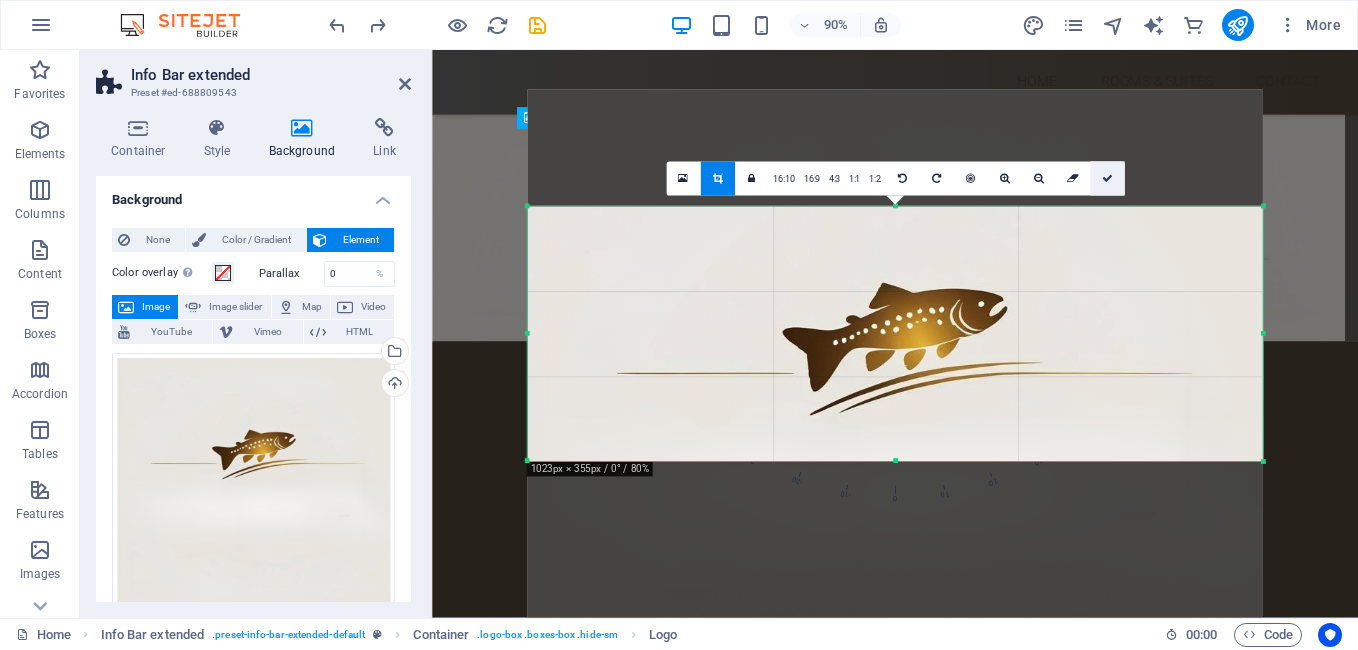 click at bounding box center [1106, 178] 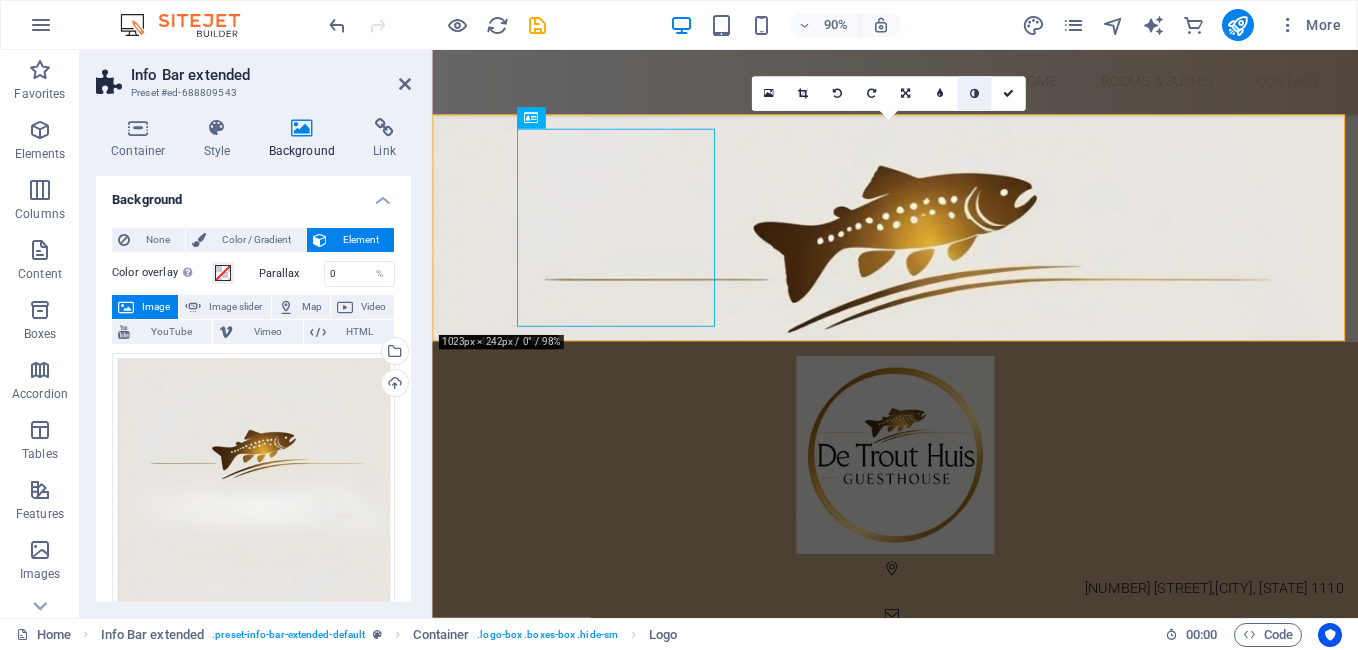 click at bounding box center (973, 94) 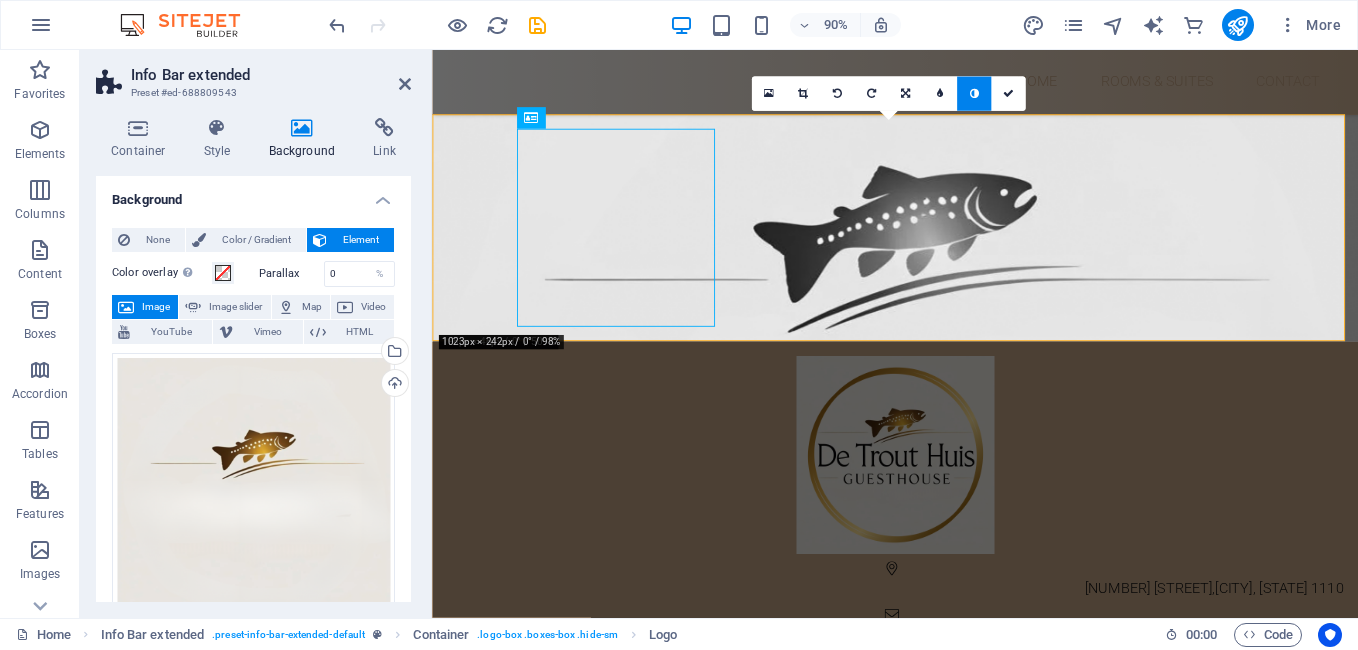 click at bounding box center [973, 94] 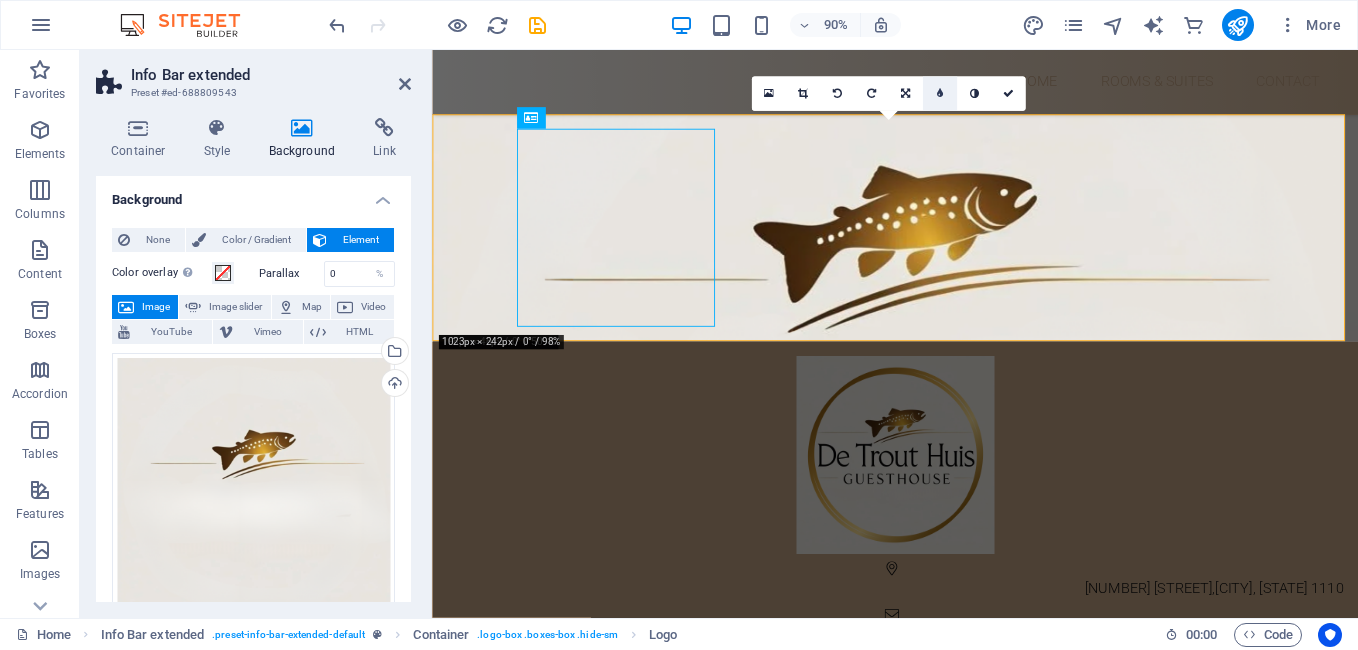 click at bounding box center [939, 94] 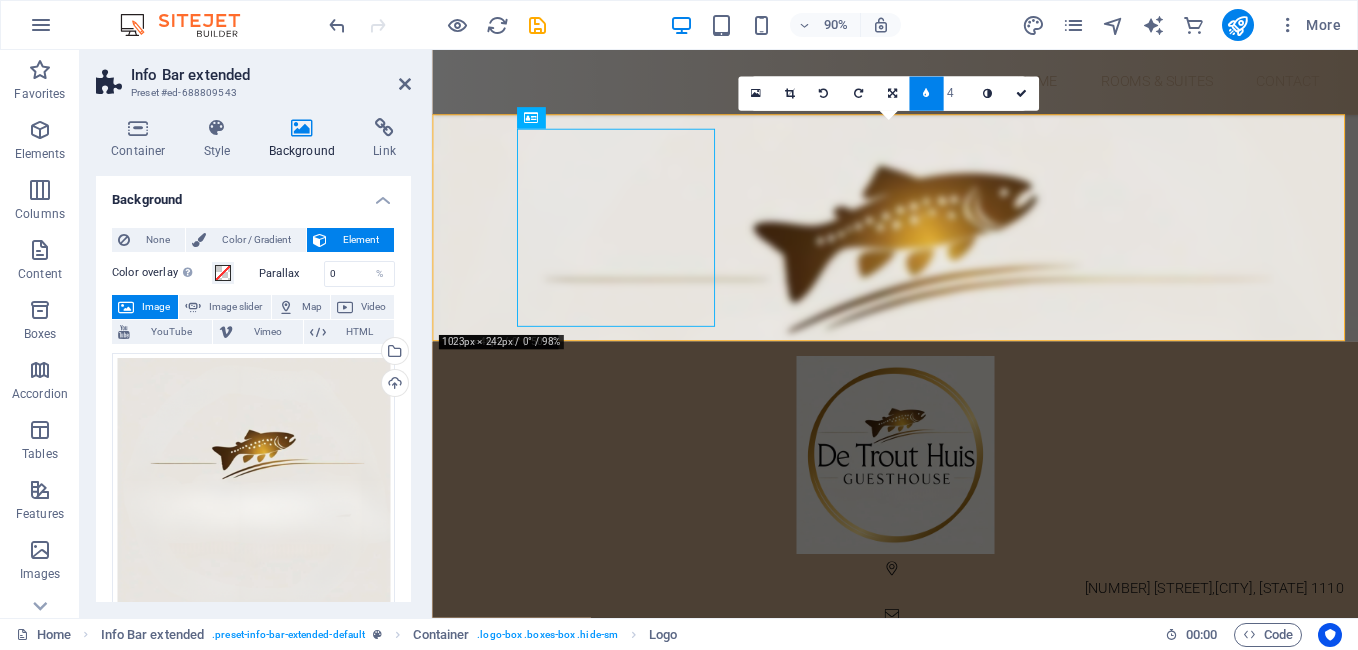 type on "3" 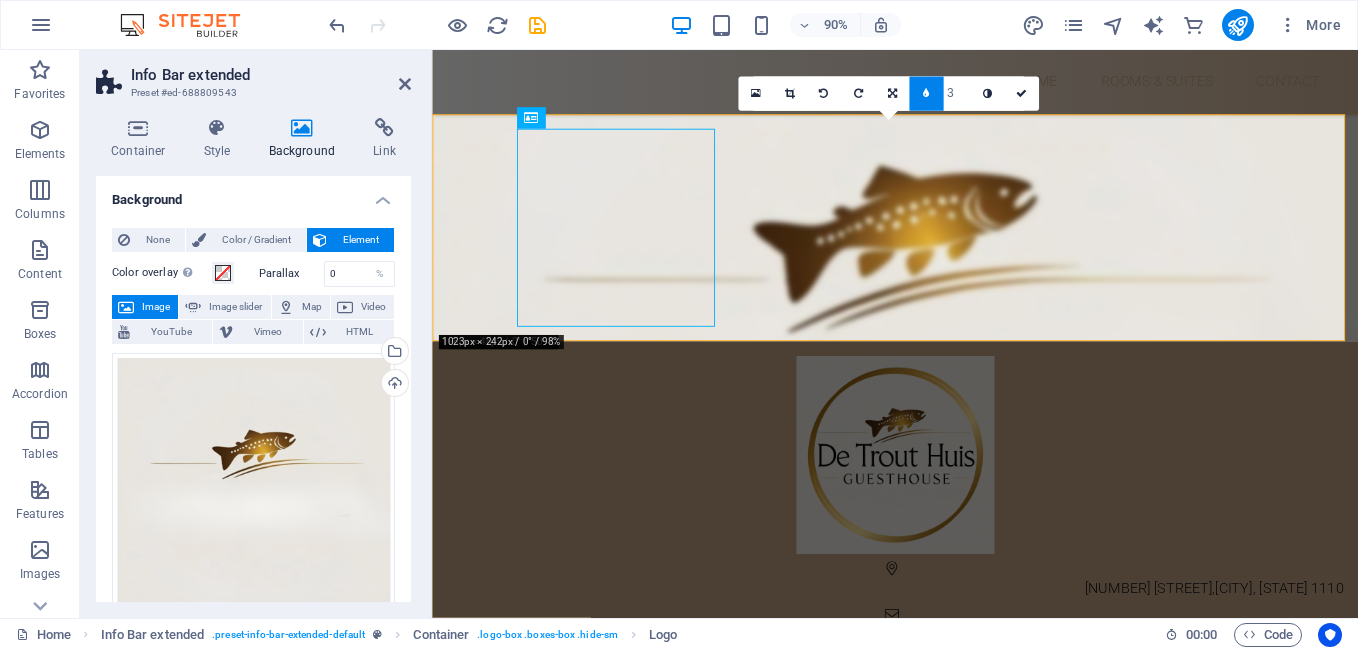 type on "2" 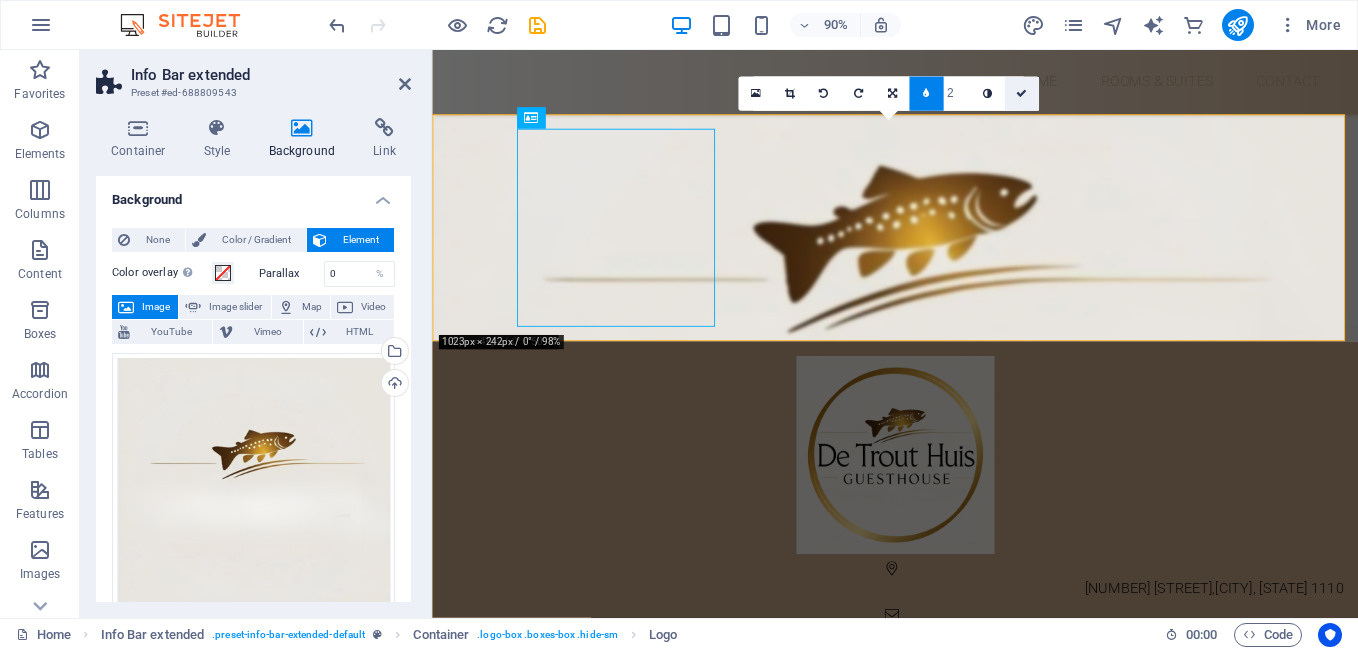 click at bounding box center (1021, 94) 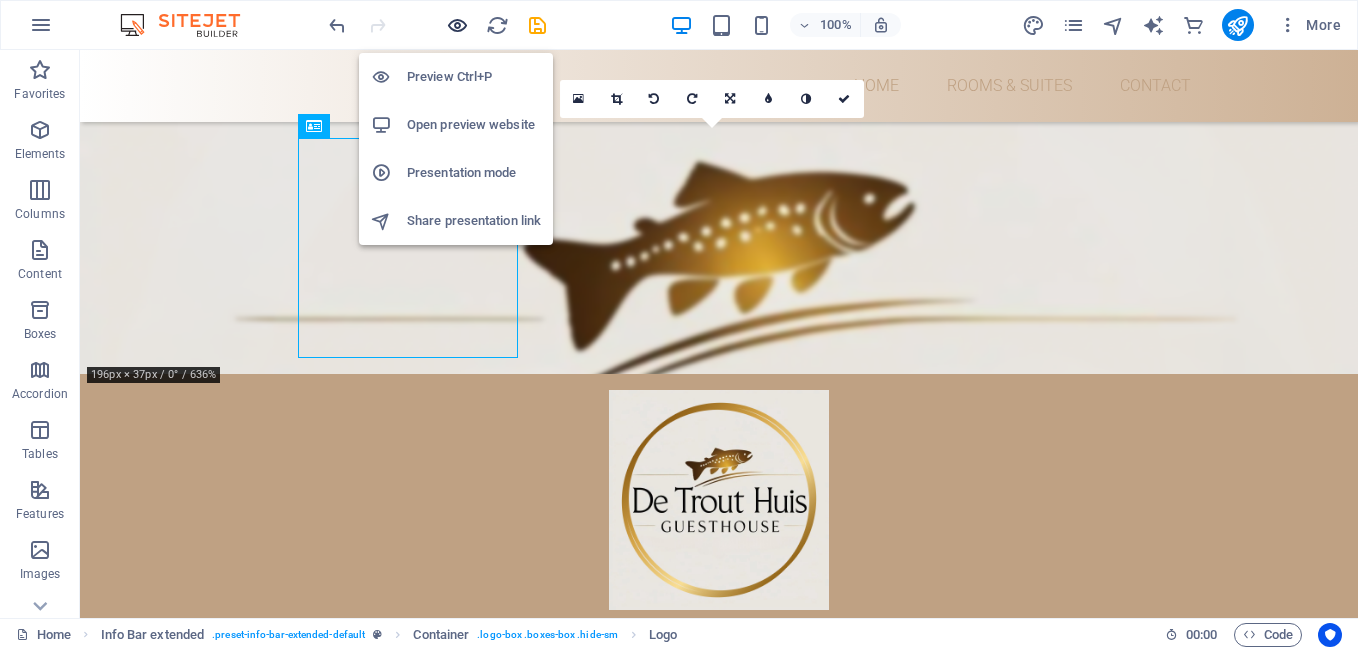 click at bounding box center [457, 25] 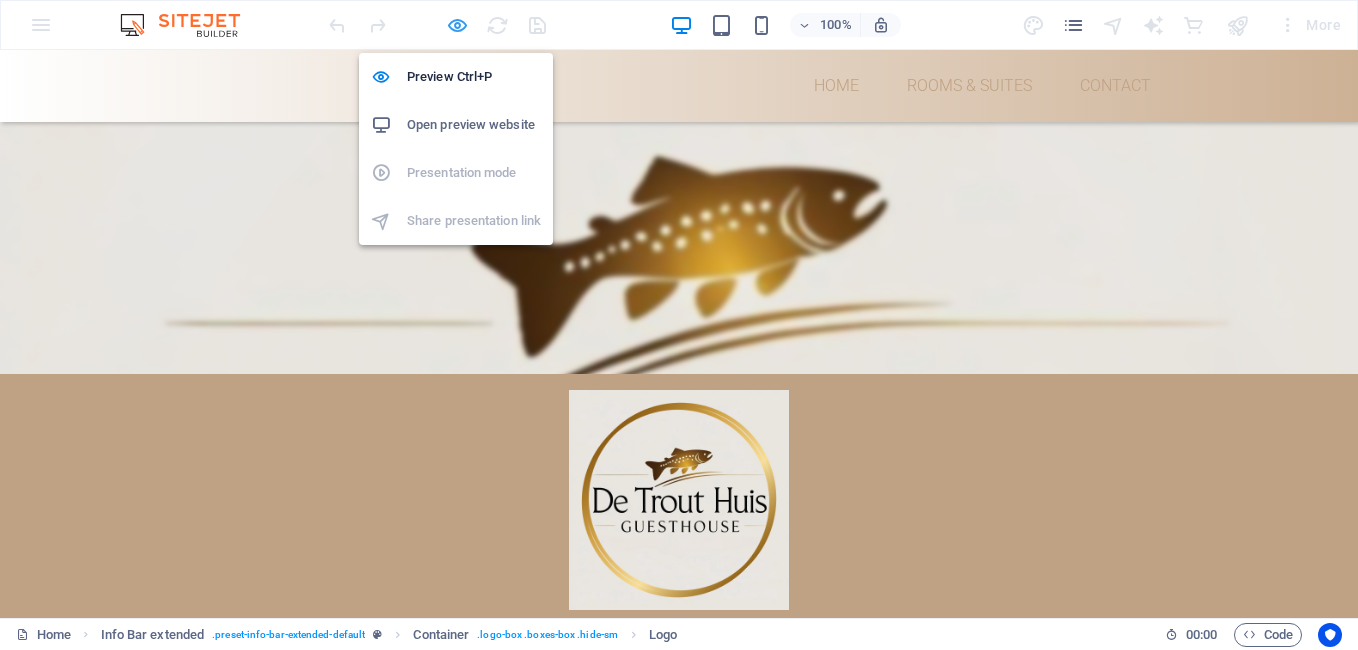 click at bounding box center [457, 25] 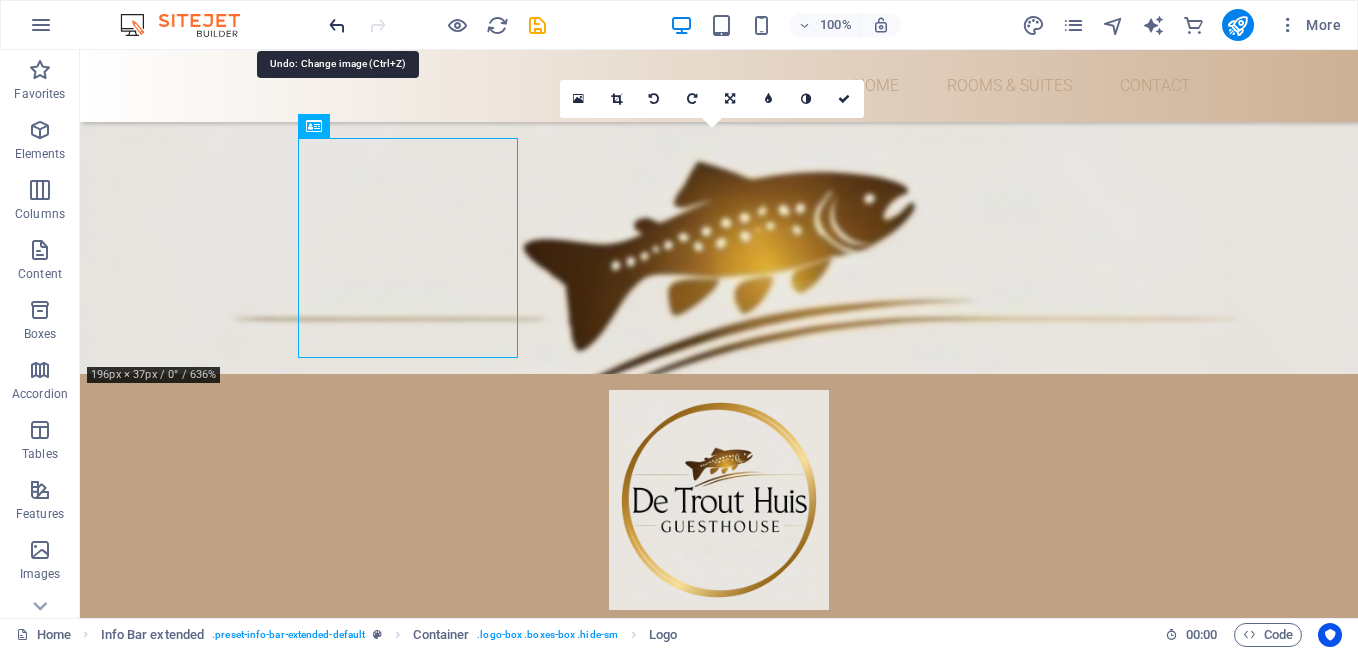 click at bounding box center [337, 25] 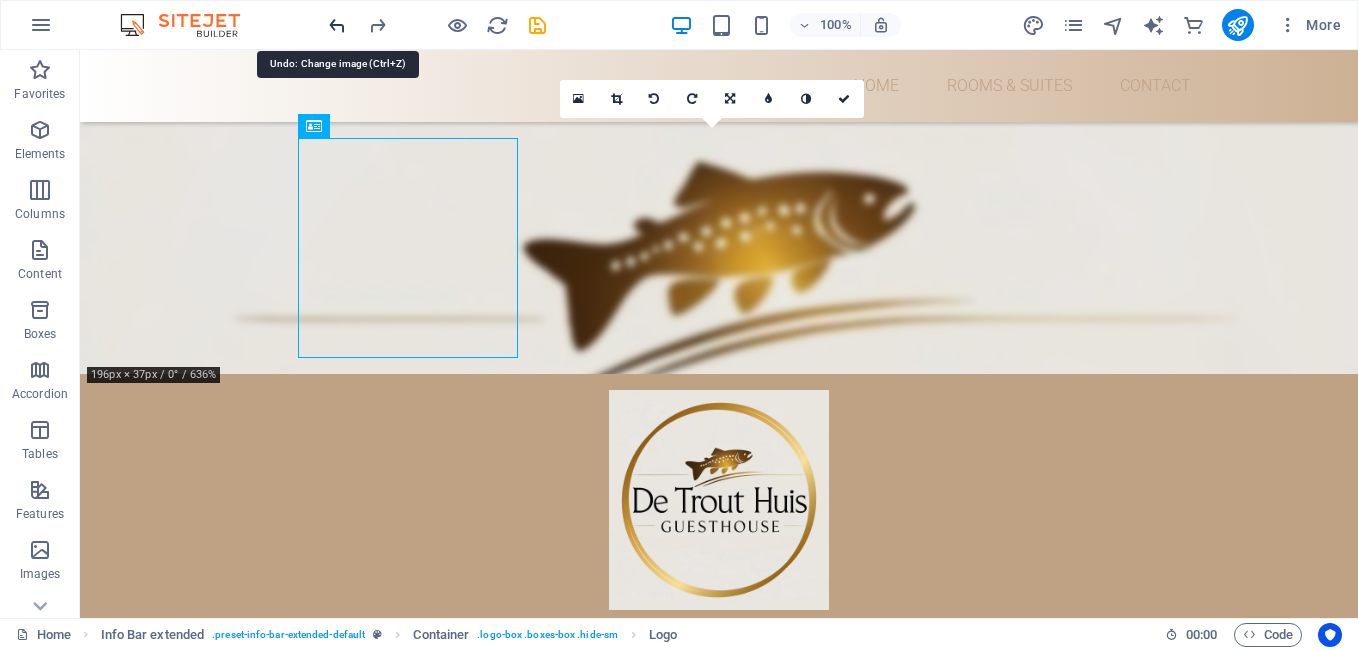 click at bounding box center [337, 25] 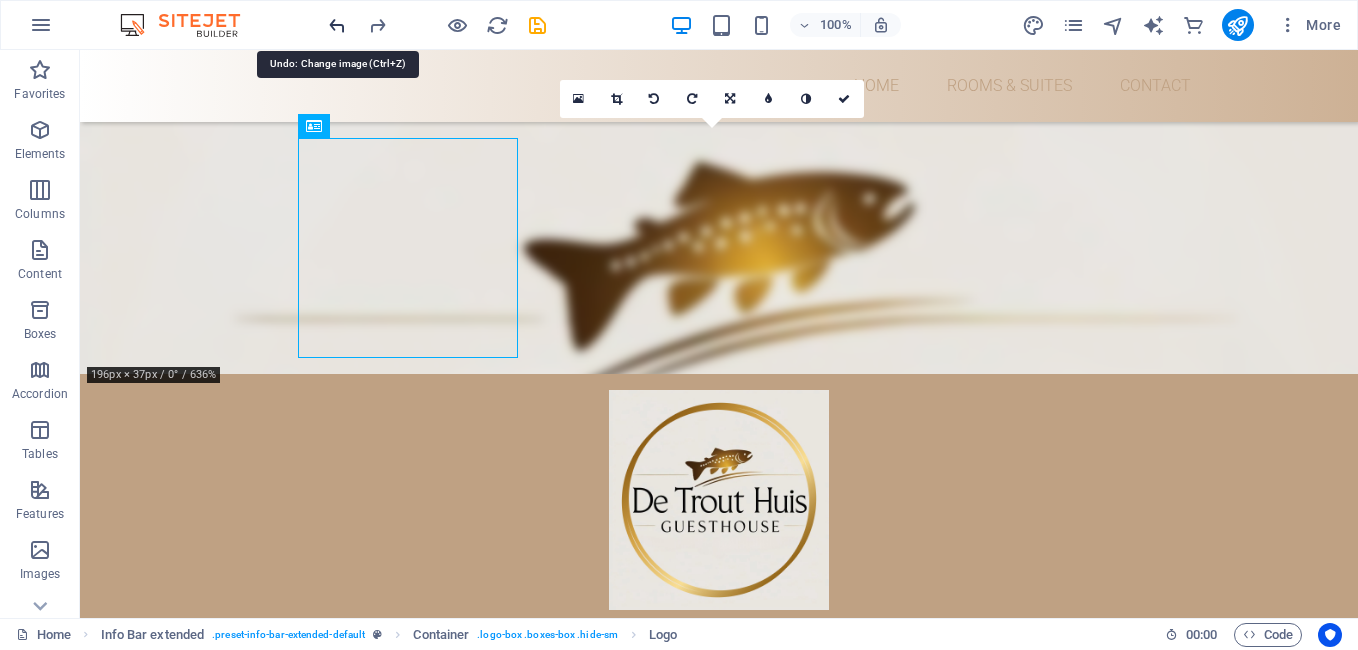 click at bounding box center [337, 25] 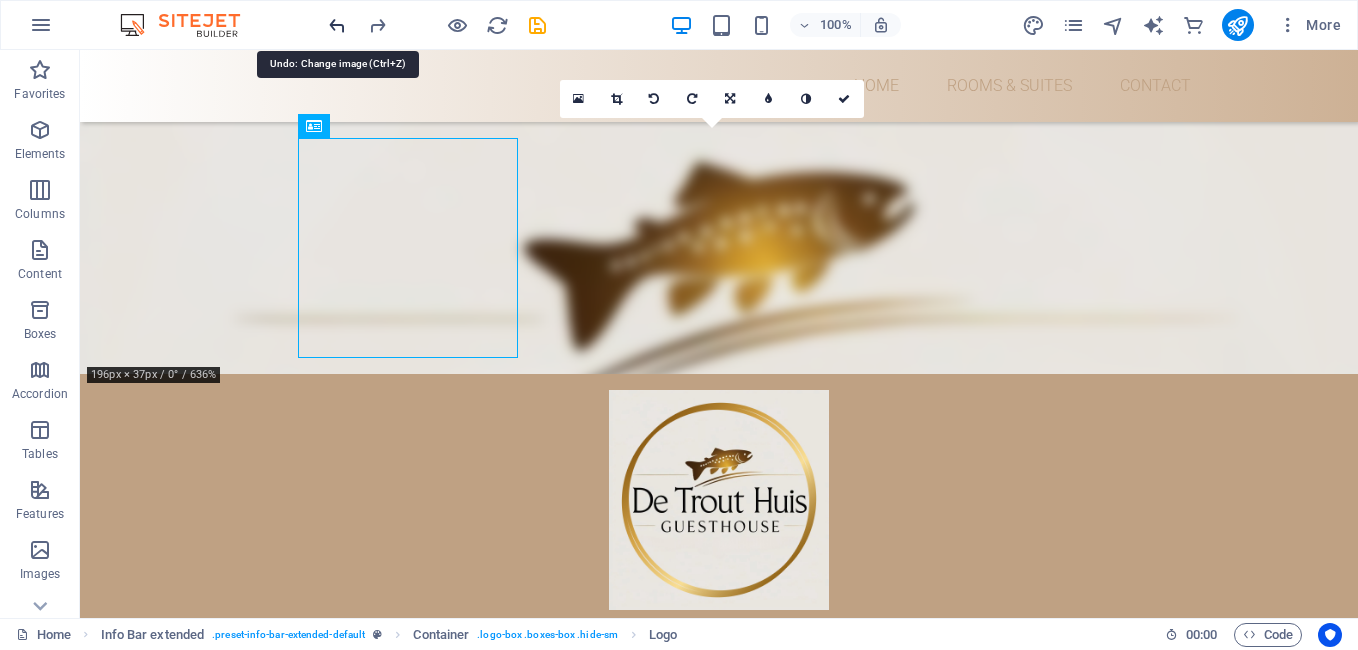 click at bounding box center [337, 25] 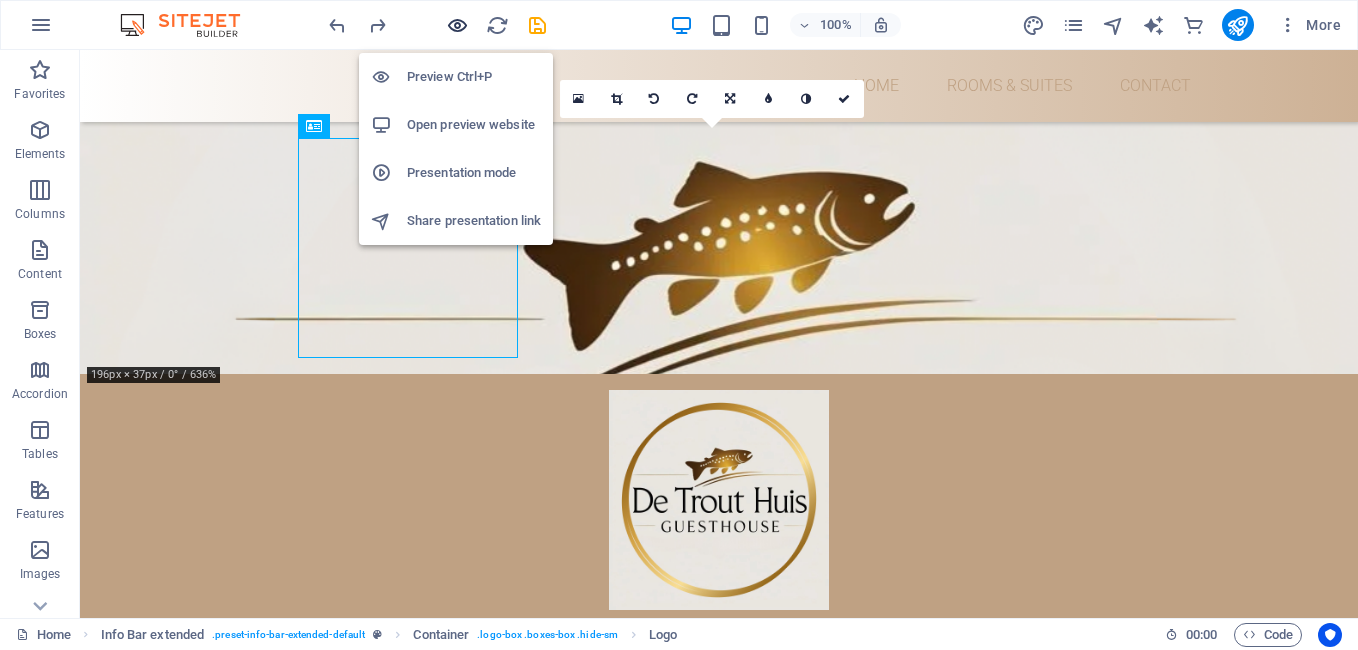 click at bounding box center (457, 25) 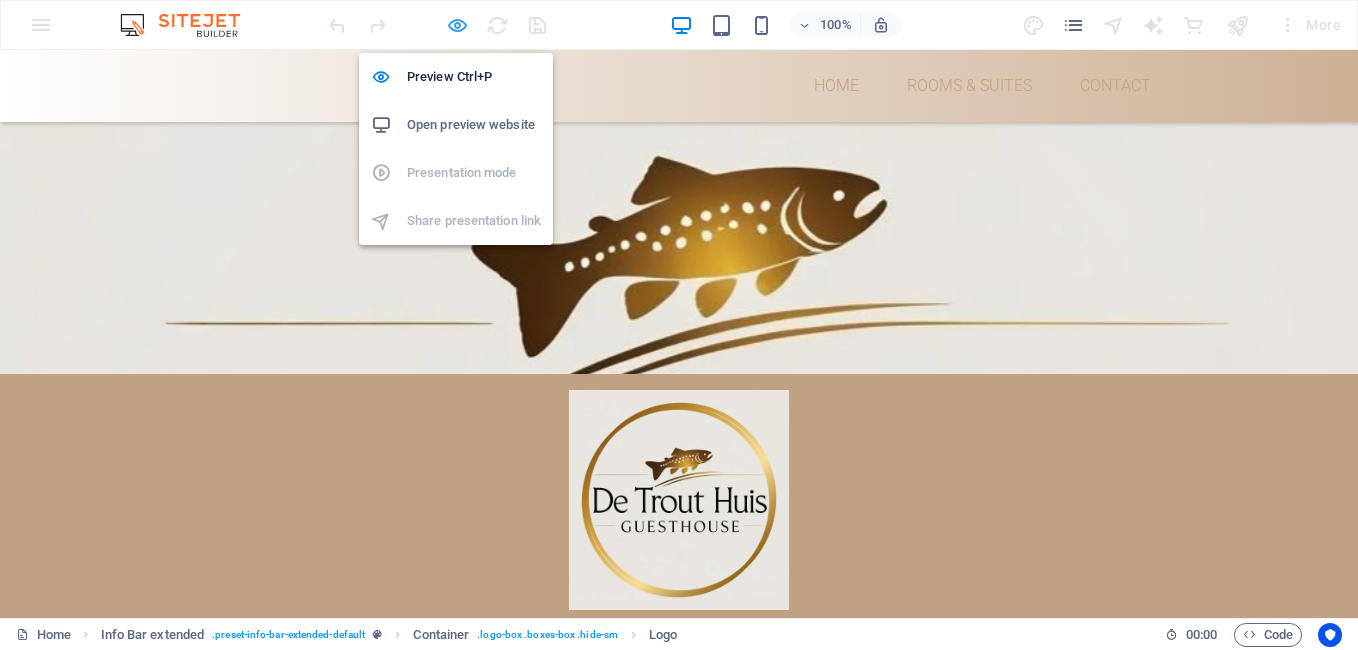 click at bounding box center [457, 25] 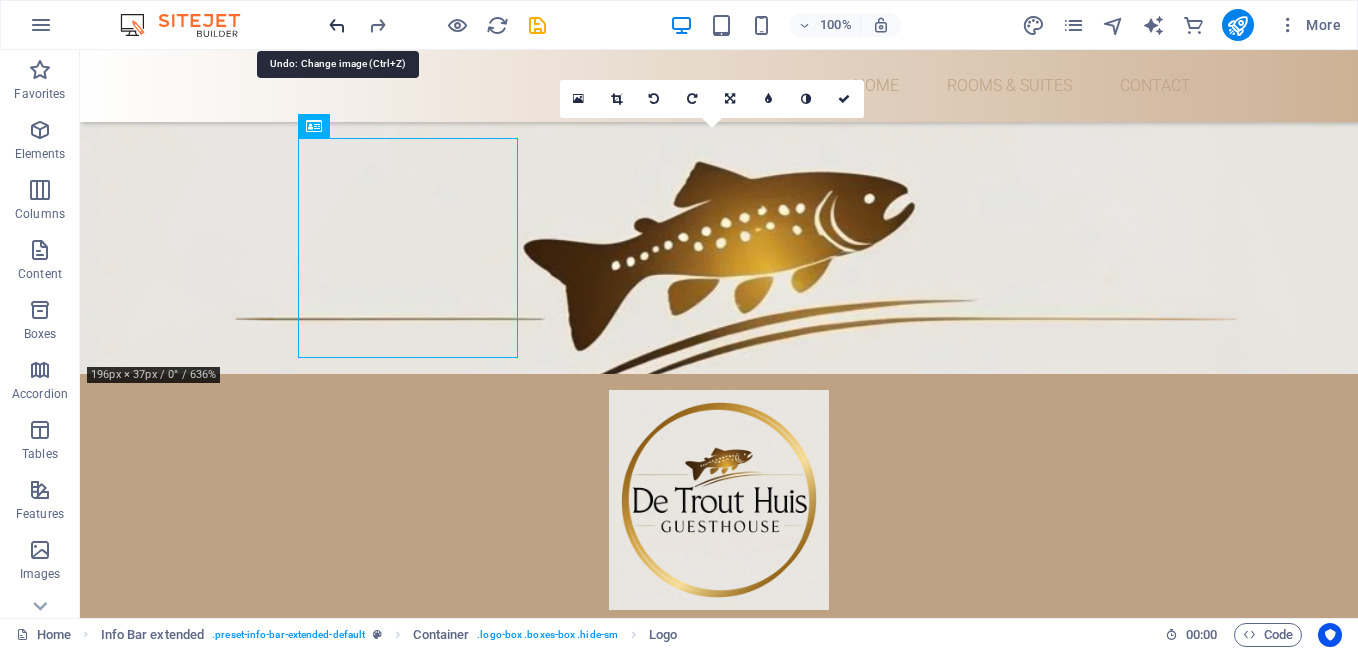 click at bounding box center [337, 25] 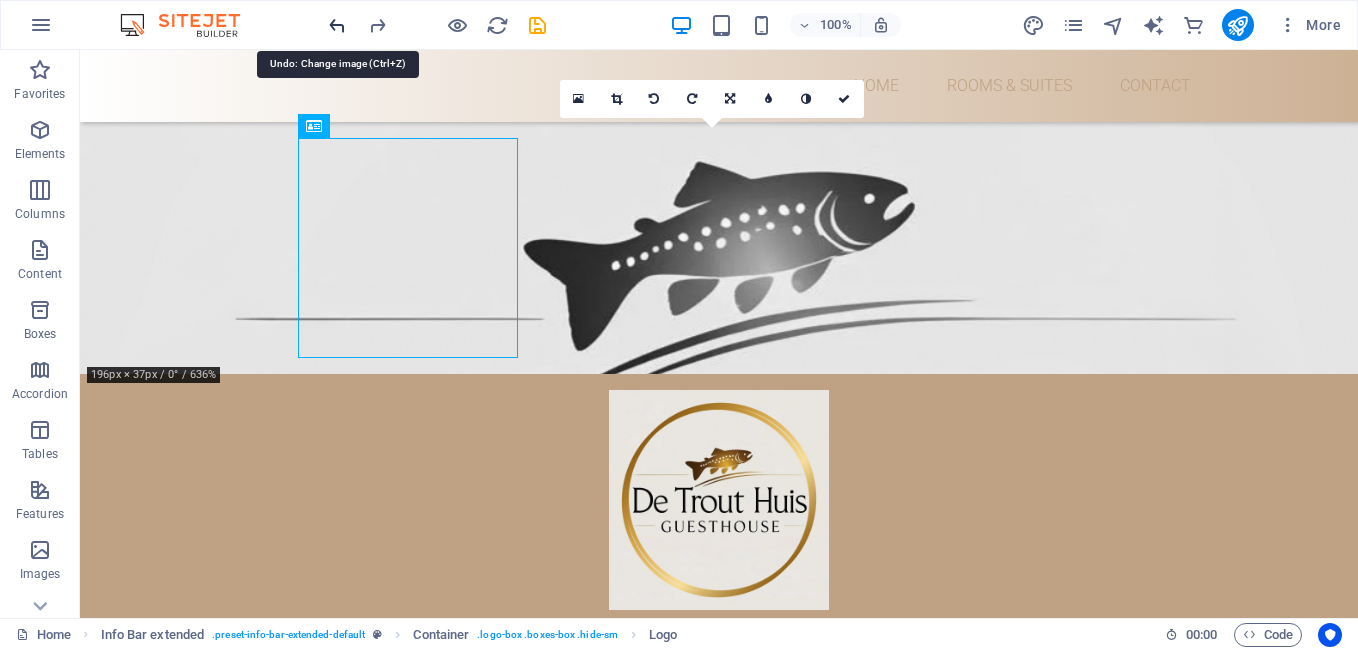 click at bounding box center (337, 25) 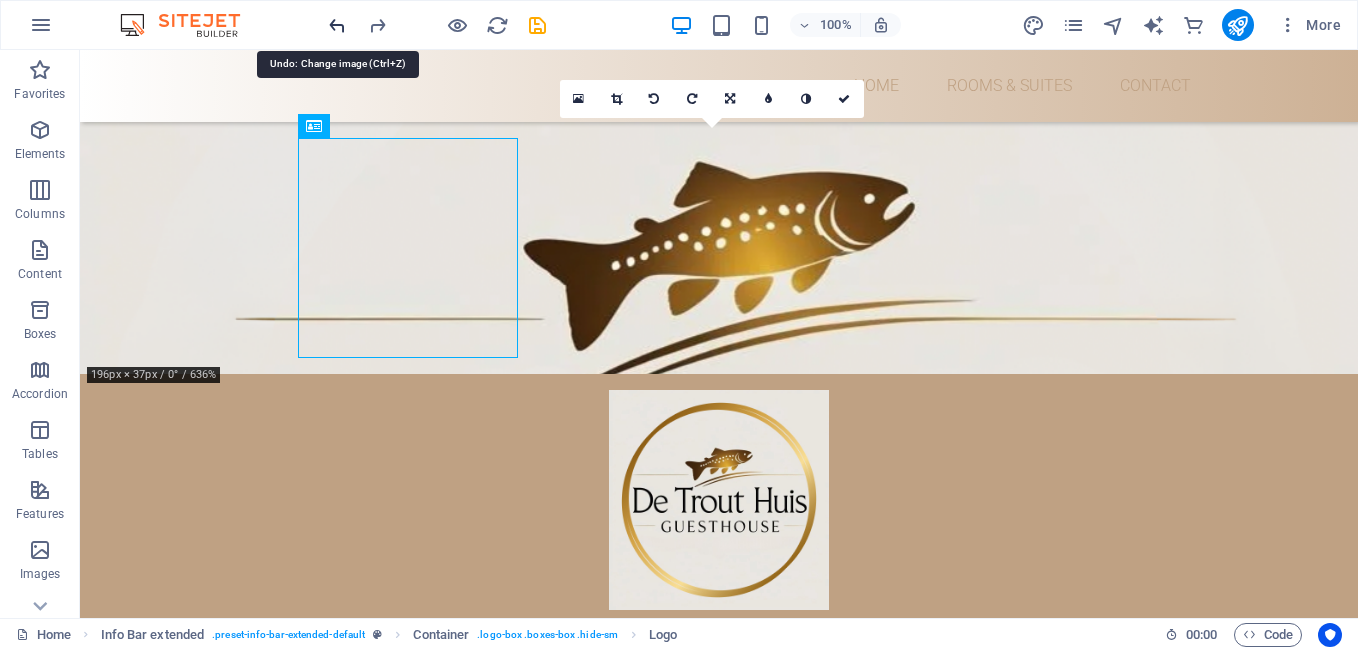 click at bounding box center [337, 25] 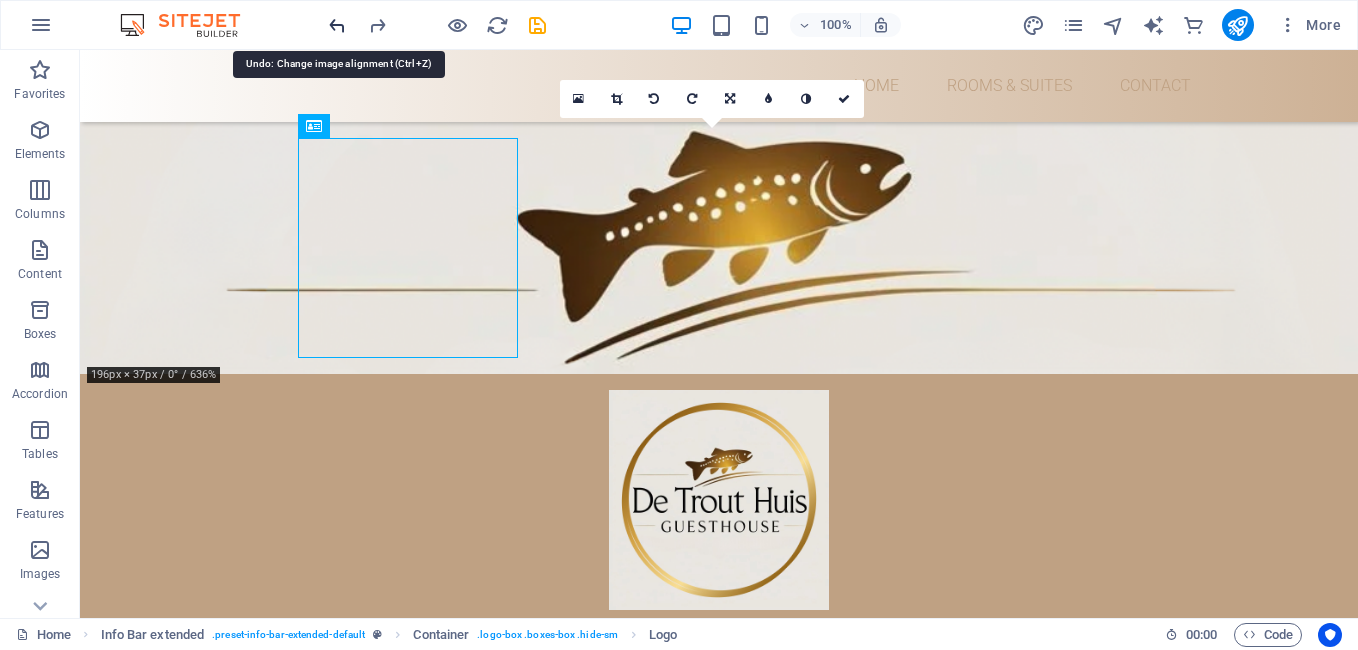 click at bounding box center (337, 25) 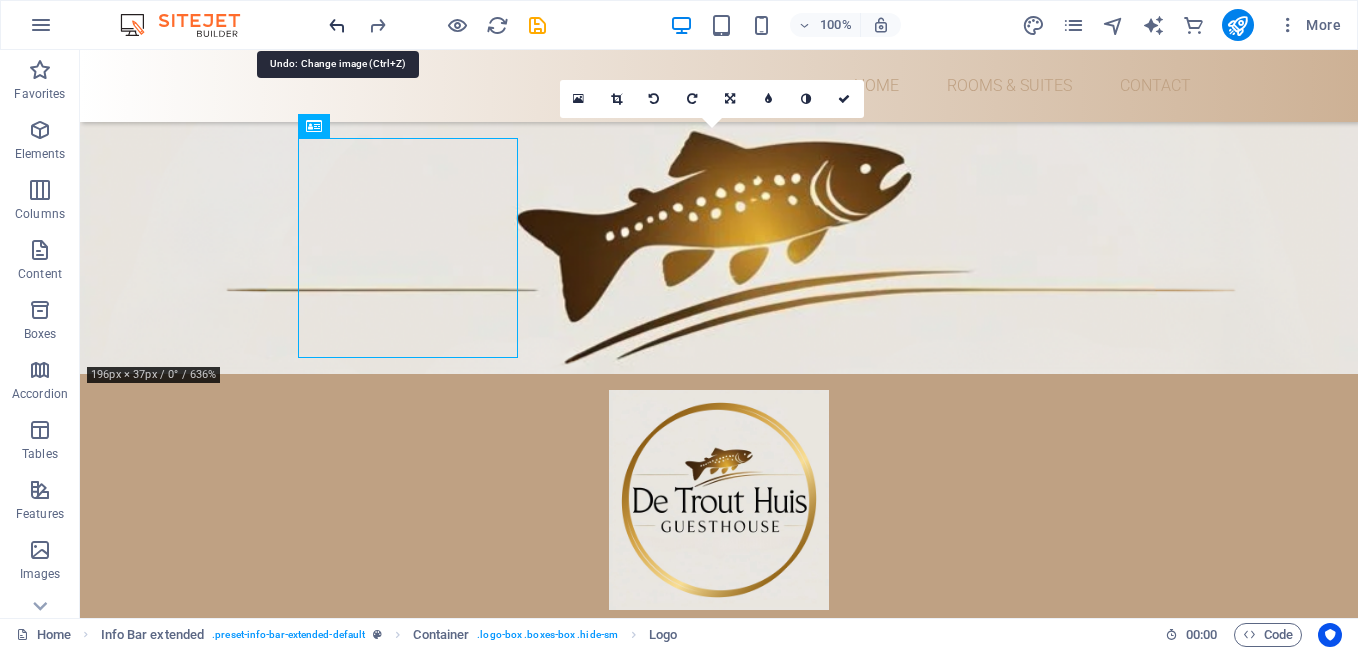 click at bounding box center [337, 25] 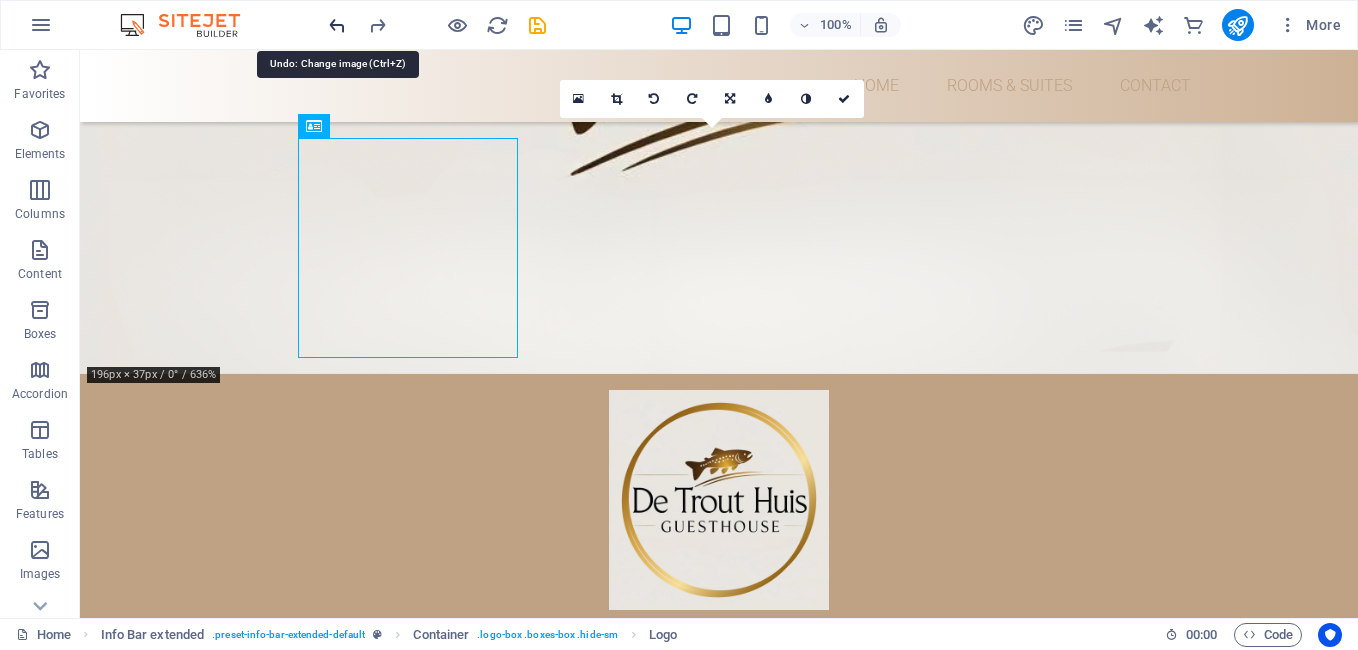 click at bounding box center (337, 25) 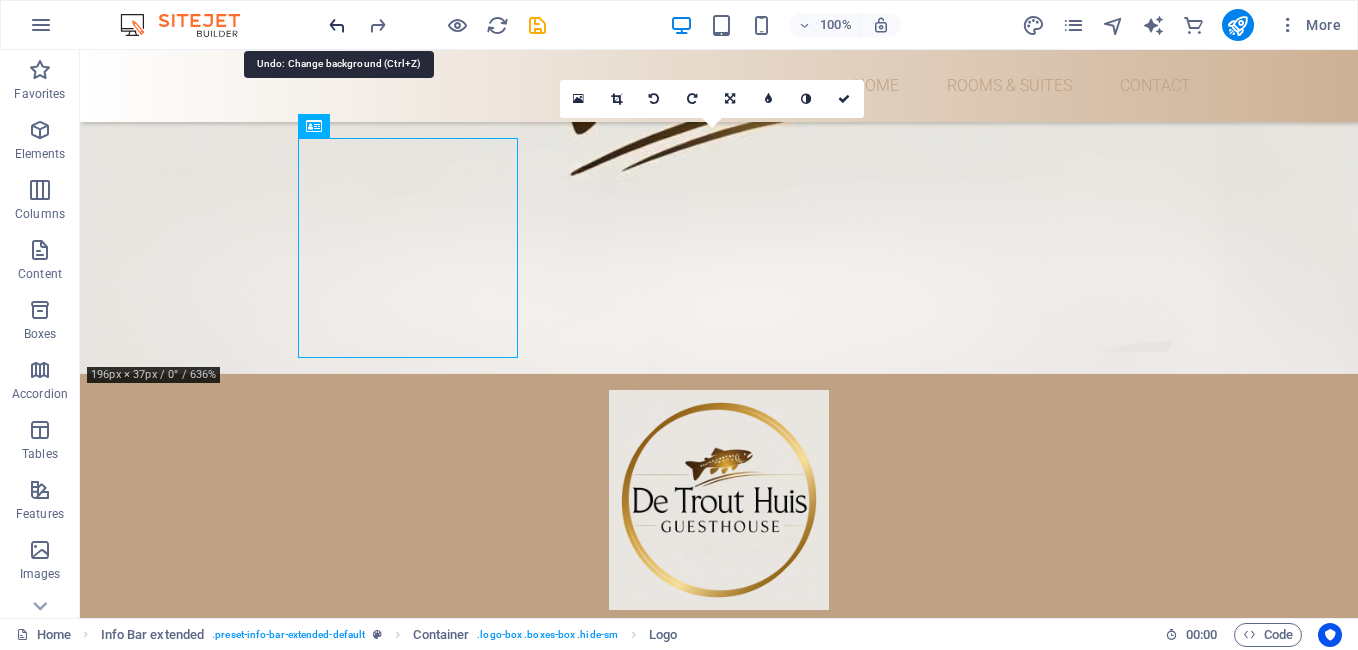 click at bounding box center [337, 25] 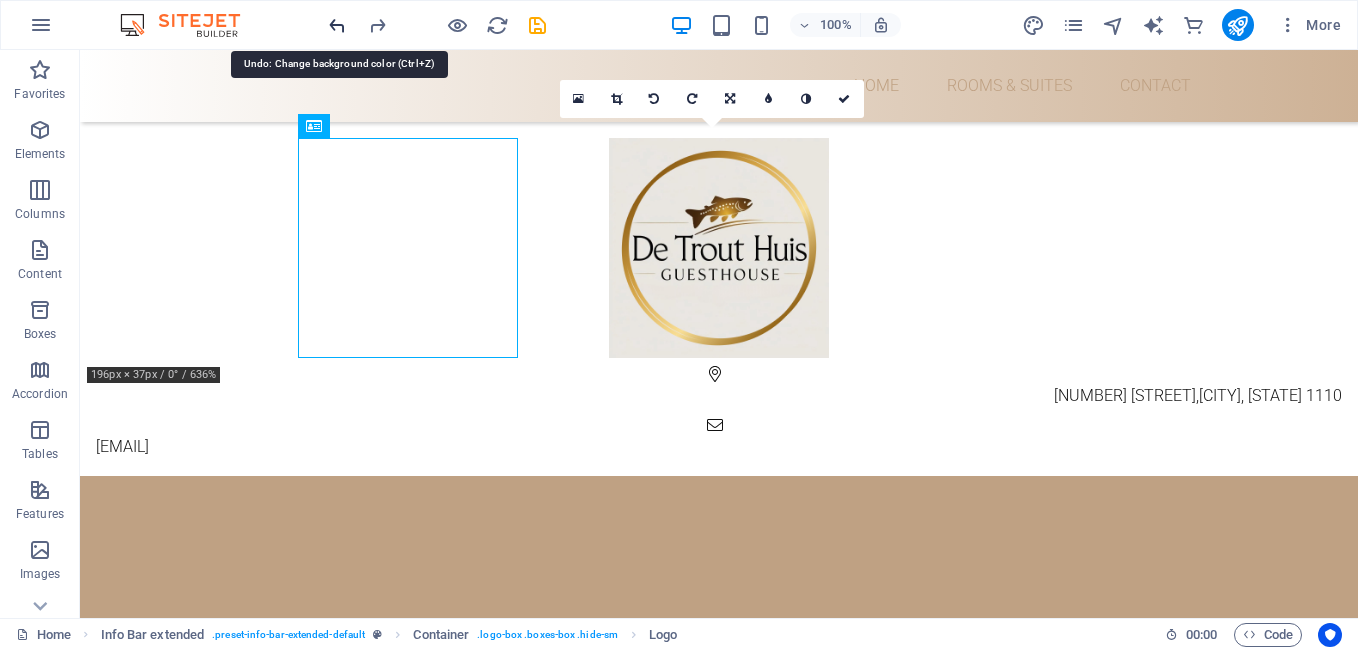 click at bounding box center [337, 25] 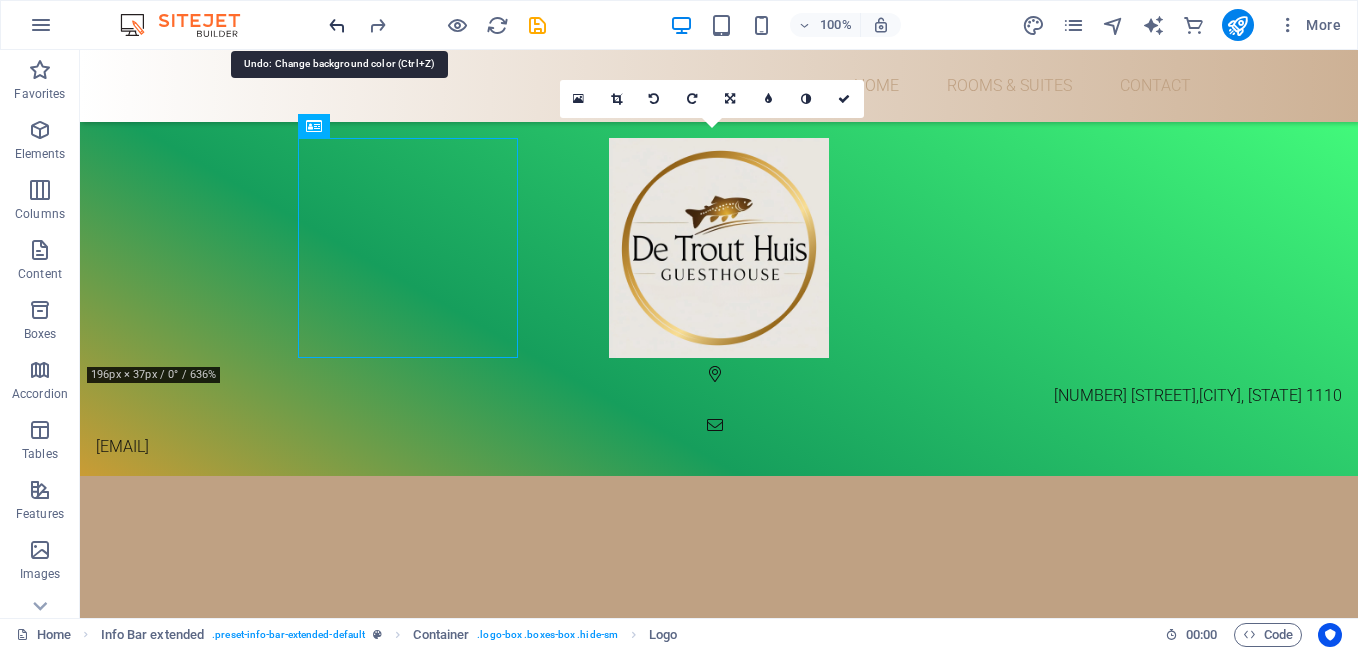 click at bounding box center (337, 25) 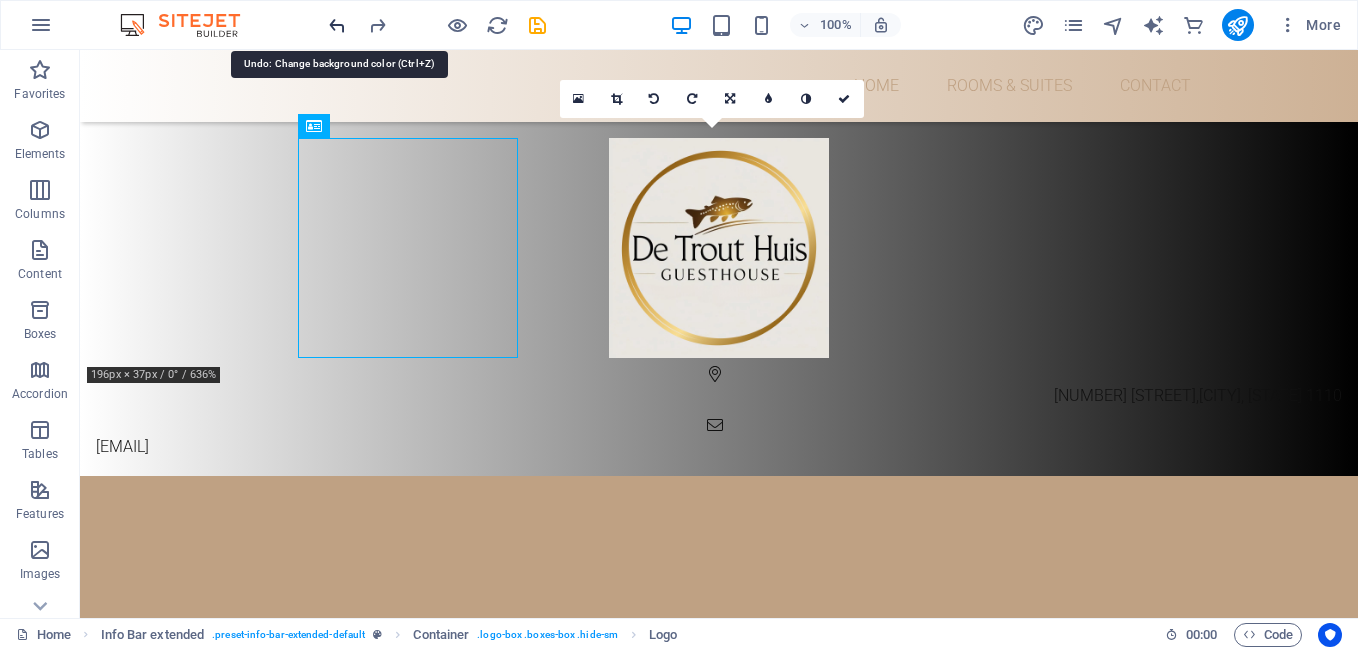 click at bounding box center [337, 25] 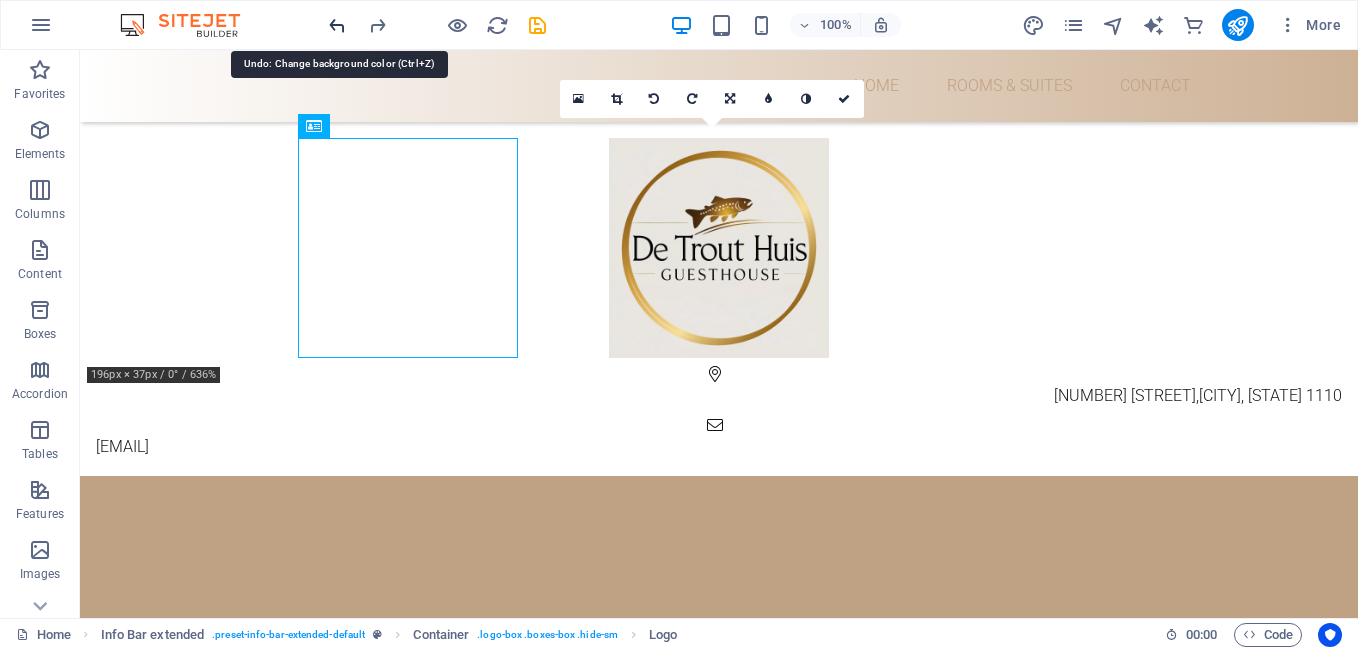 click at bounding box center (337, 25) 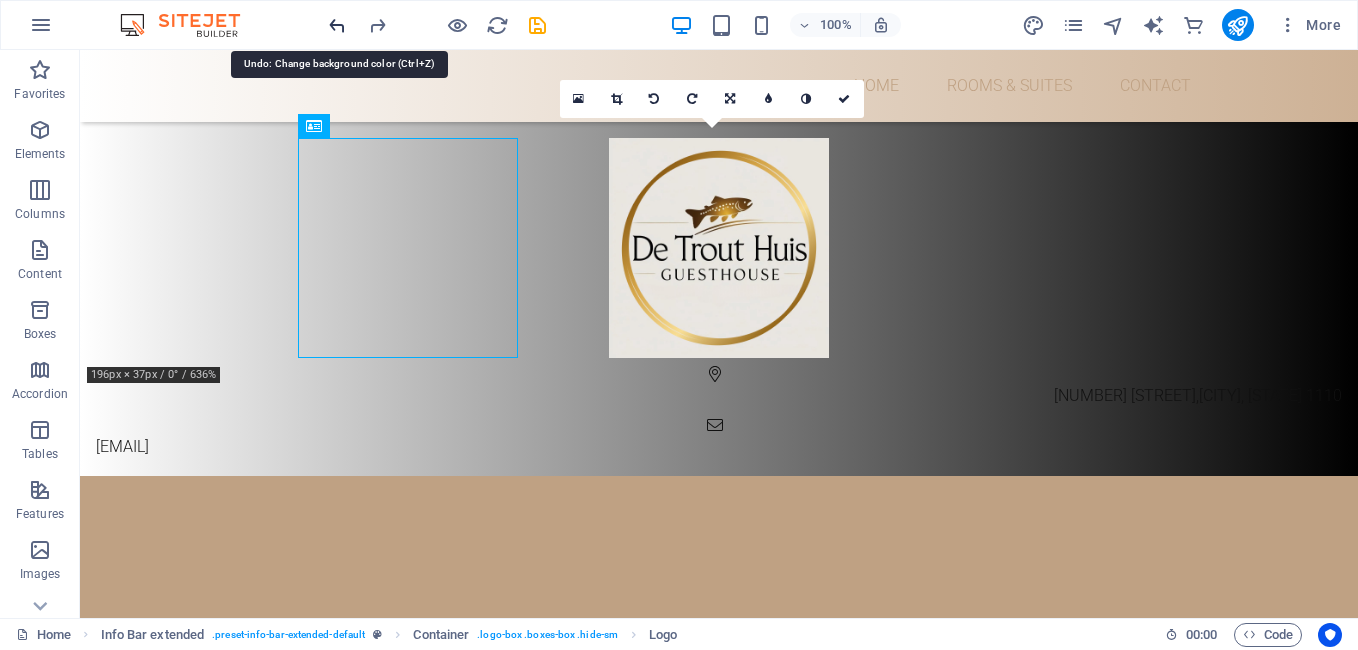 click at bounding box center [337, 25] 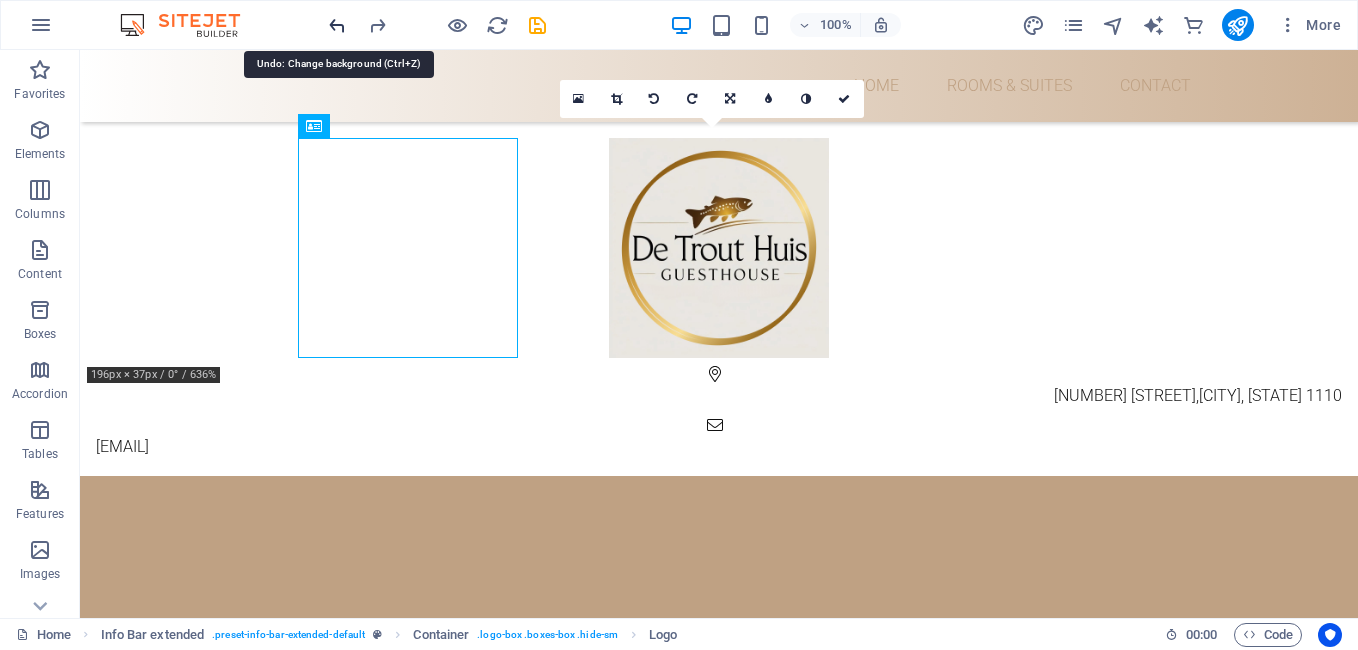 click at bounding box center [337, 25] 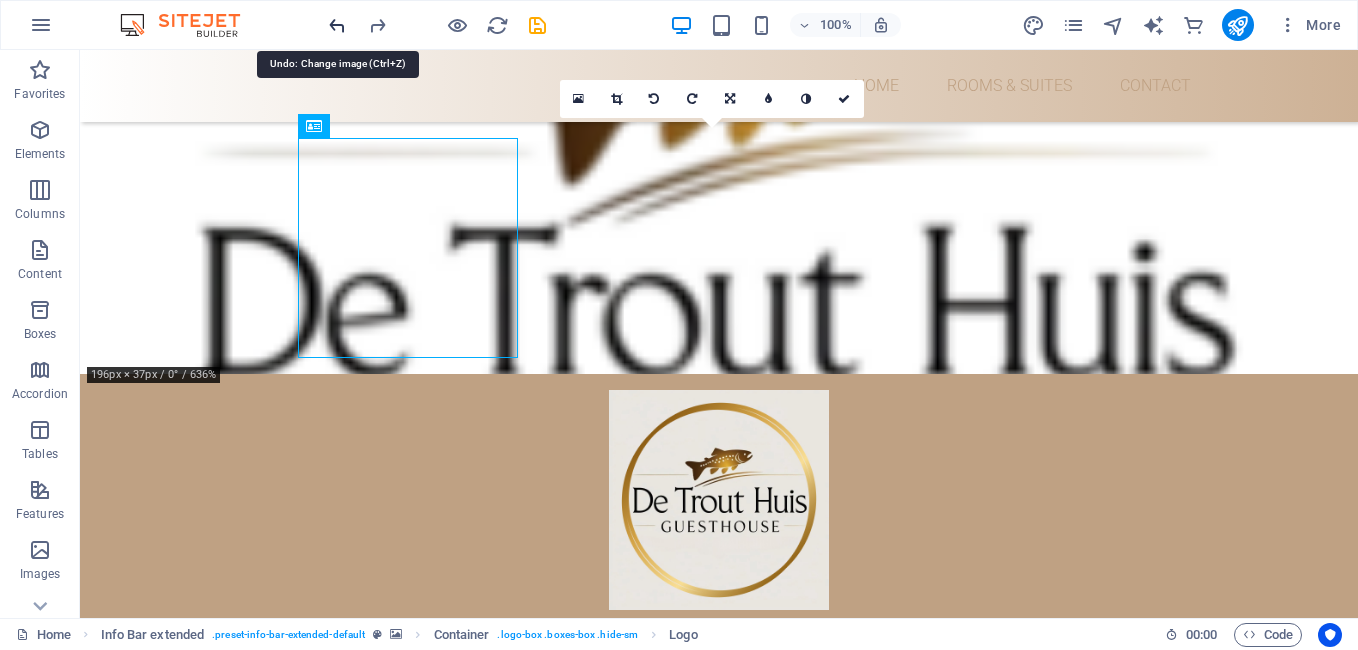 click at bounding box center [337, 25] 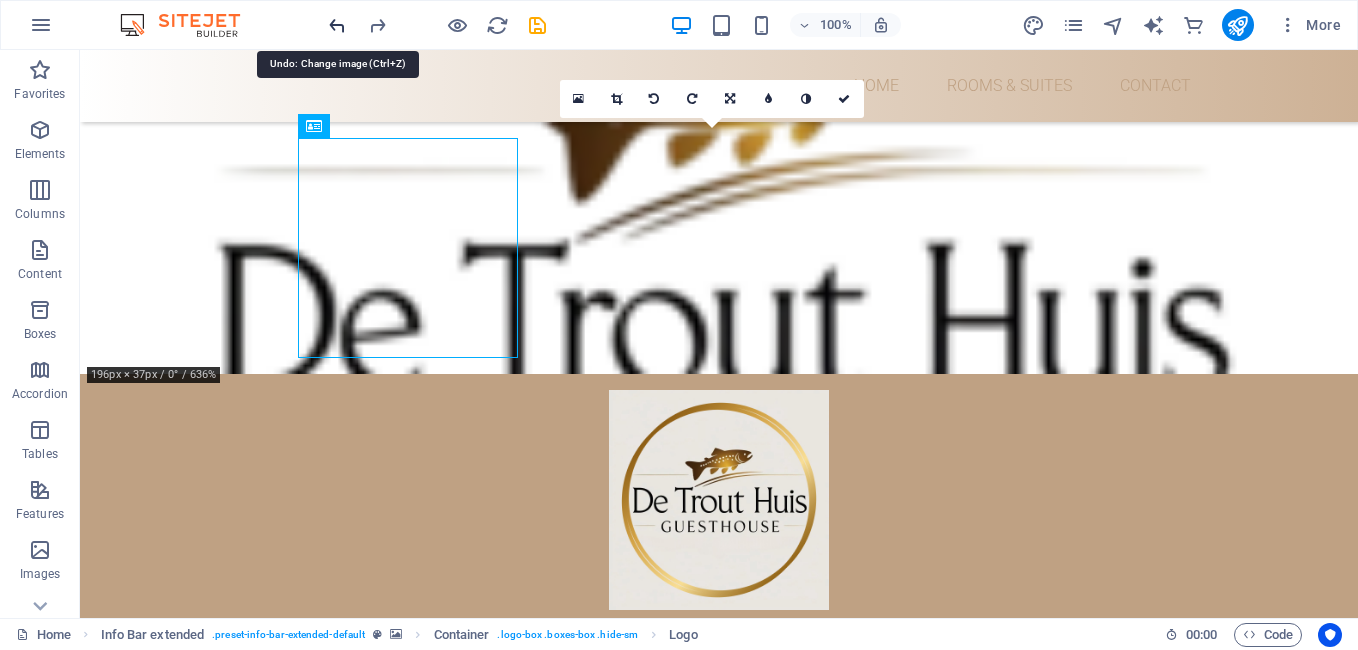 click at bounding box center [337, 25] 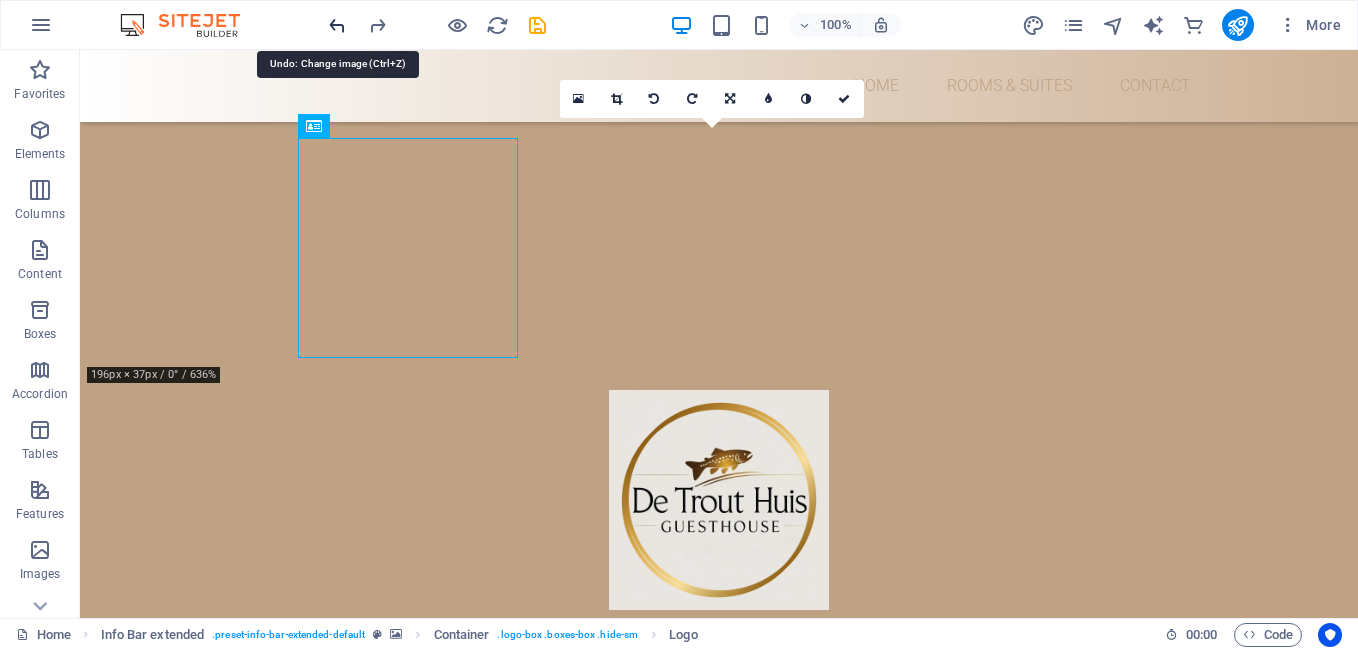click at bounding box center [337, 25] 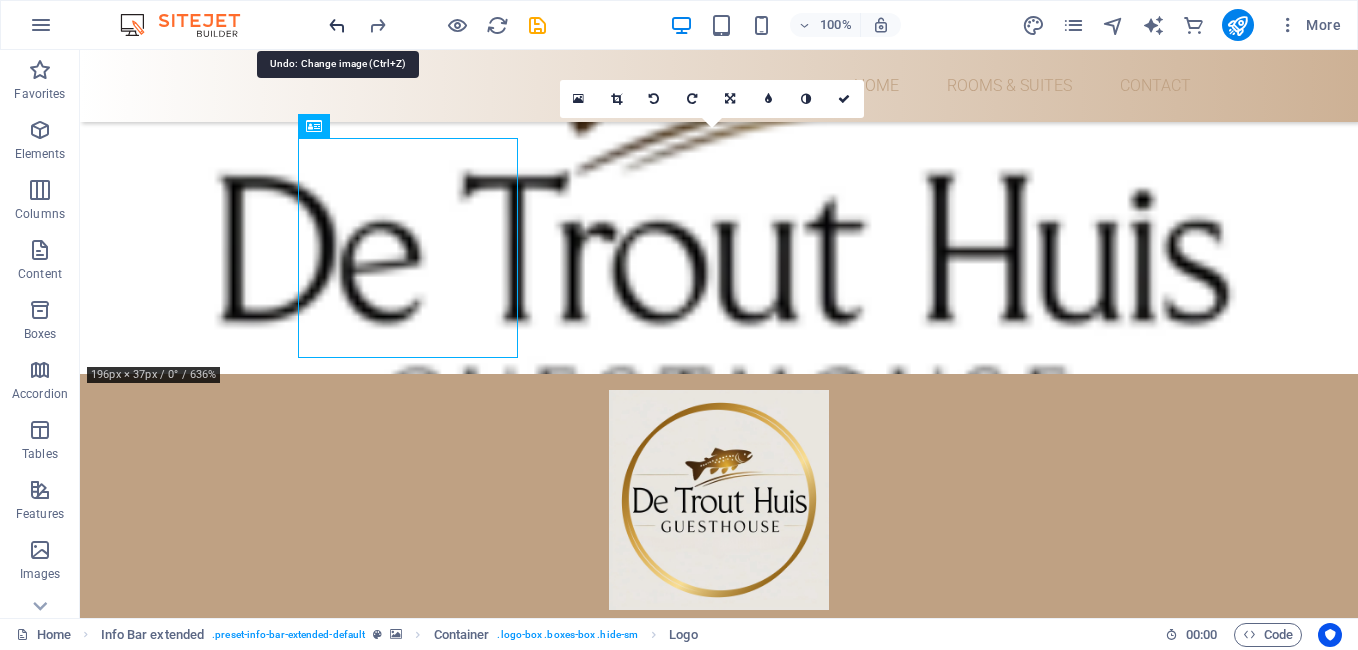 click at bounding box center [337, 25] 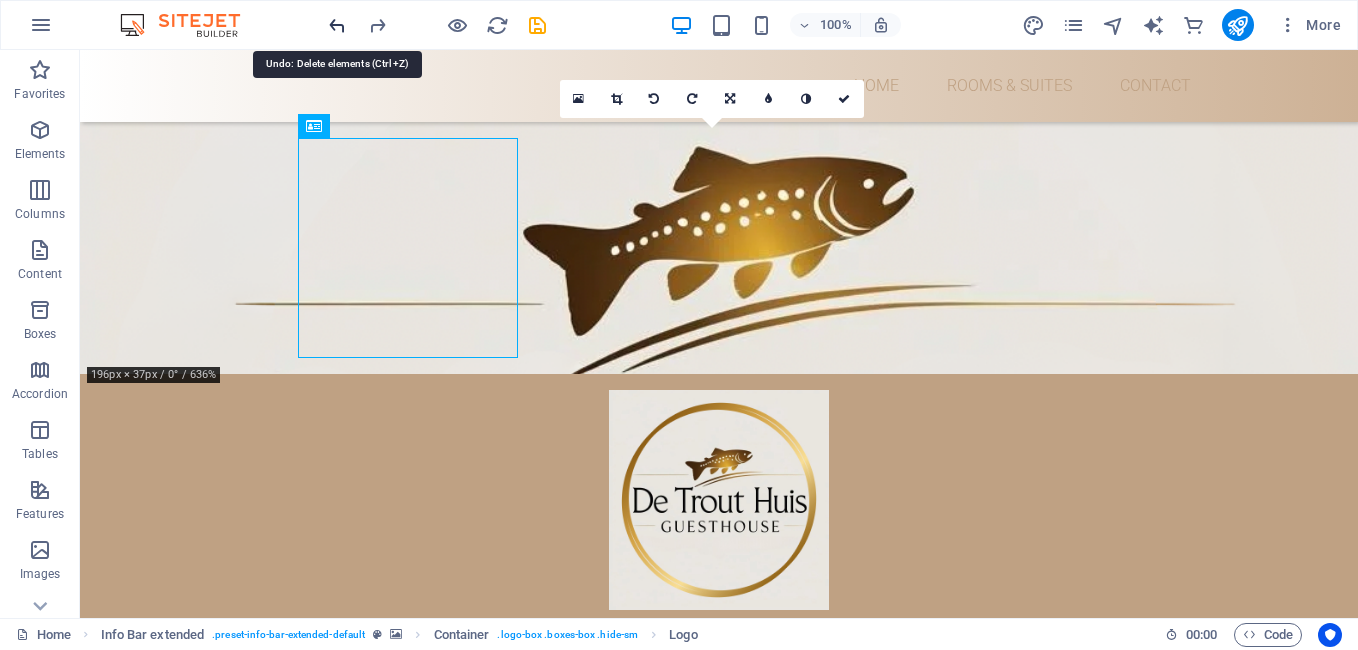 click at bounding box center [337, 25] 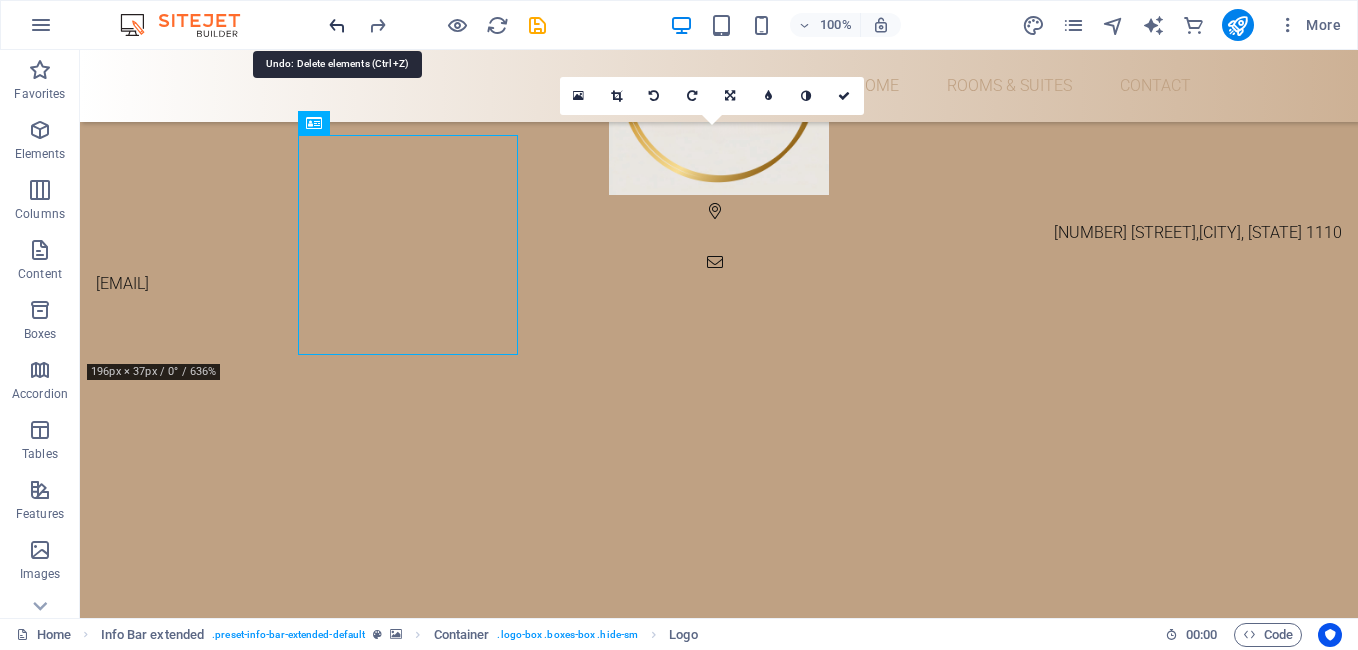 scroll, scrollTop: 2697, scrollLeft: 0, axis: vertical 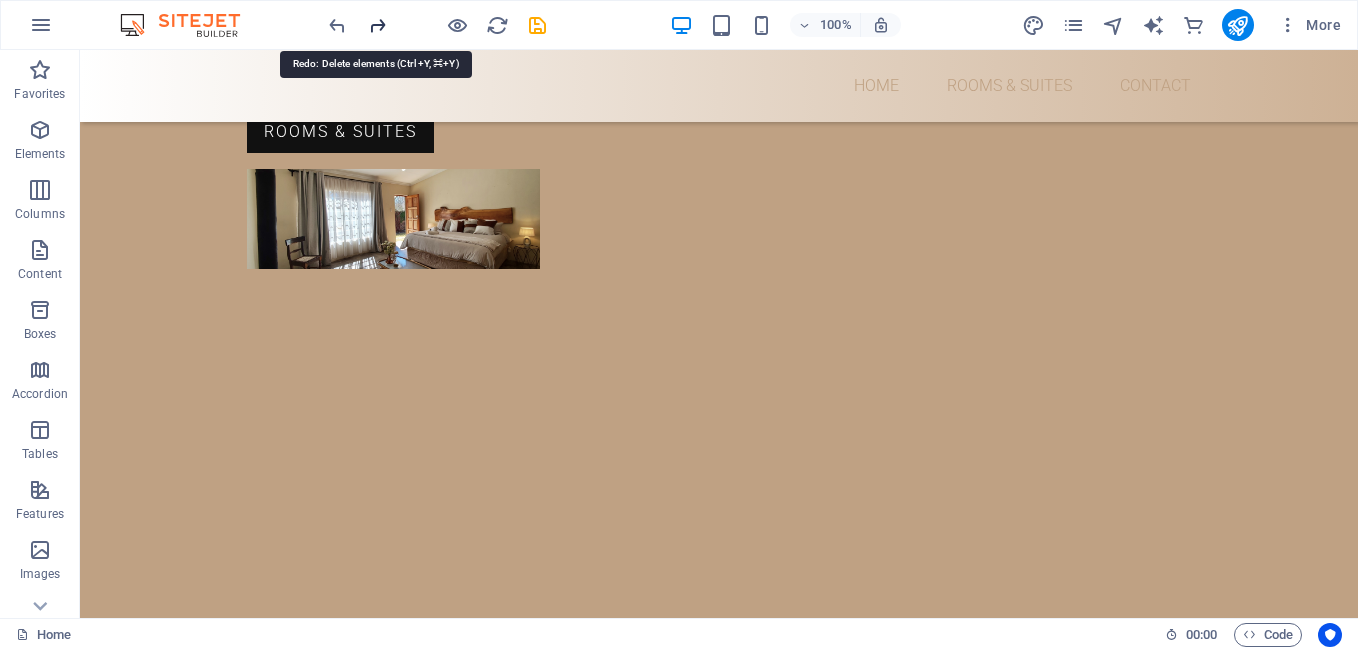 click at bounding box center (377, 25) 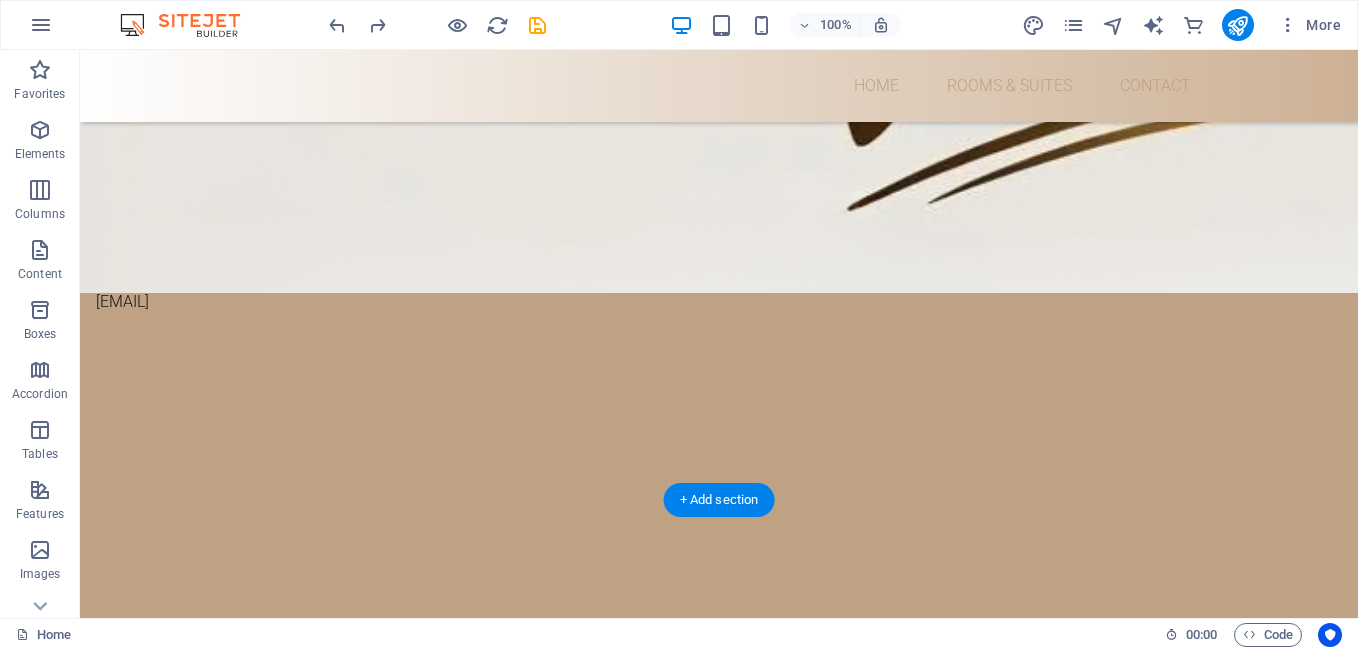 scroll, scrollTop: 0, scrollLeft: 0, axis: both 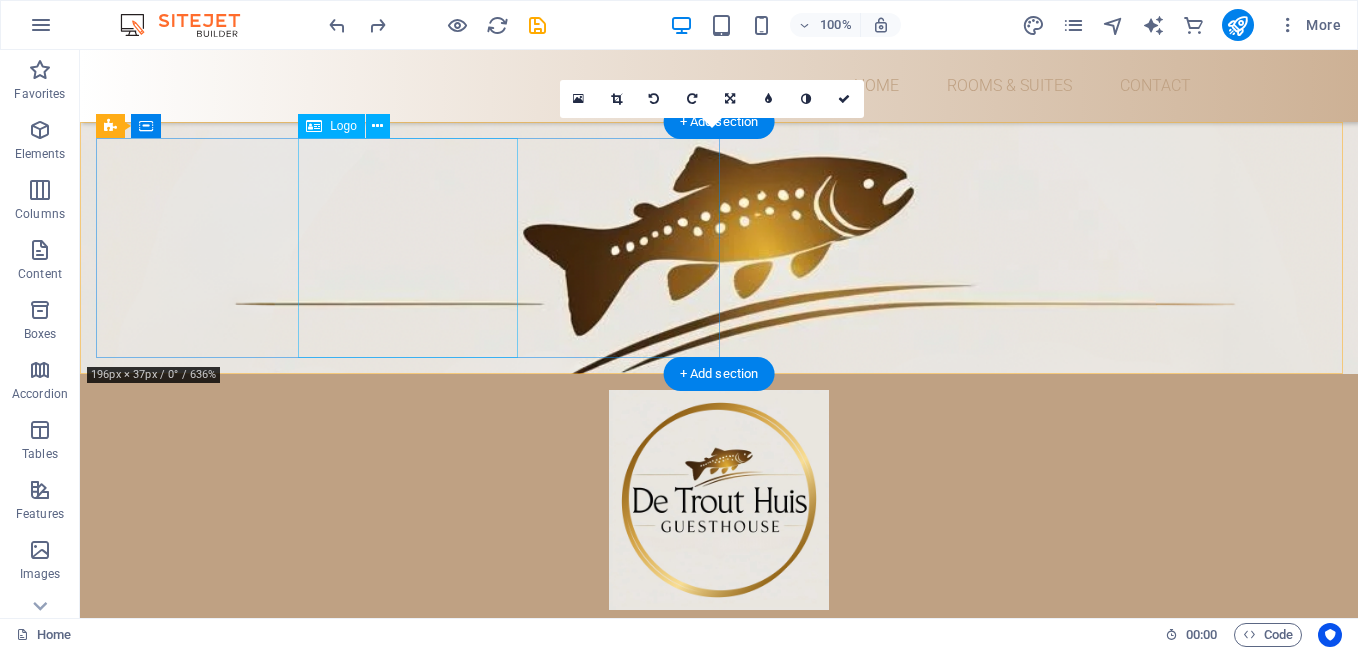 click at bounding box center [719, 500] 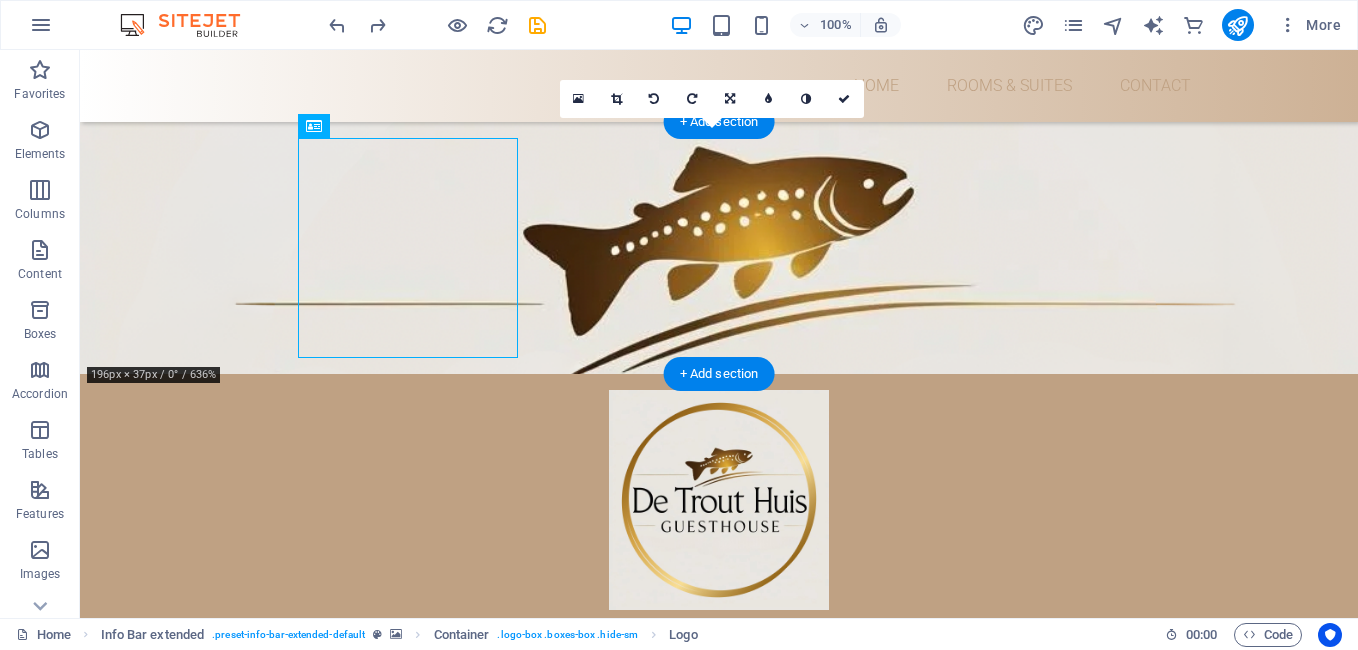 drag, startPoint x: 398, startPoint y: 237, endPoint x: 202, endPoint y: 236, distance: 196.00255 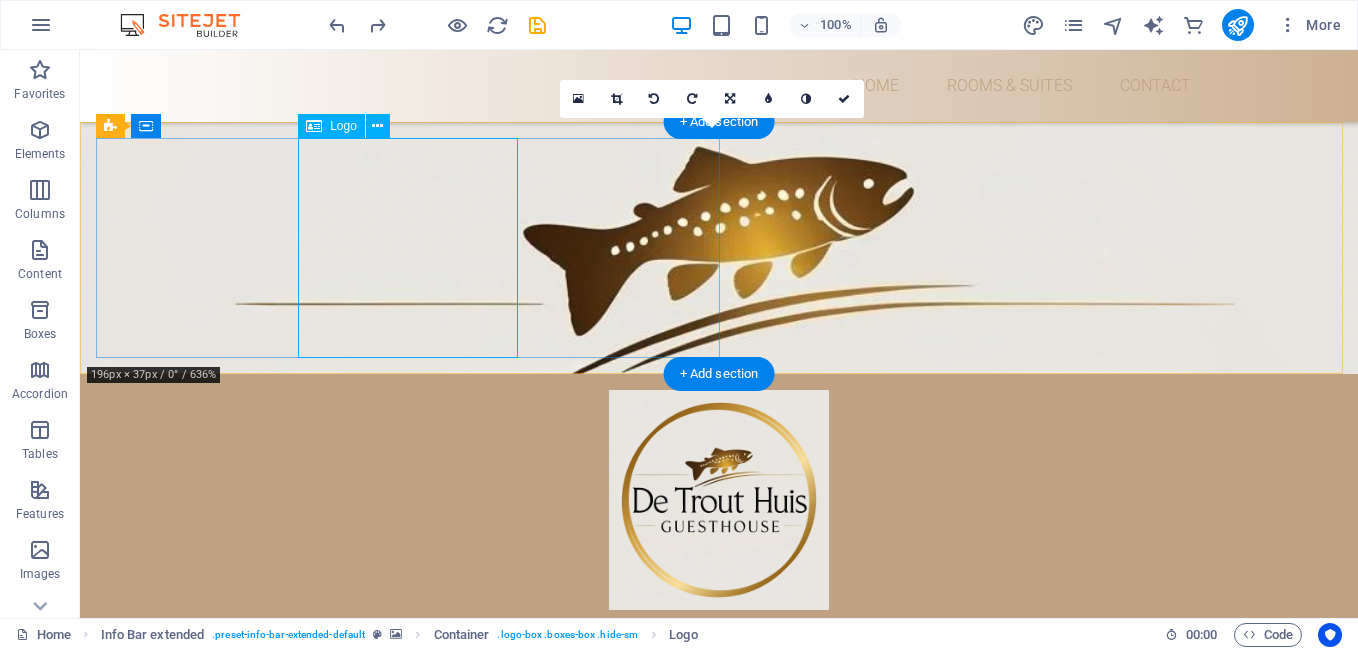 click at bounding box center [719, 500] 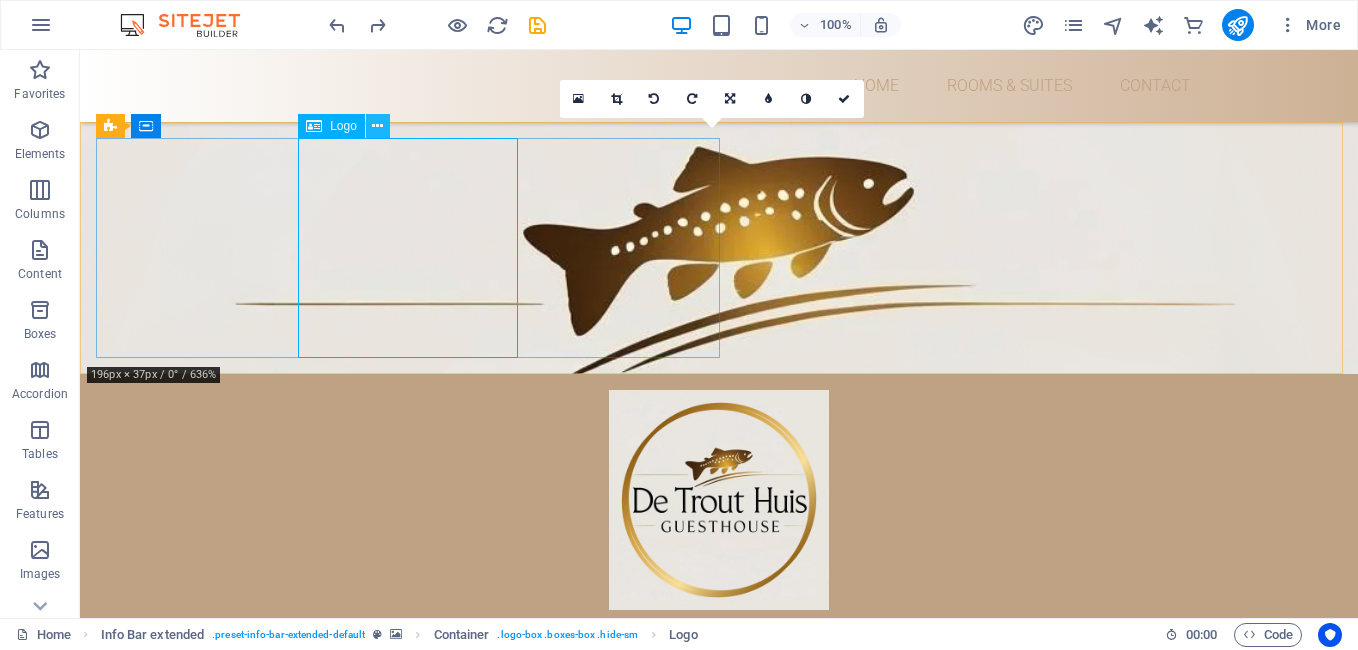click at bounding box center (377, 126) 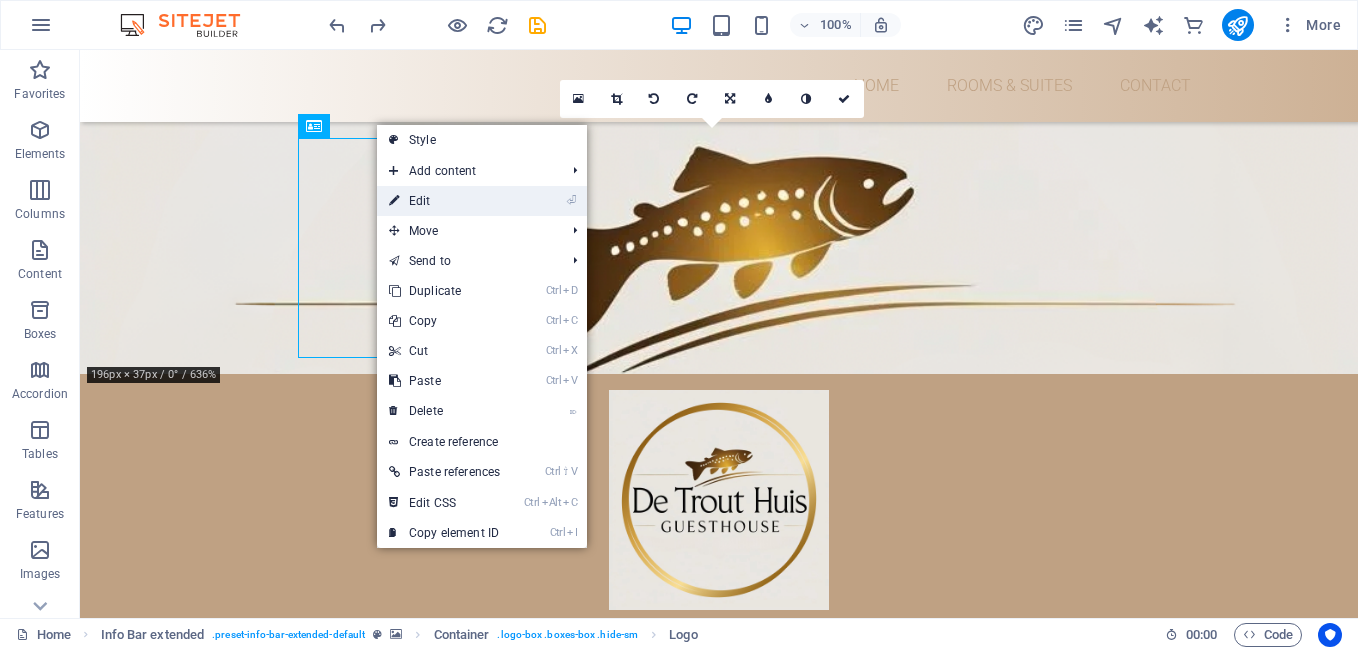 click on "⏎  Edit" at bounding box center (444, 201) 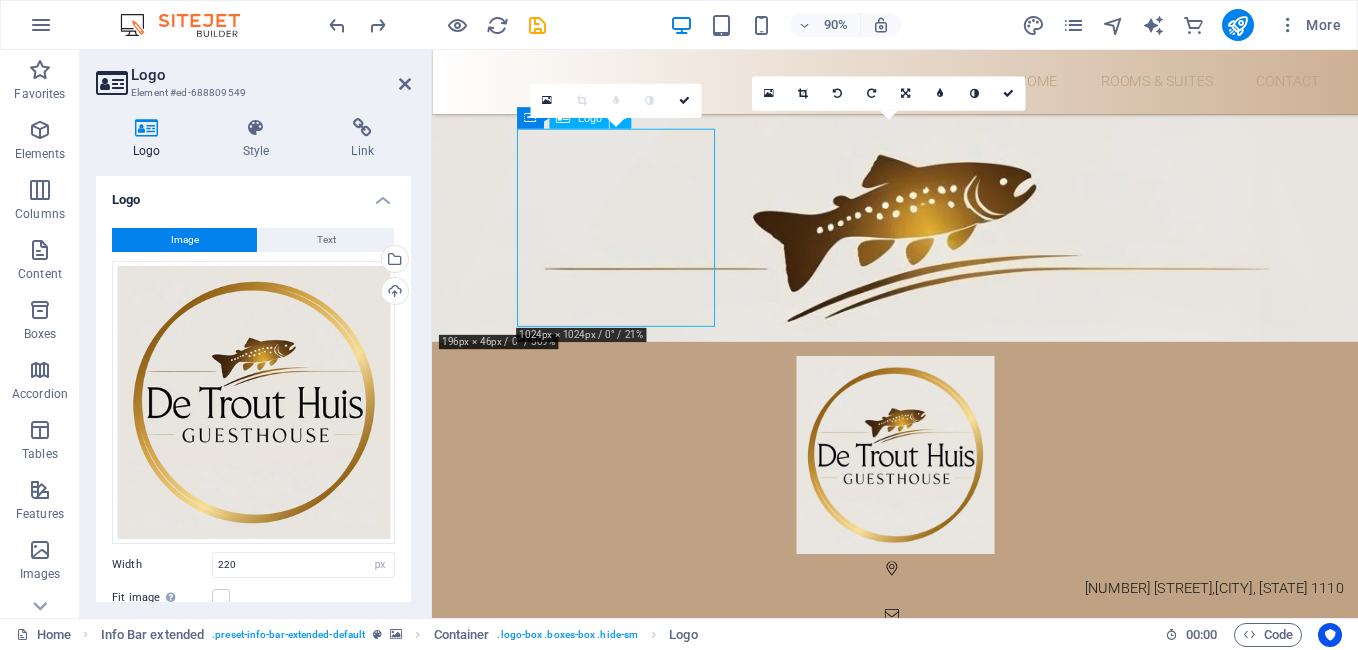 drag, startPoint x: 664, startPoint y: 208, endPoint x: 605, endPoint y: 208, distance: 59 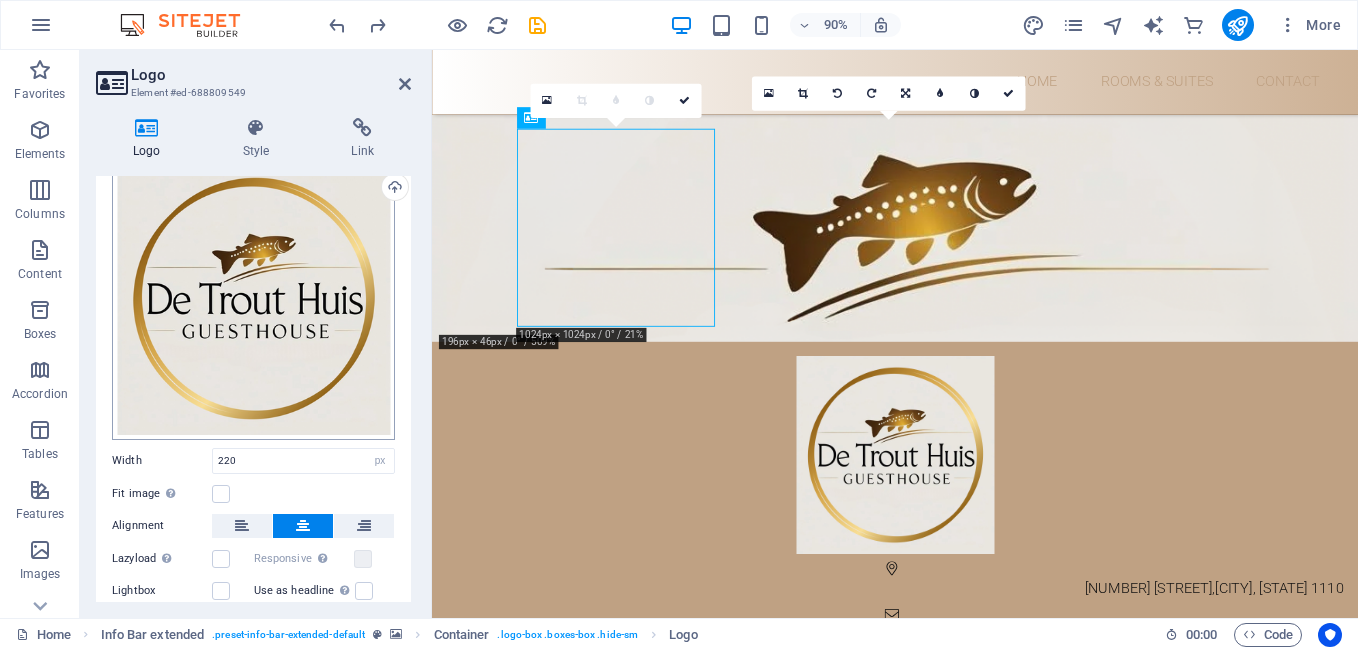 scroll, scrollTop: 197, scrollLeft: 0, axis: vertical 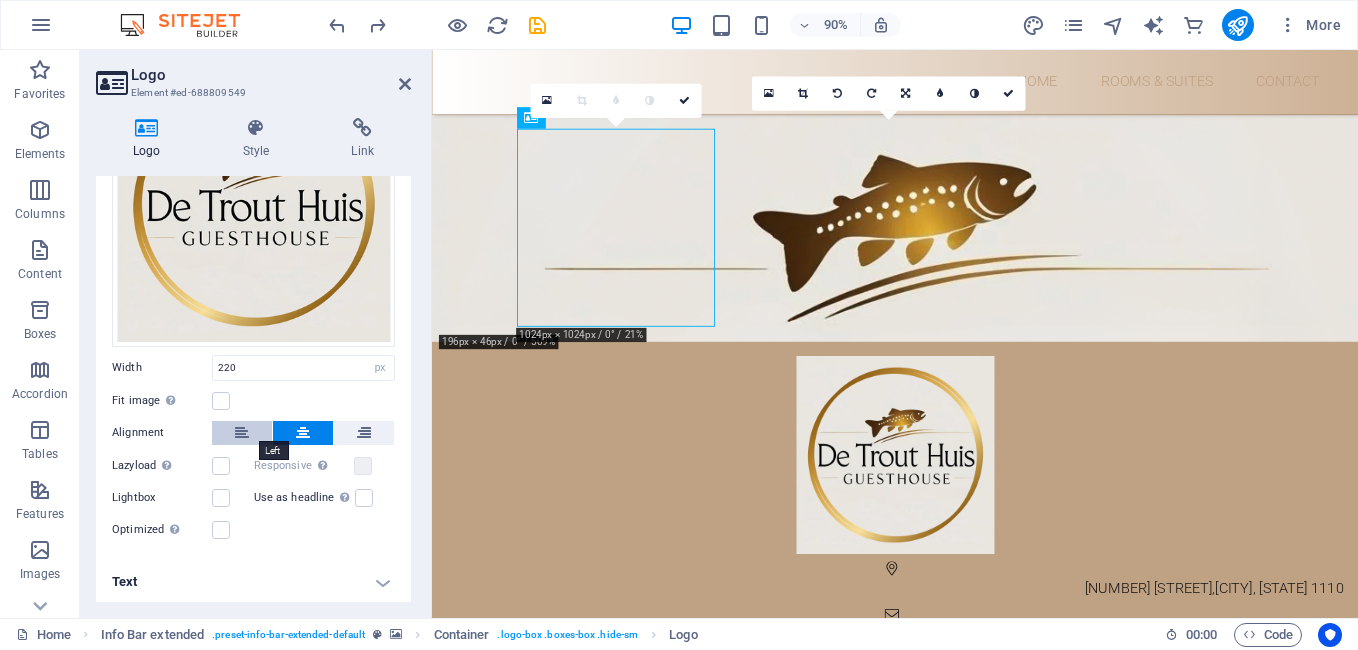 click at bounding box center (242, 433) 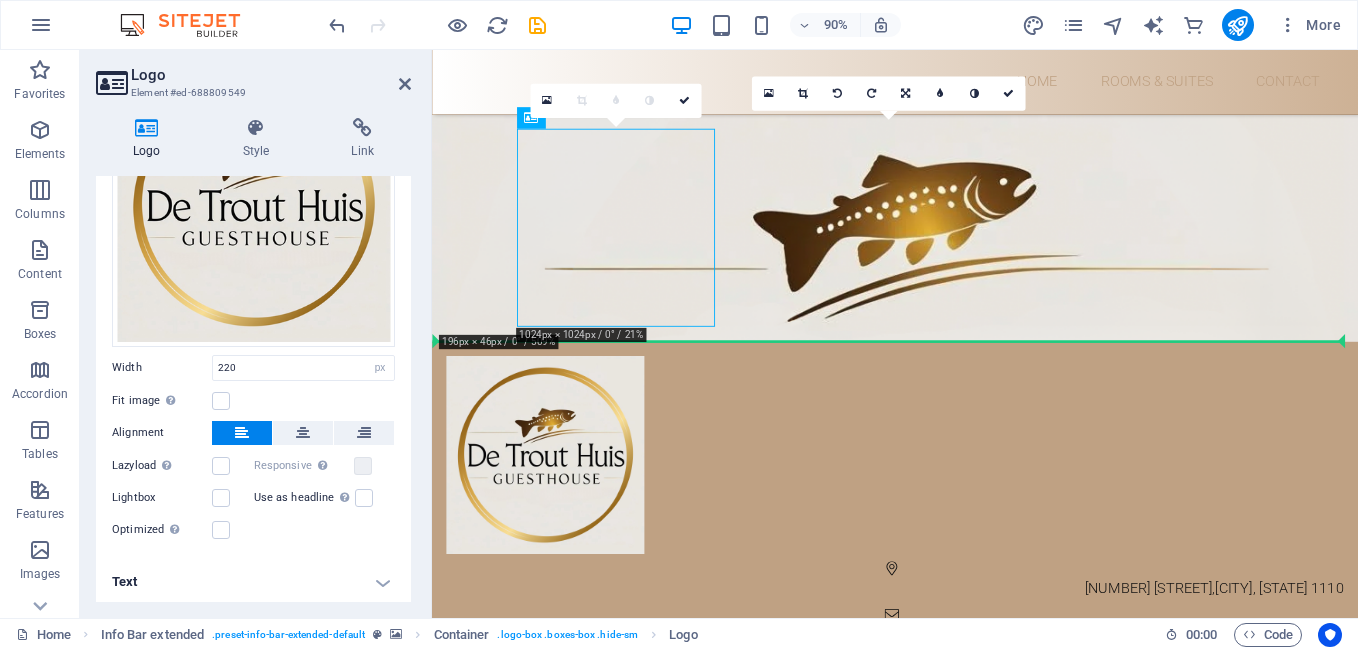 drag, startPoint x: 549, startPoint y: 273, endPoint x: 863, endPoint y: 299, distance: 315.0746 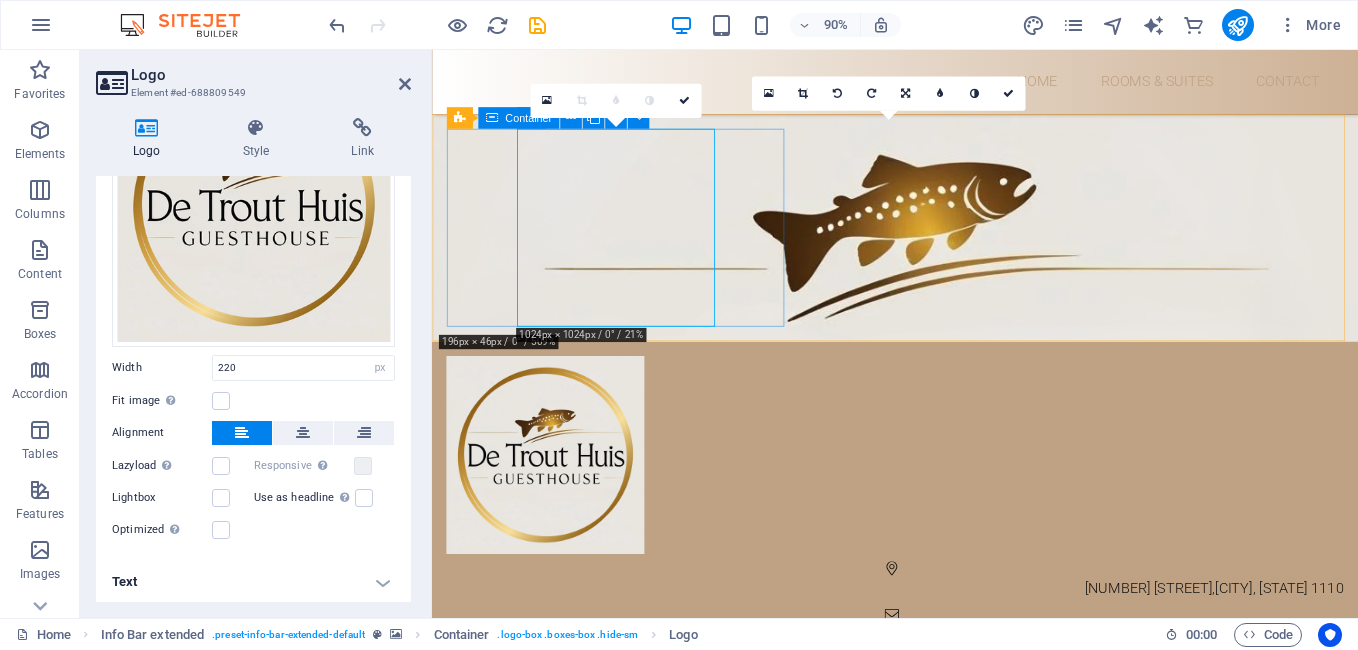 drag, startPoint x: 563, startPoint y: 262, endPoint x: 481, endPoint y: 262, distance: 82 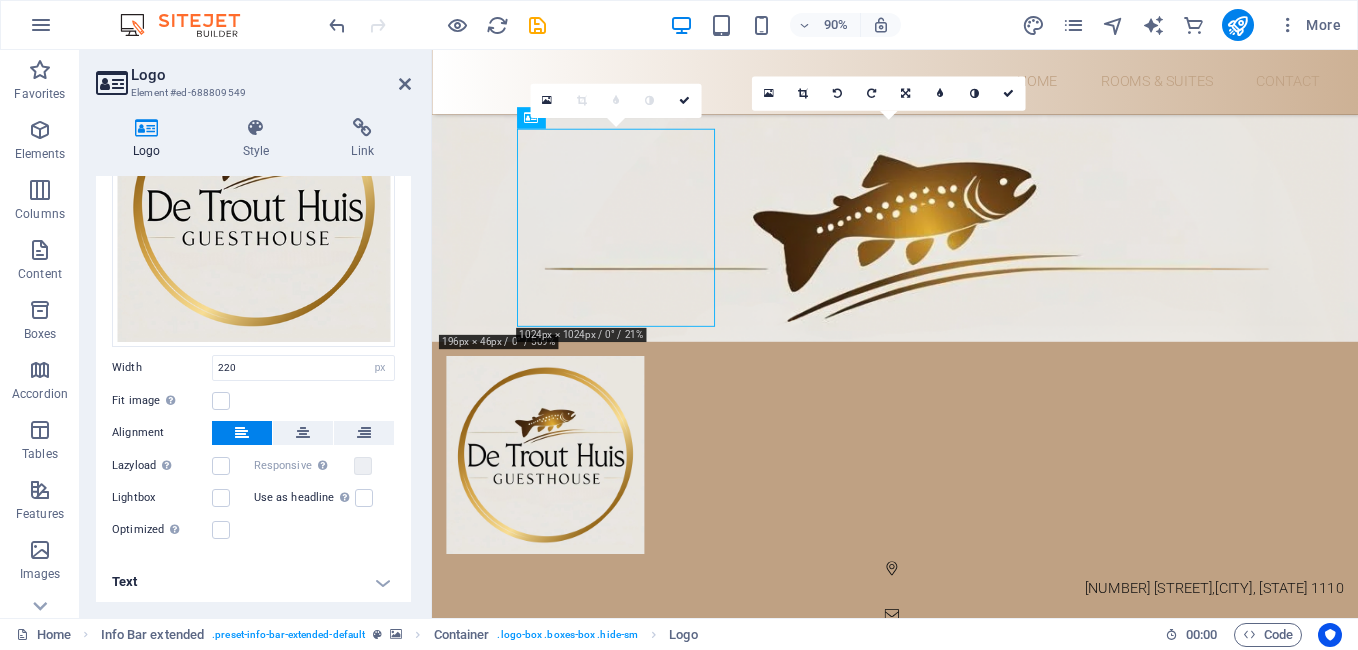 scroll, scrollTop: 0, scrollLeft: 0, axis: both 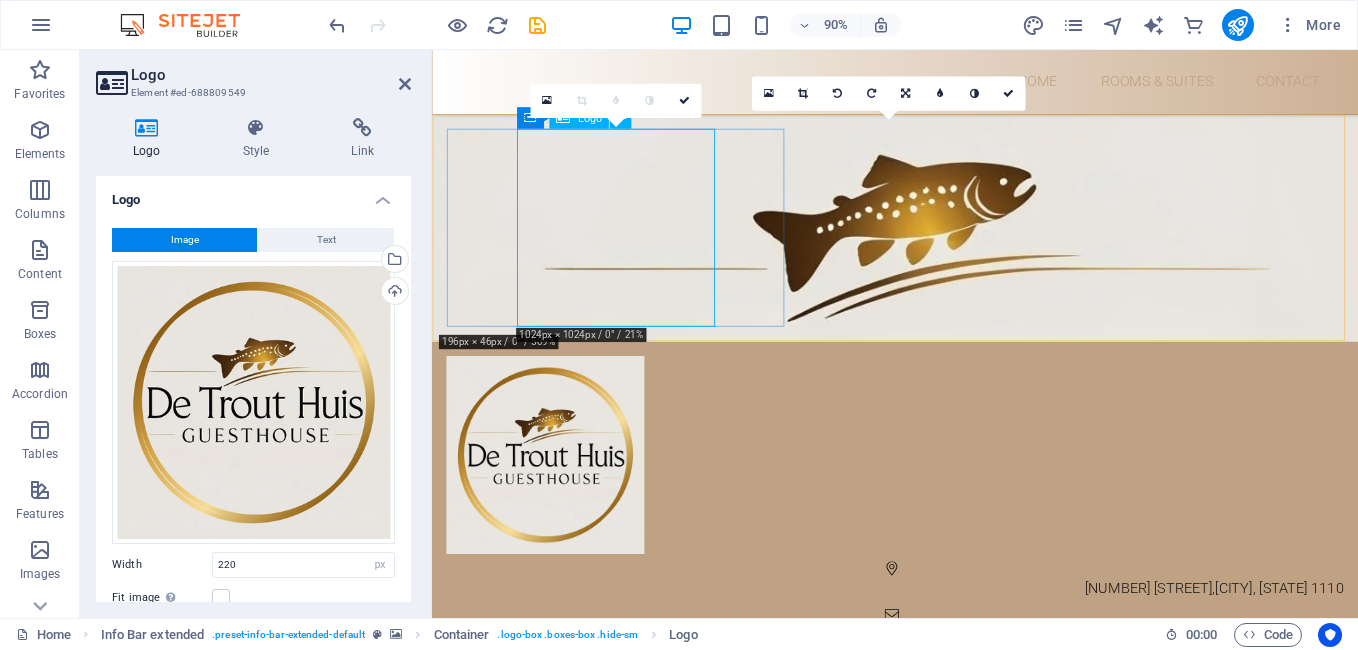 click at bounding box center (946, 500) 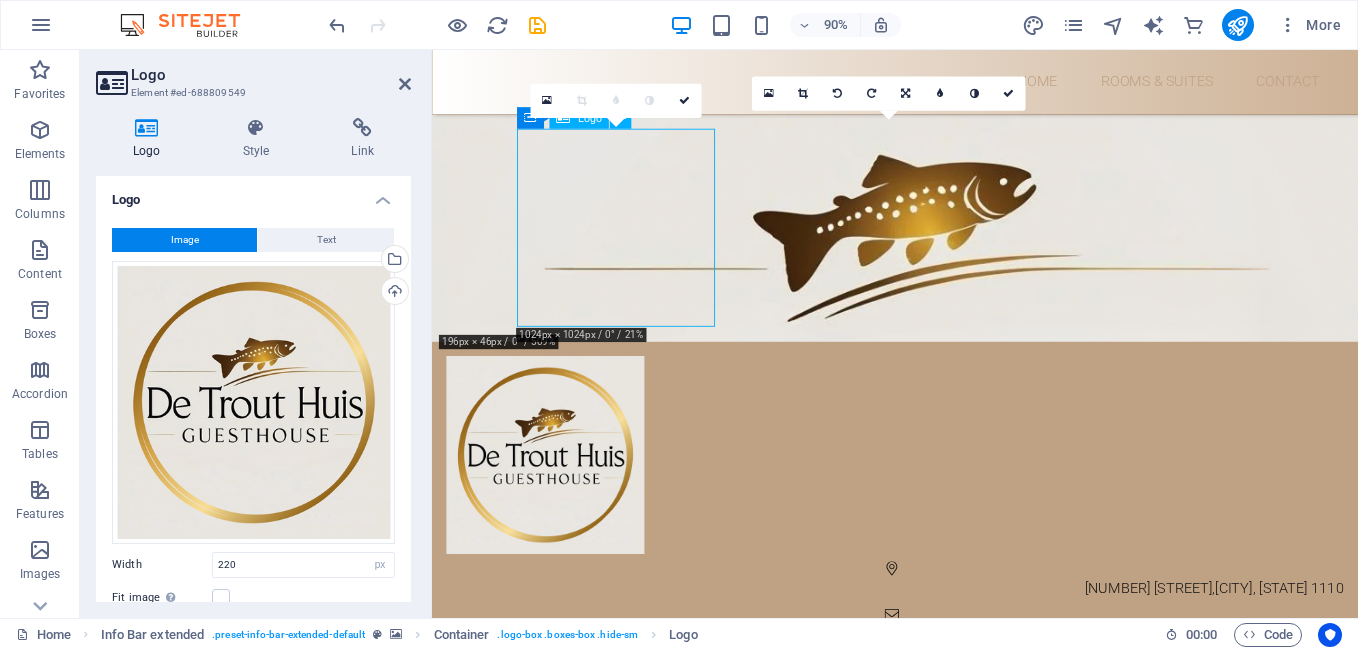 drag, startPoint x: 710, startPoint y: 323, endPoint x: 583, endPoint y: 312, distance: 127.47549 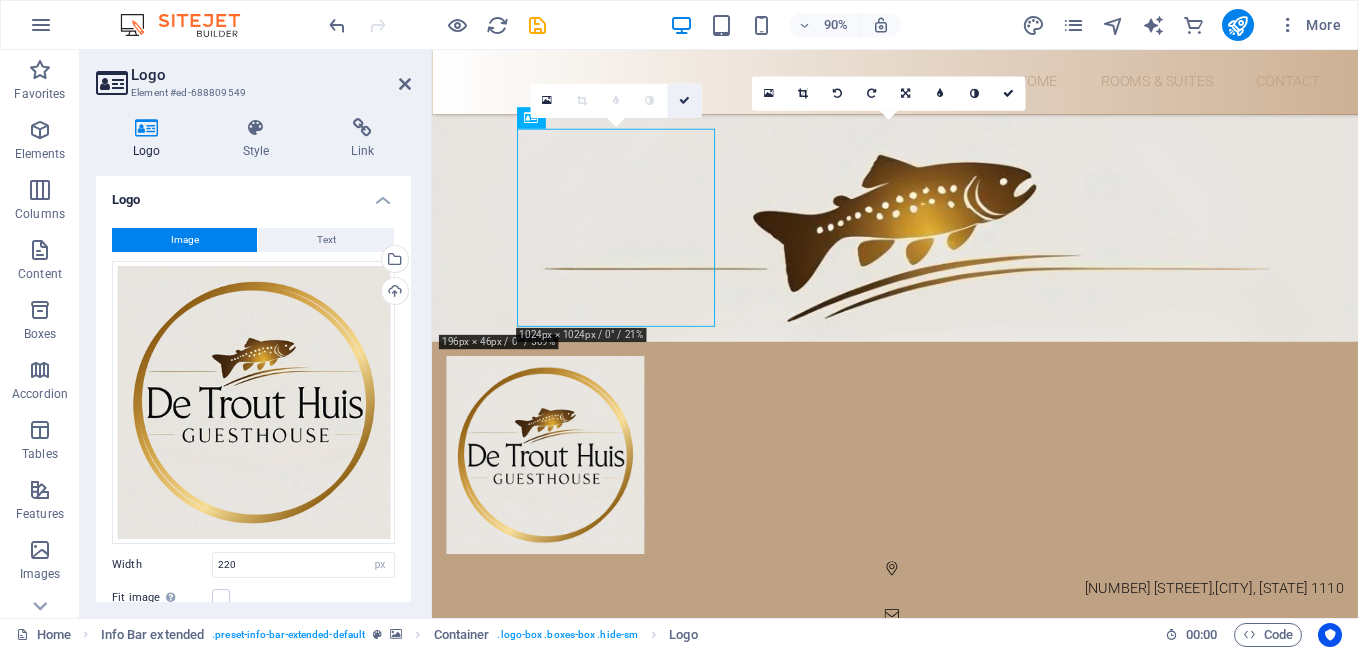 click at bounding box center [683, 101] 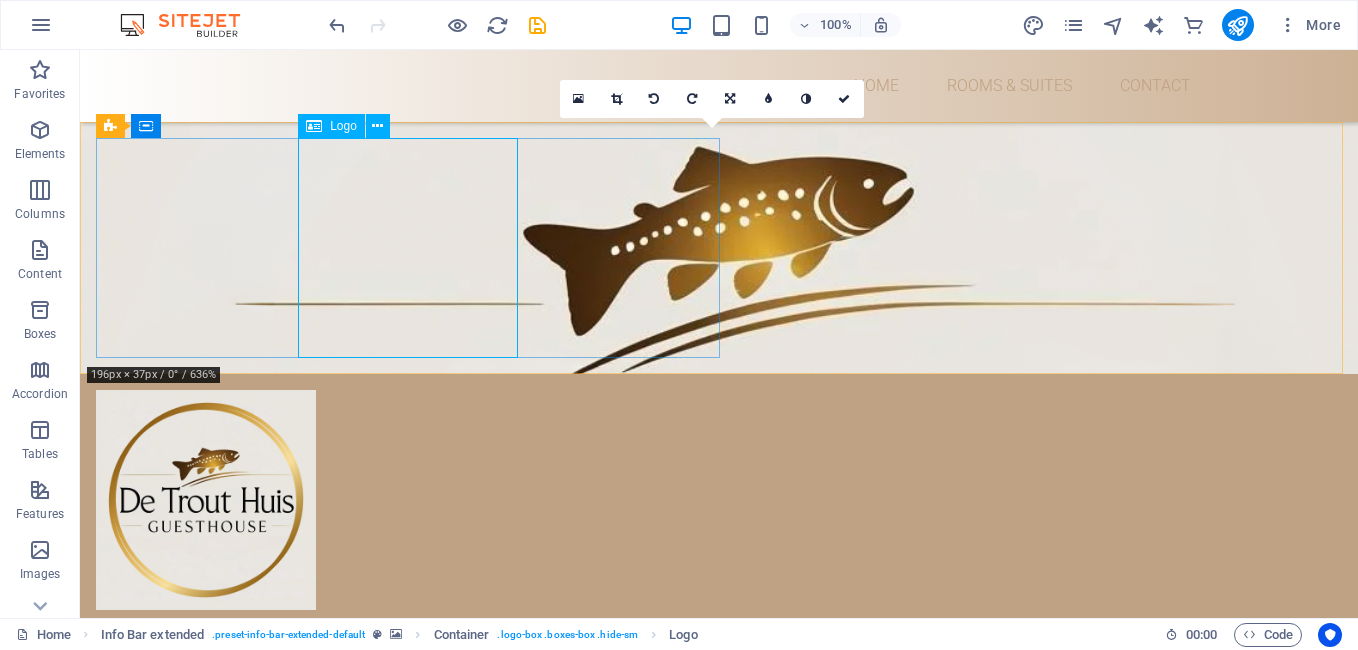 click on "Logo" at bounding box center [343, 126] 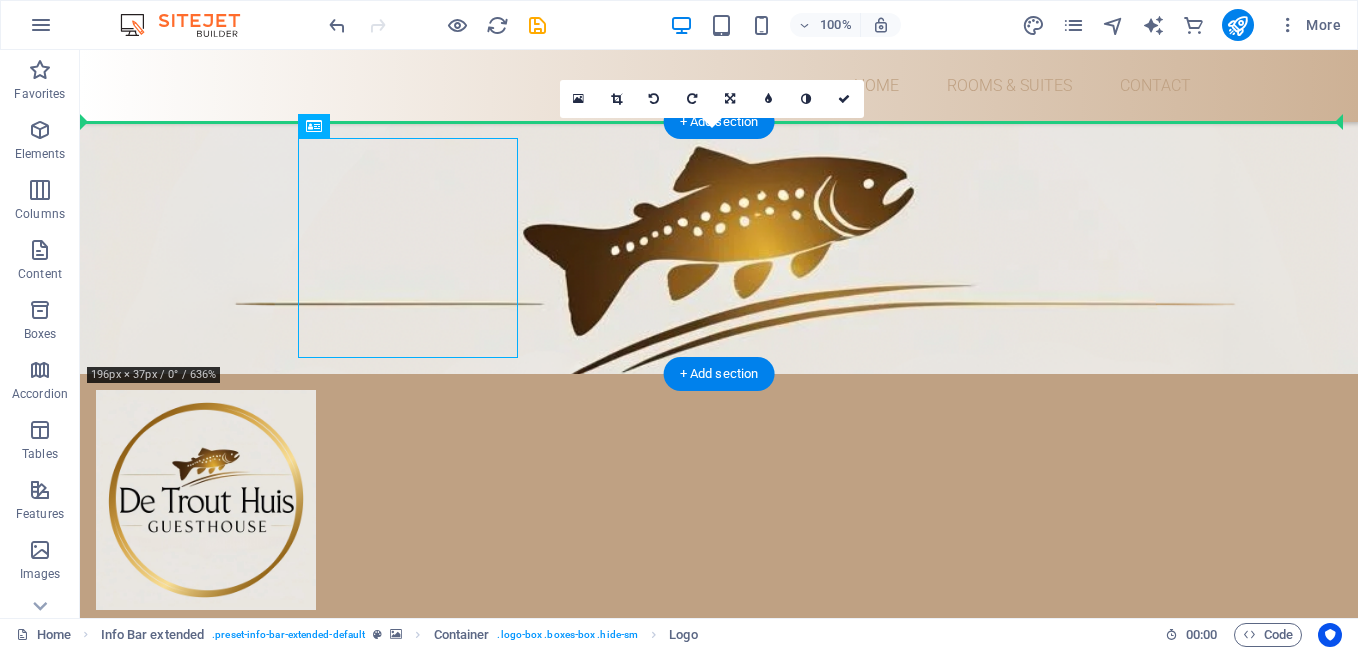 drag, startPoint x: 416, startPoint y: 180, endPoint x: 141, endPoint y: 136, distance: 278.49774 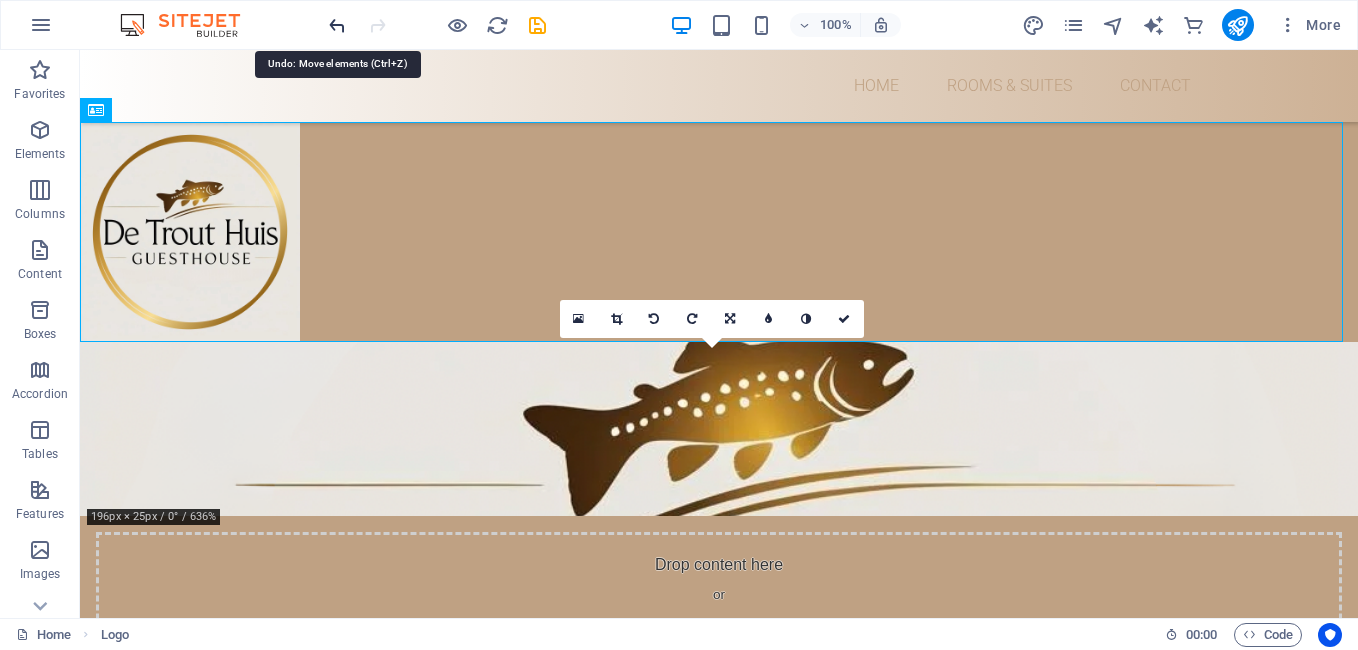 click at bounding box center (337, 25) 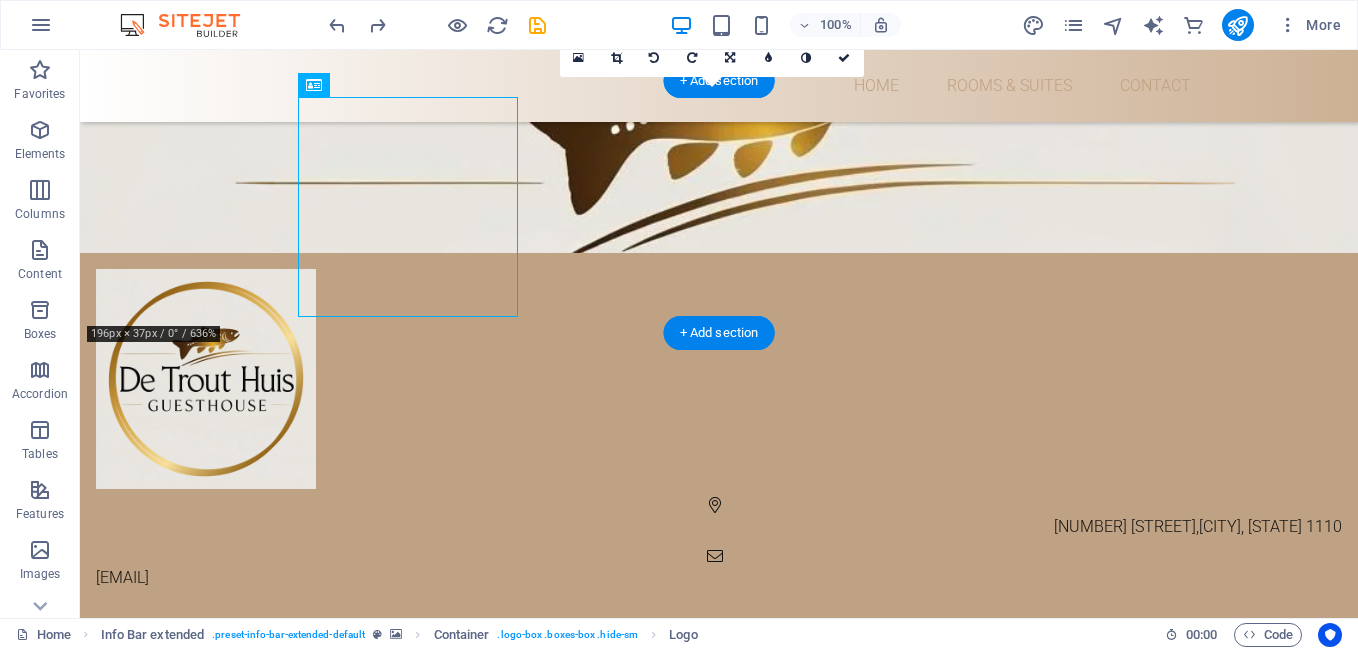 scroll, scrollTop: 0, scrollLeft: 0, axis: both 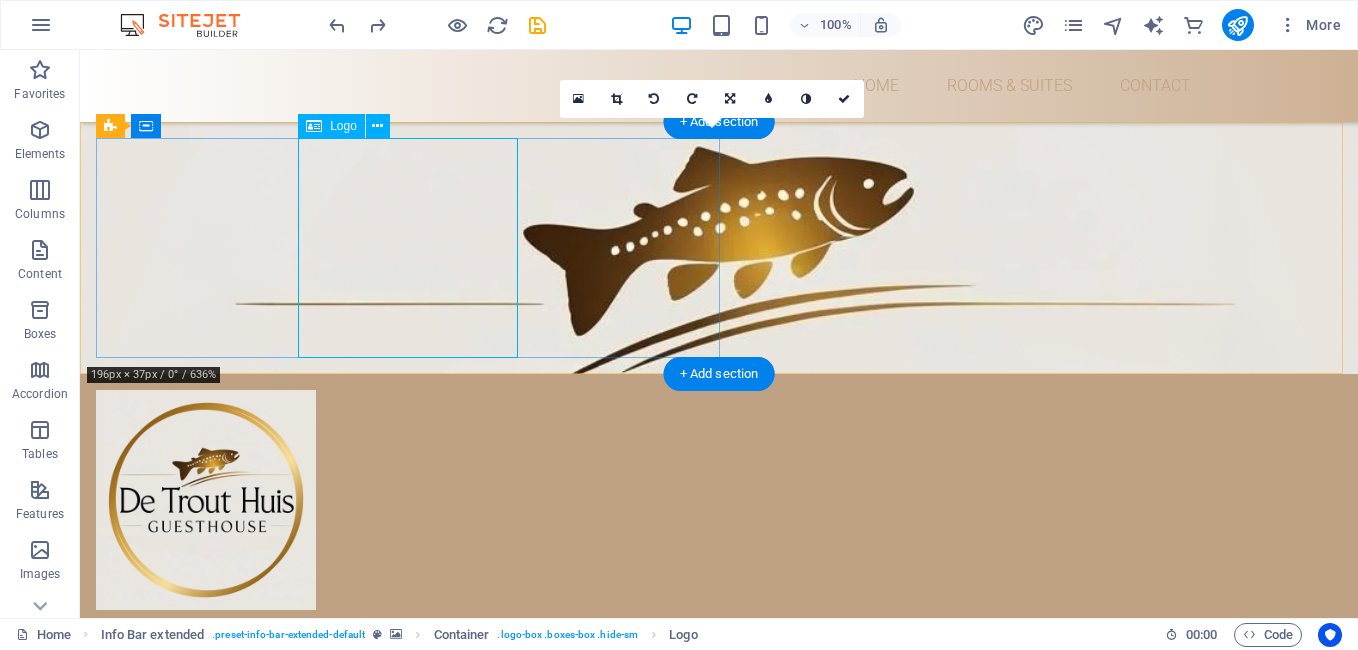click at bounding box center [719, 500] 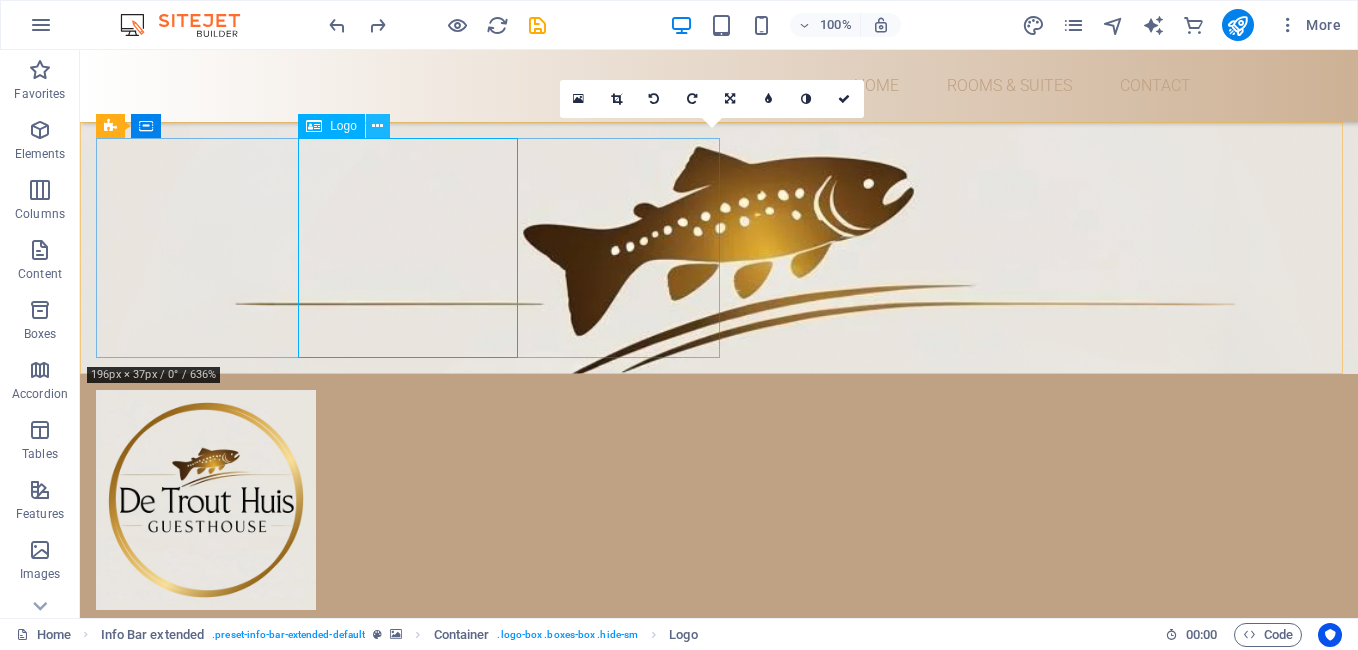 click at bounding box center [378, 126] 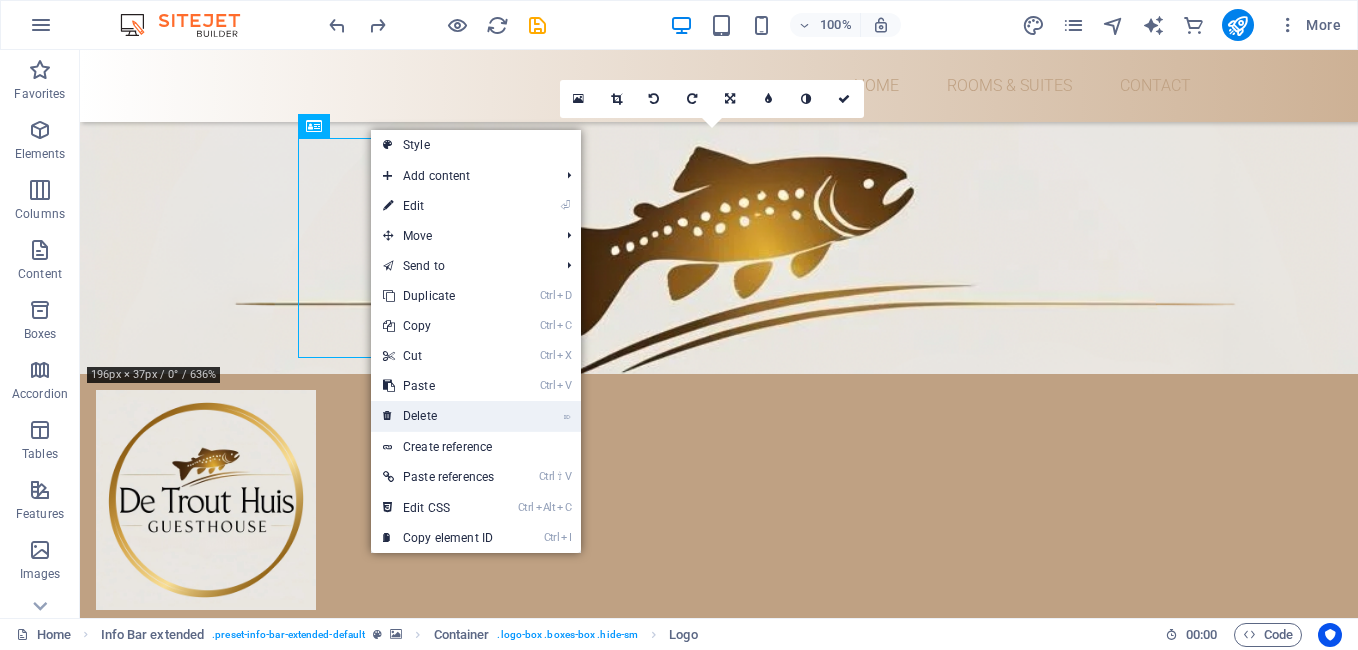 click on "⌦  Delete" at bounding box center (438, 416) 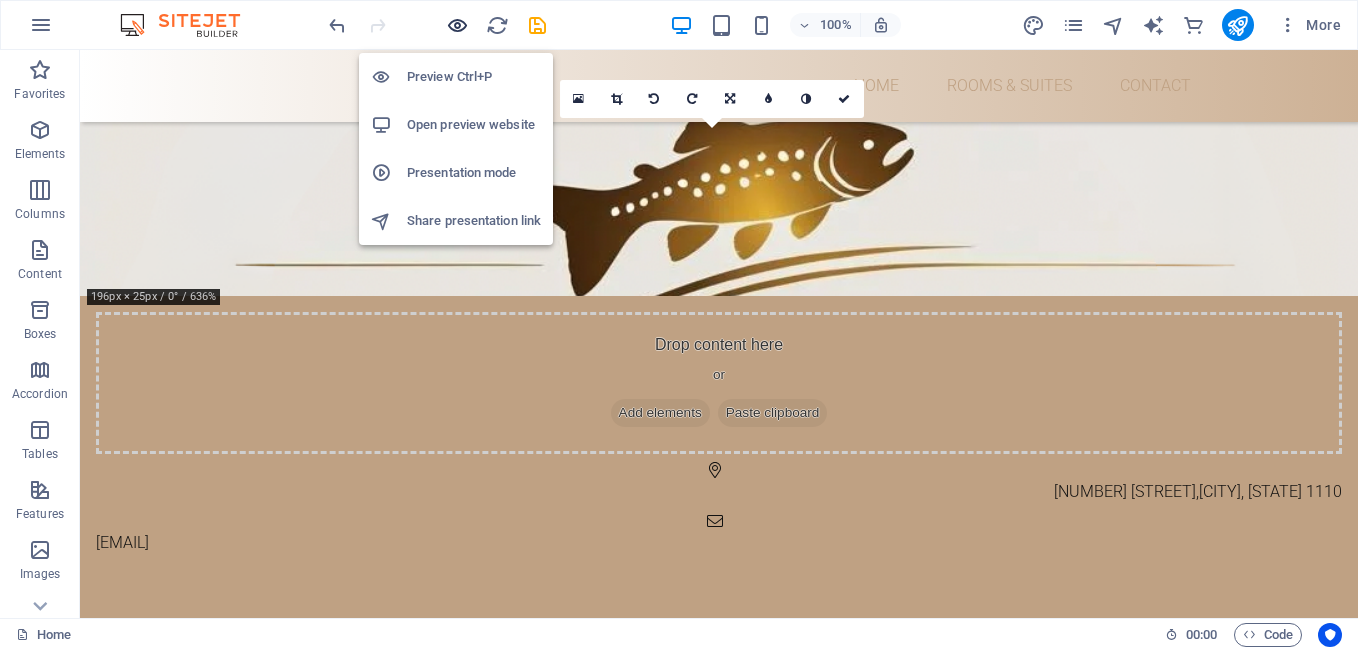 click at bounding box center (457, 25) 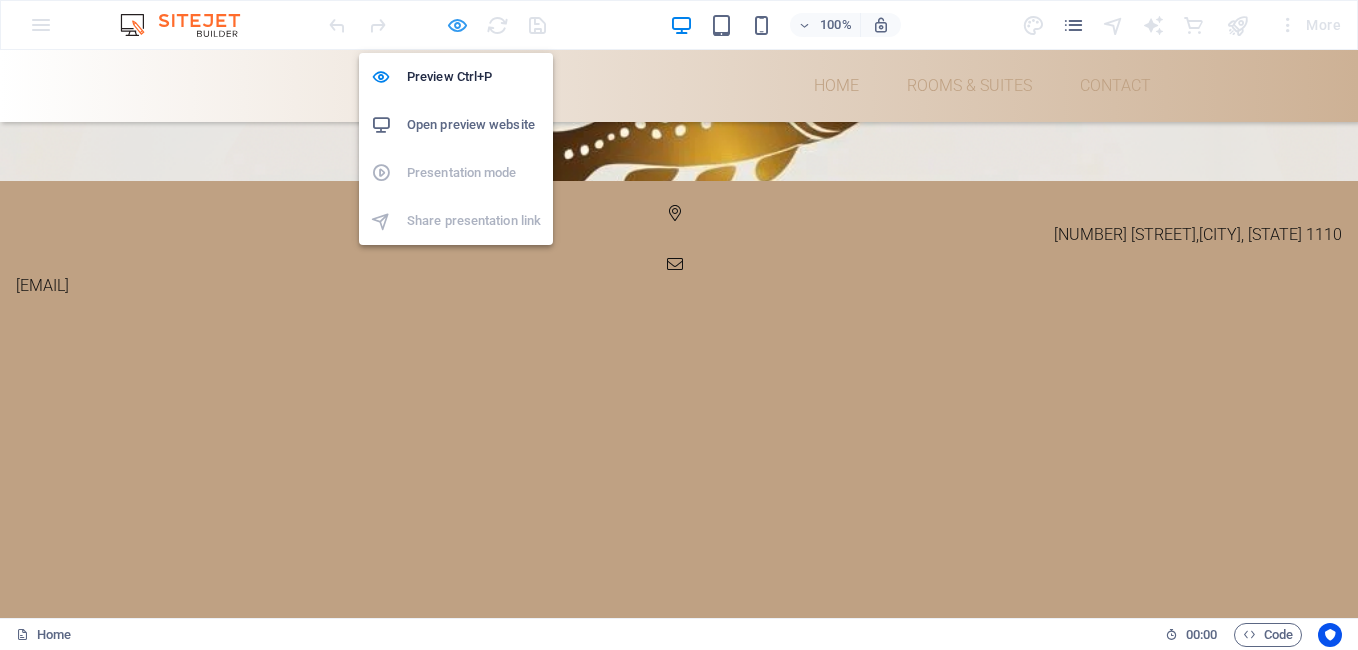 click at bounding box center [457, 25] 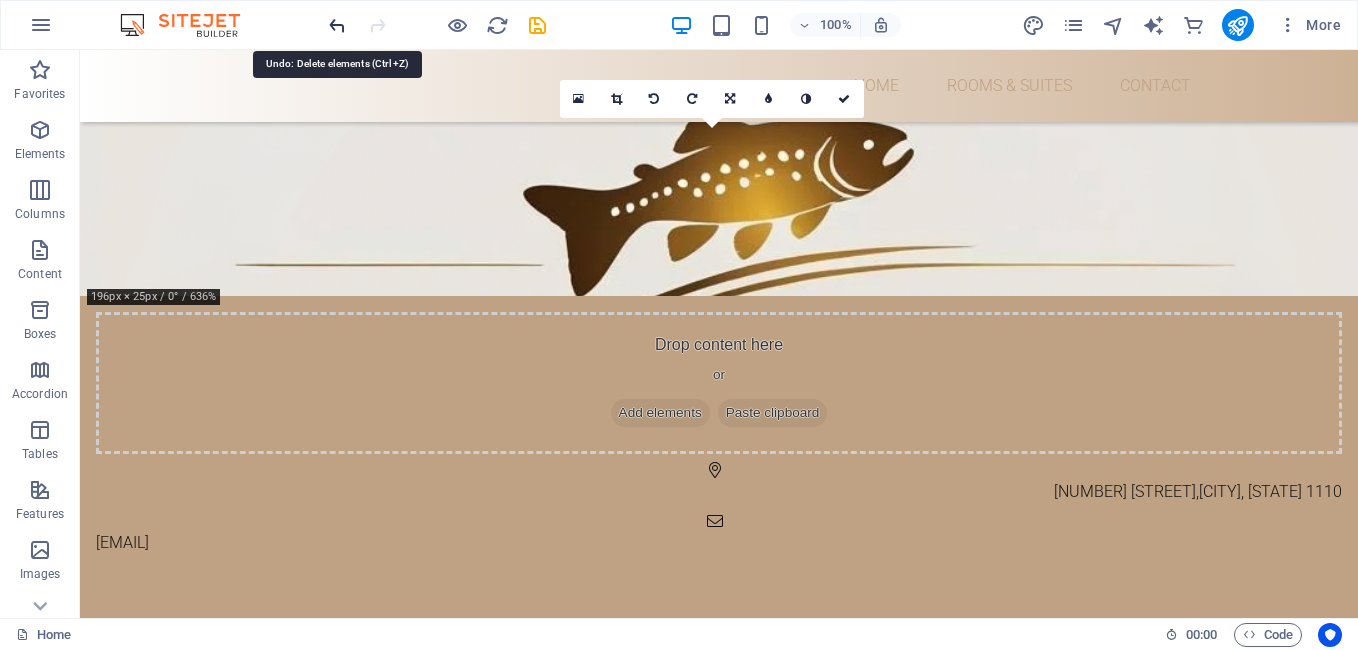 click at bounding box center (337, 25) 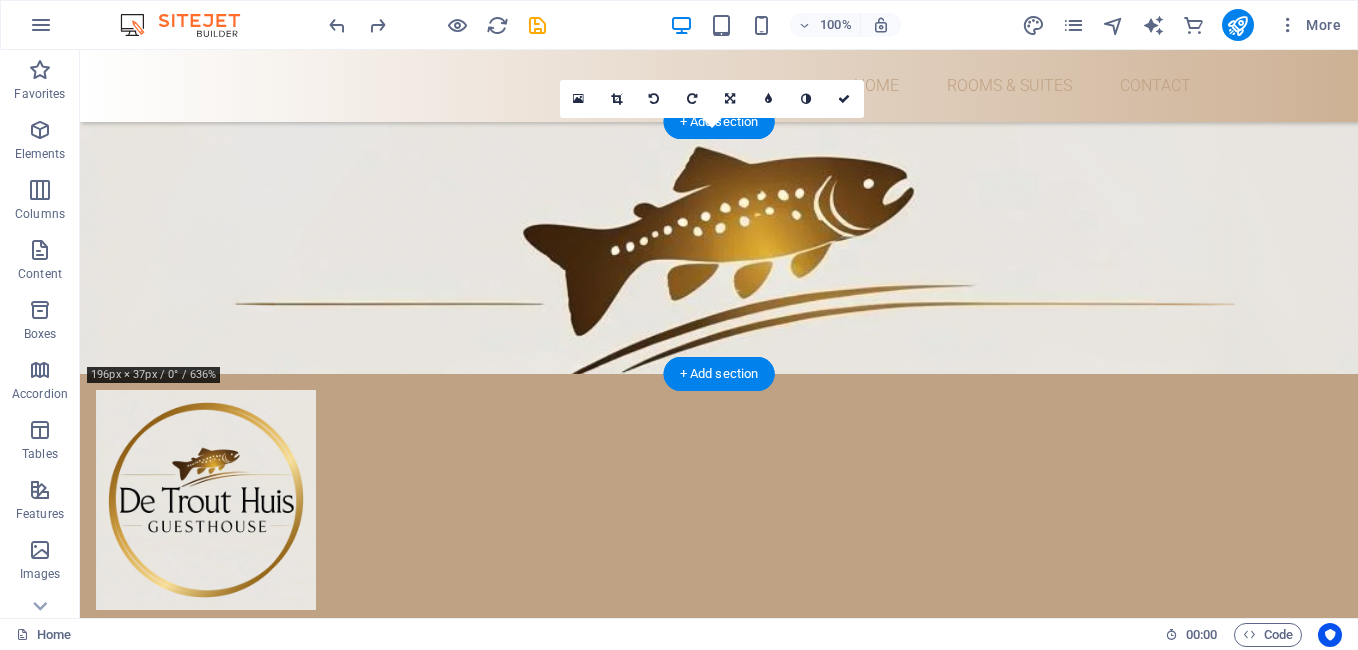 click at bounding box center [719, 248] 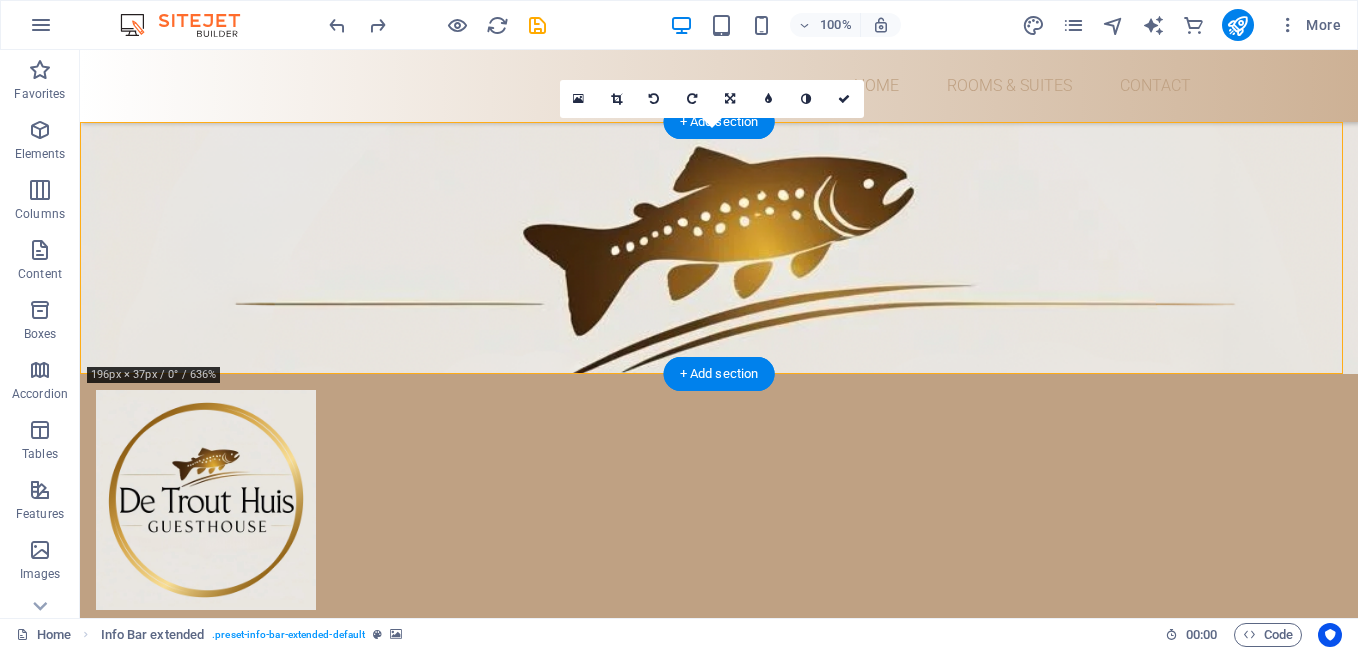 click at bounding box center (719, 248) 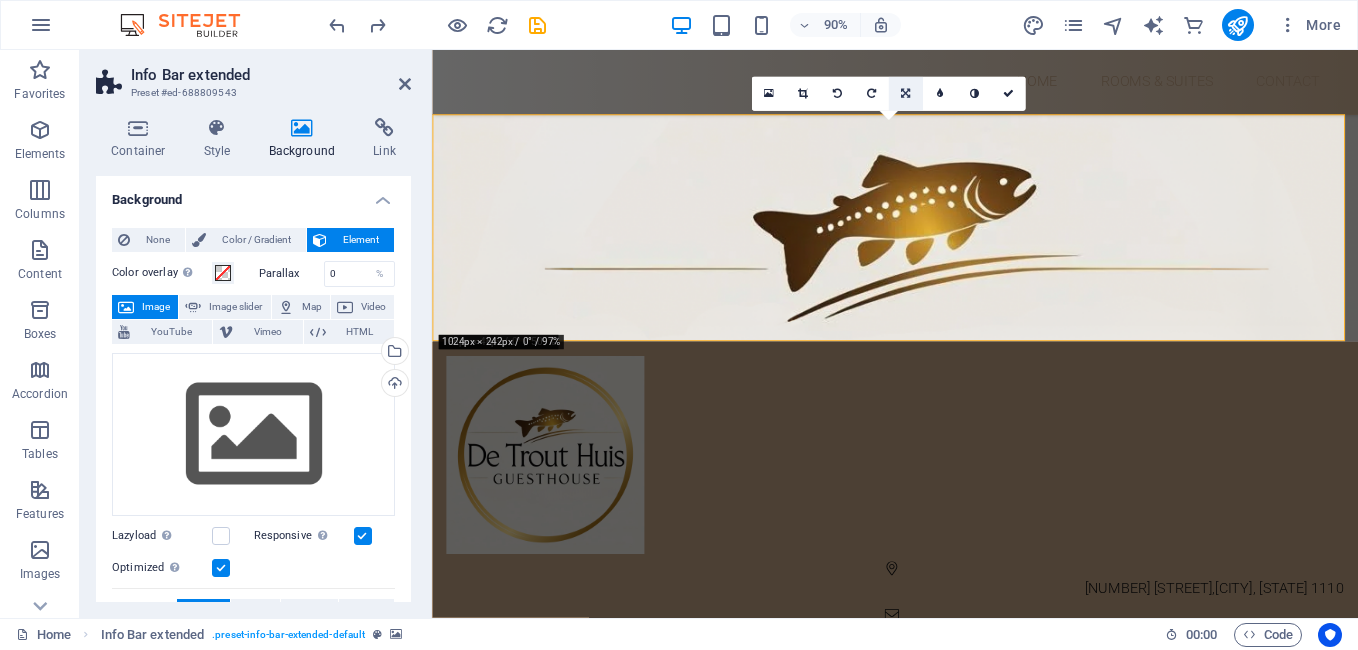 click at bounding box center [905, 94] 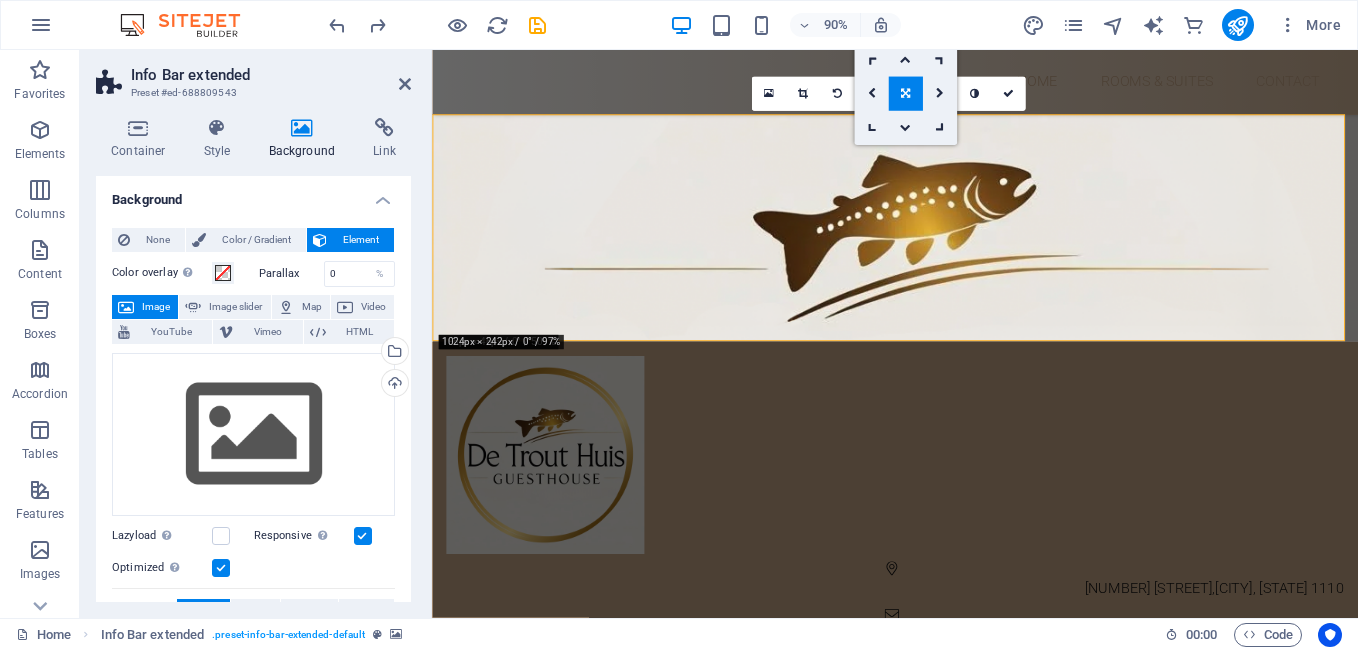 click at bounding box center (905, 94) 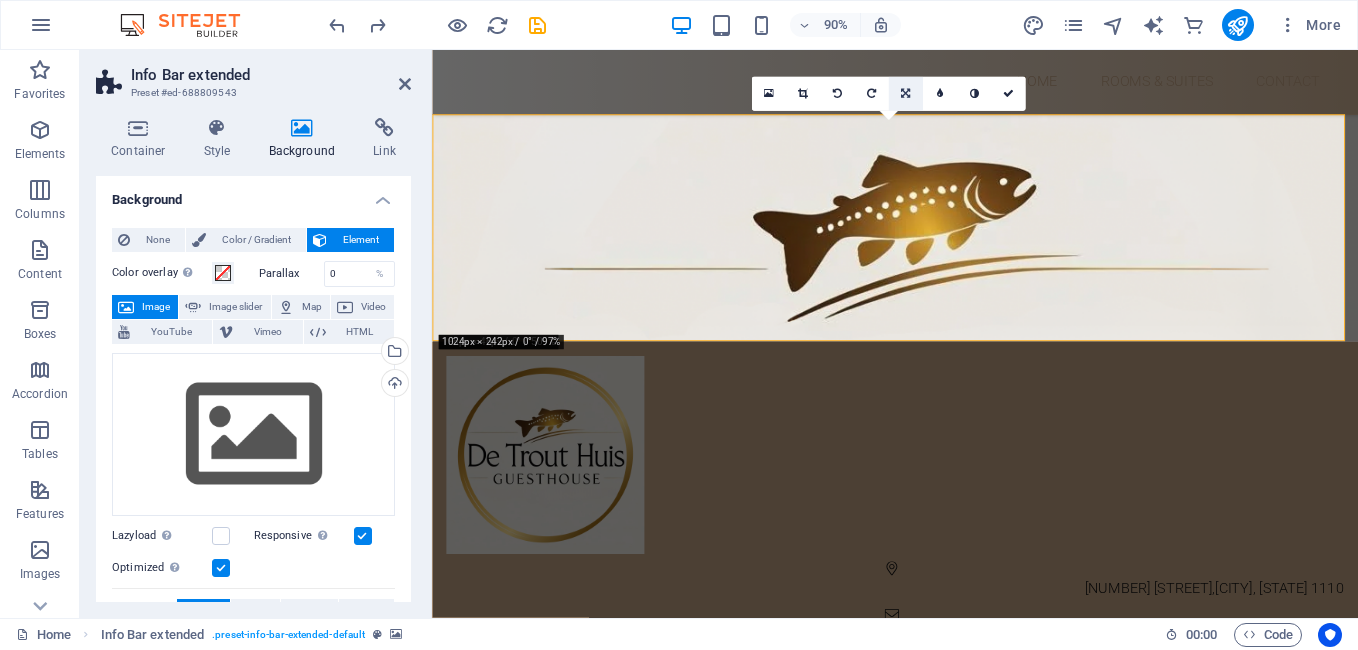 click at bounding box center (905, 94) 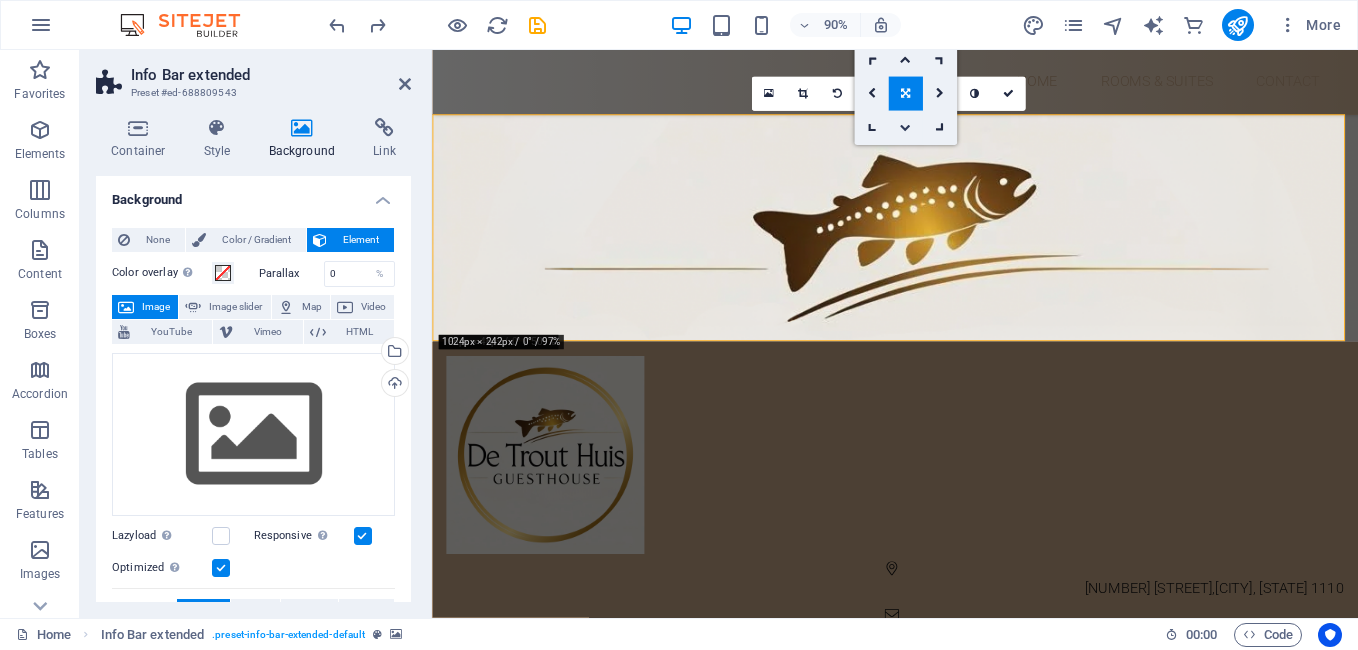 click at bounding box center [905, 128] 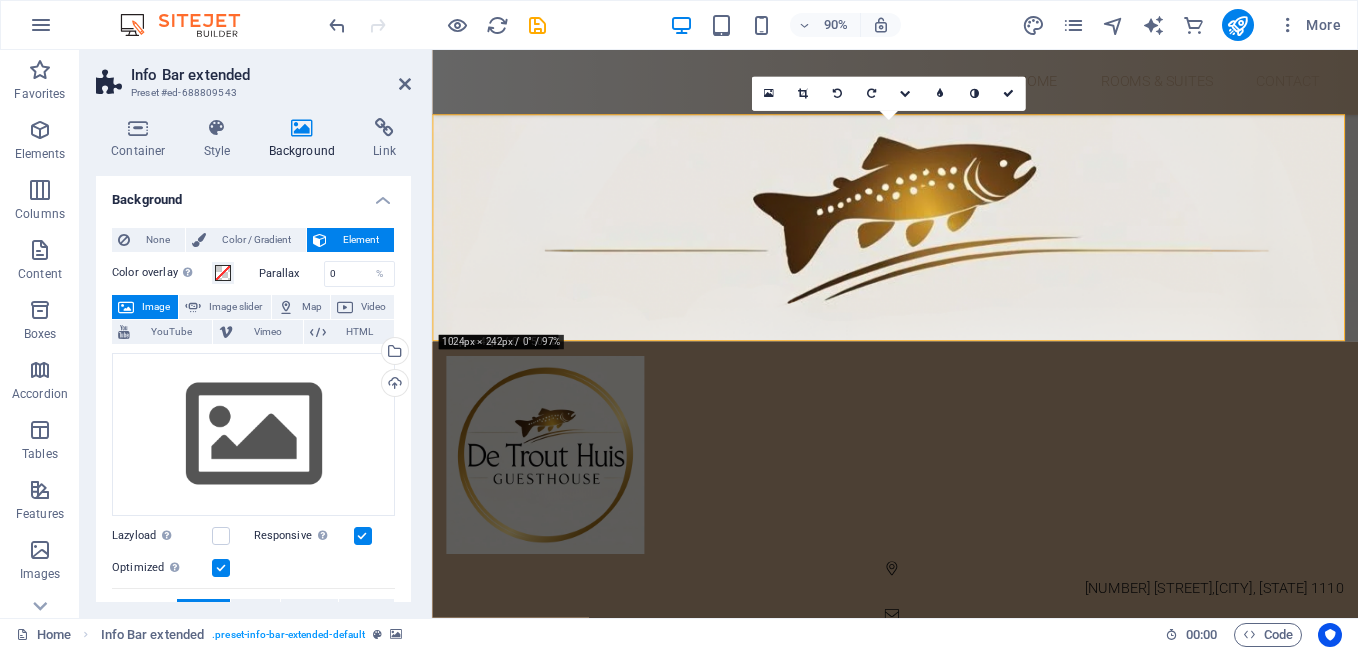 click at bounding box center [946, 248] 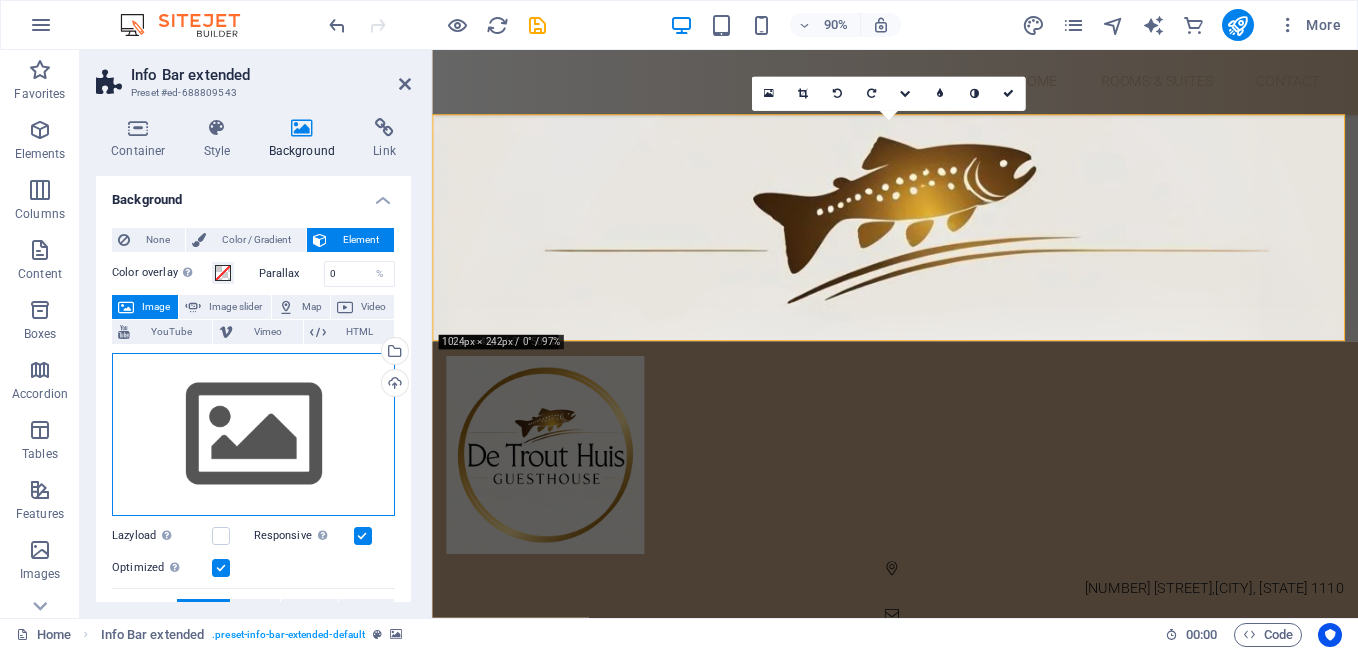 click on "Drag files here, click to choose files or select files from Files or our free stock photos & videos" at bounding box center (253, 435) 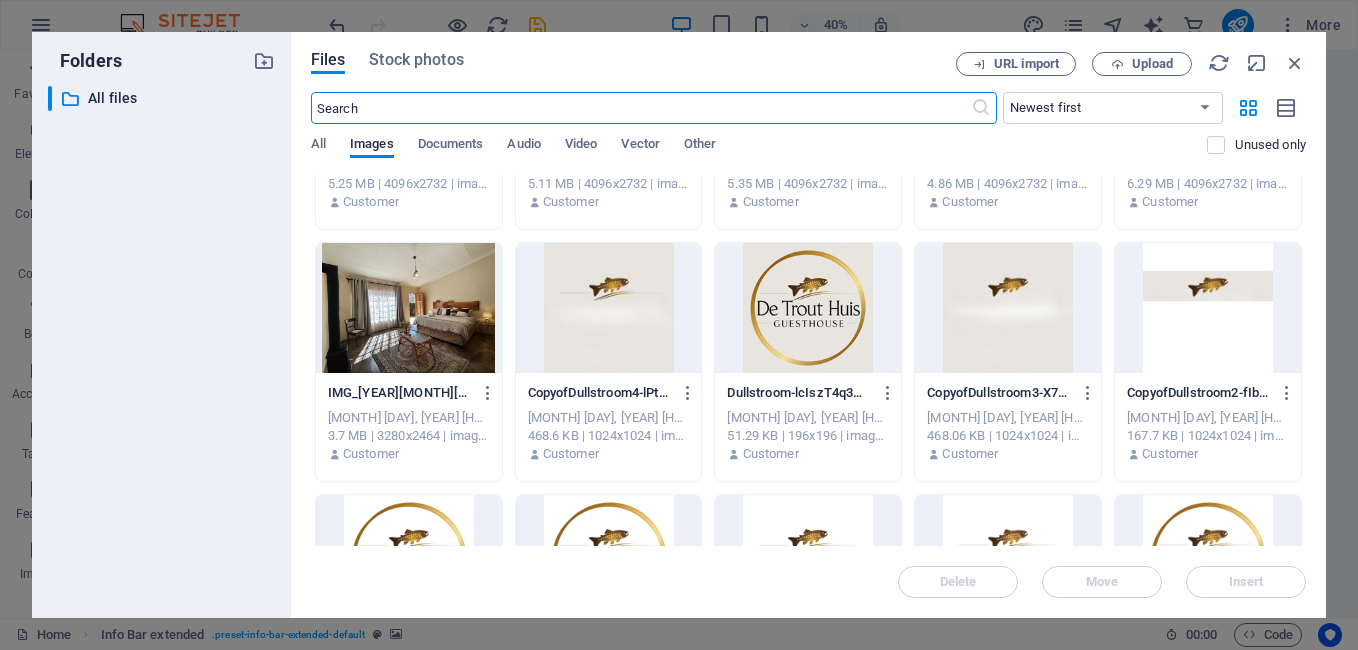 scroll, scrollTop: 500, scrollLeft: 0, axis: vertical 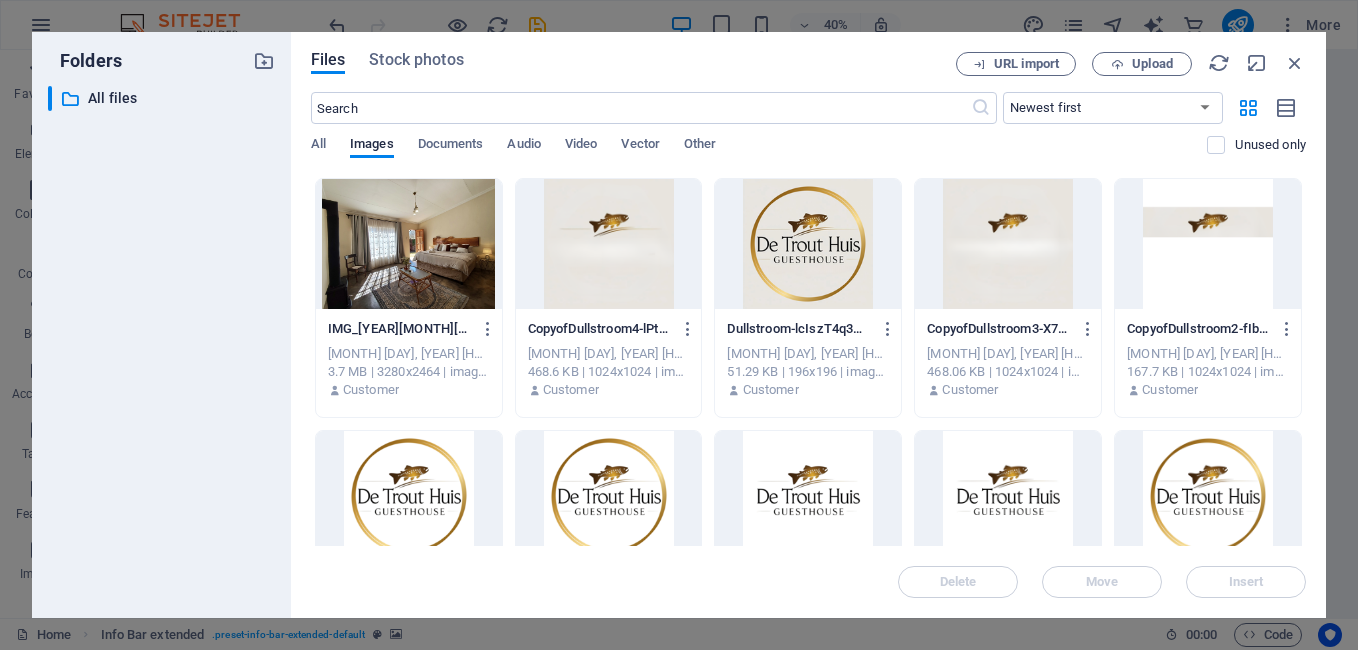 click at bounding box center (609, 244) 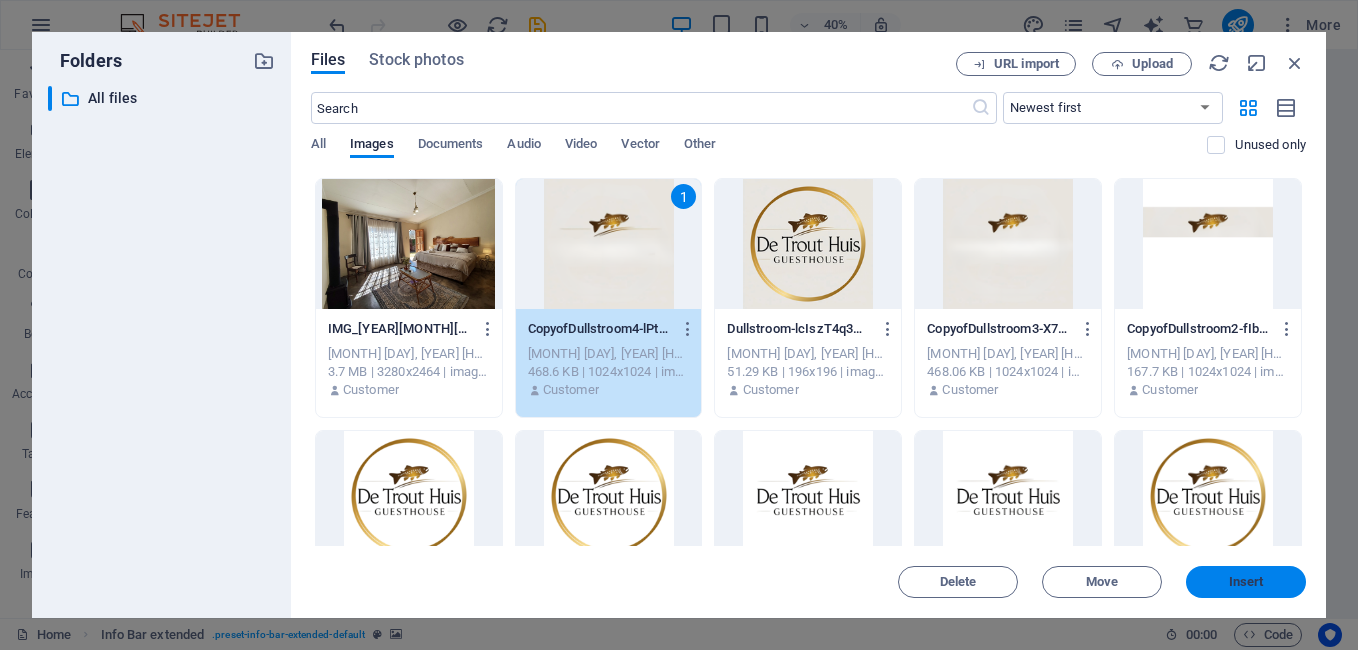 click on "Insert" at bounding box center [1246, 582] 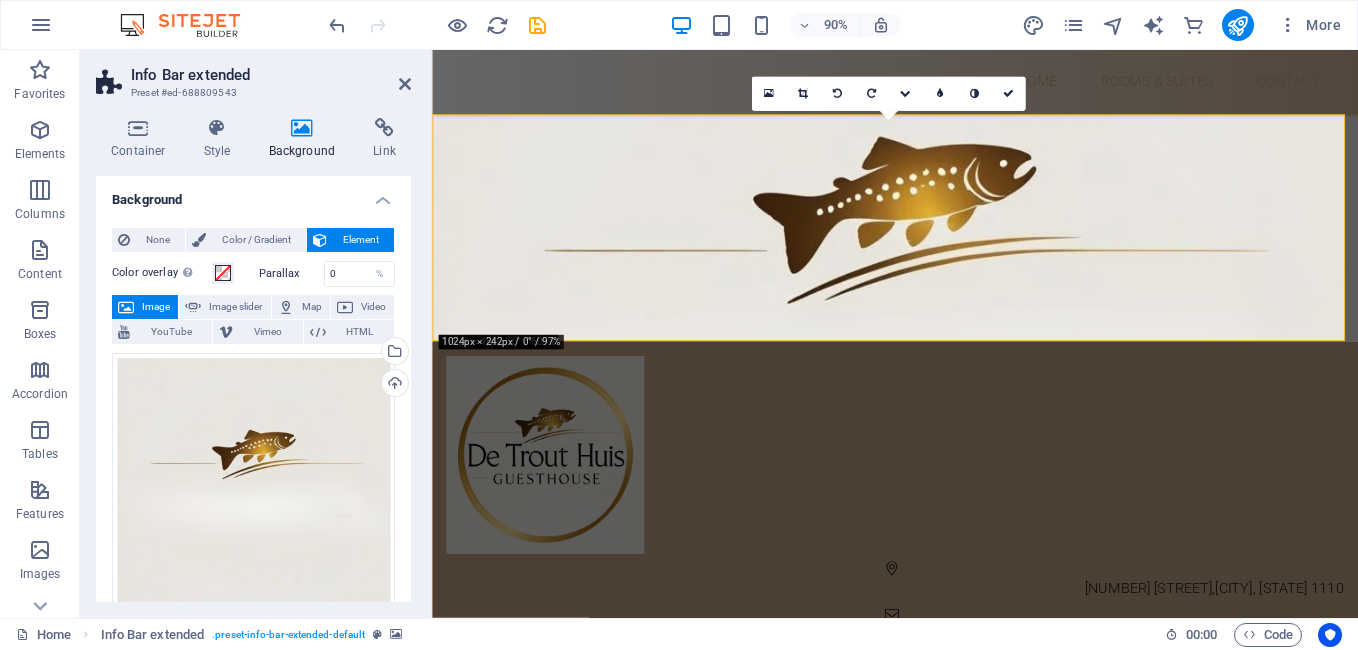 drag, startPoint x: 1077, startPoint y: 299, endPoint x: 1076, endPoint y: 198, distance: 101.00495 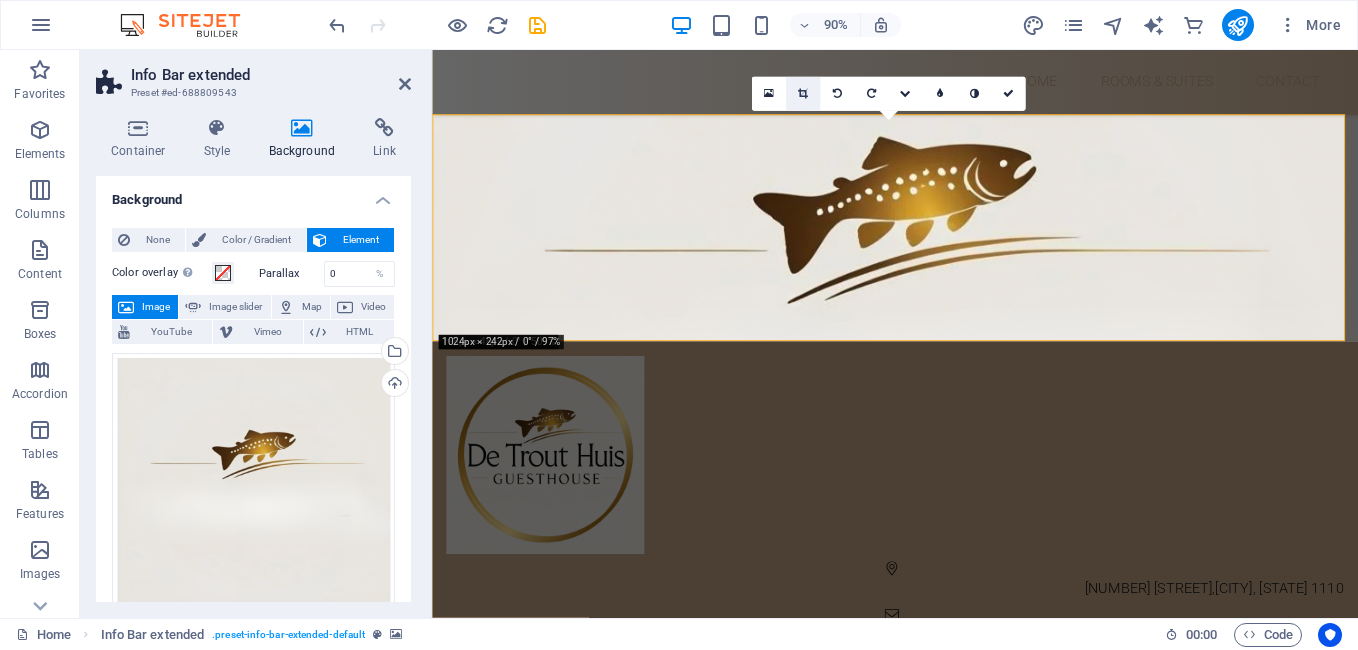 click at bounding box center (803, 94) 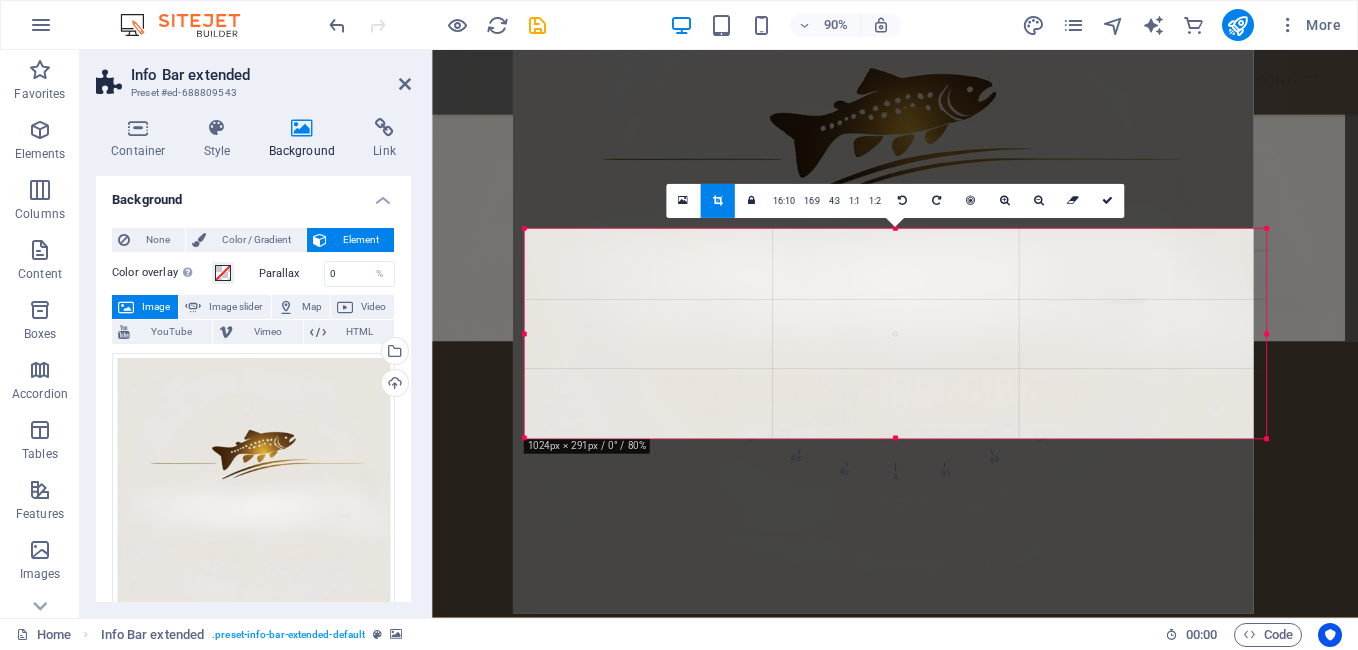 drag, startPoint x: 997, startPoint y: 334, endPoint x: 984, endPoint y: 88, distance: 246.34326 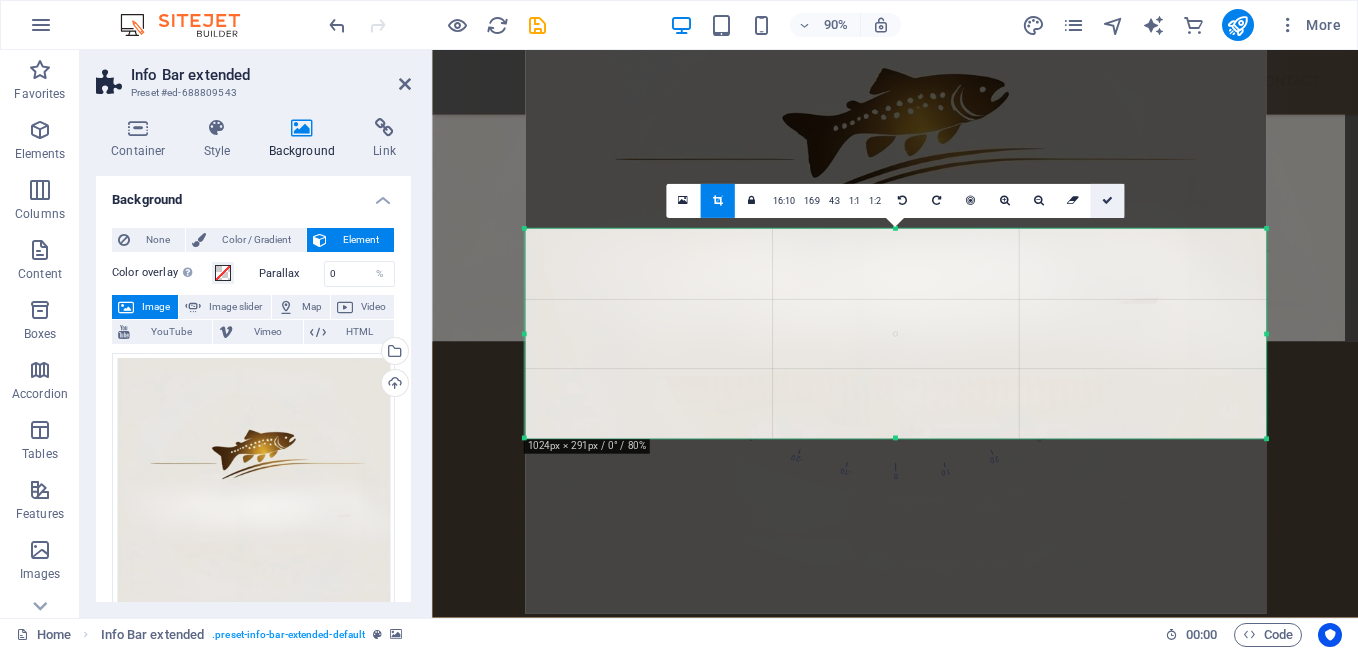 click at bounding box center (1107, 201) 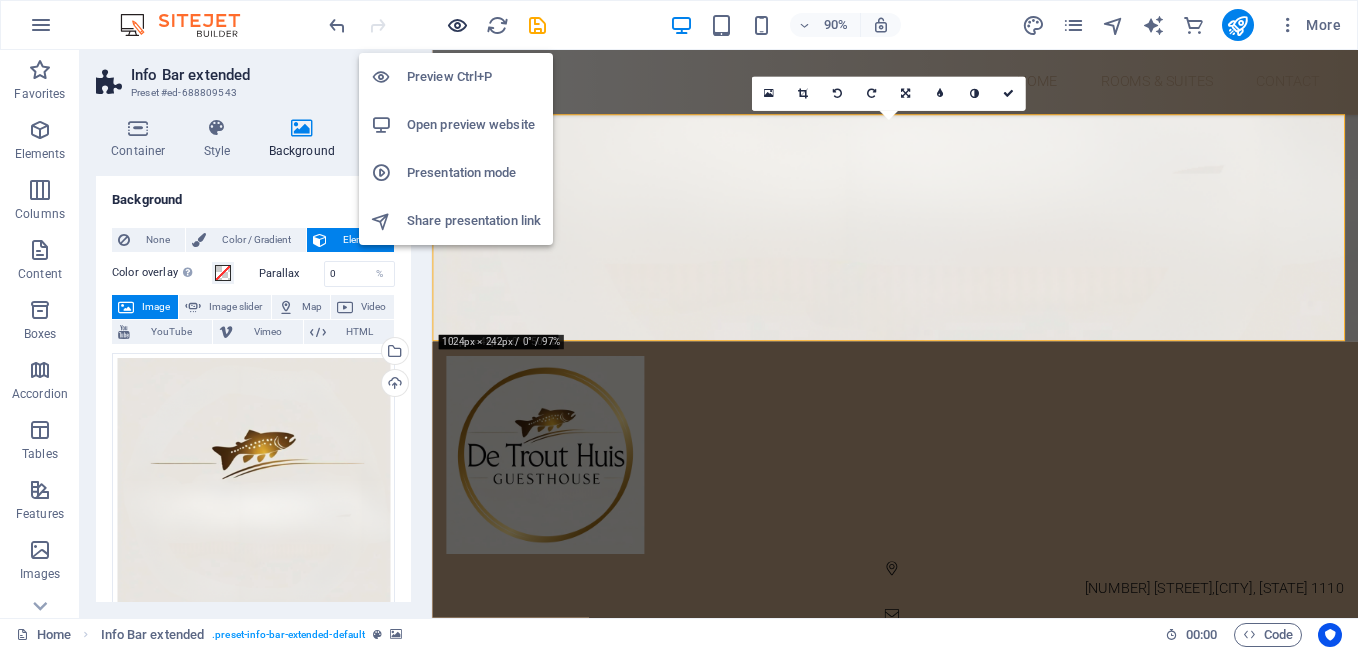 click at bounding box center [457, 25] 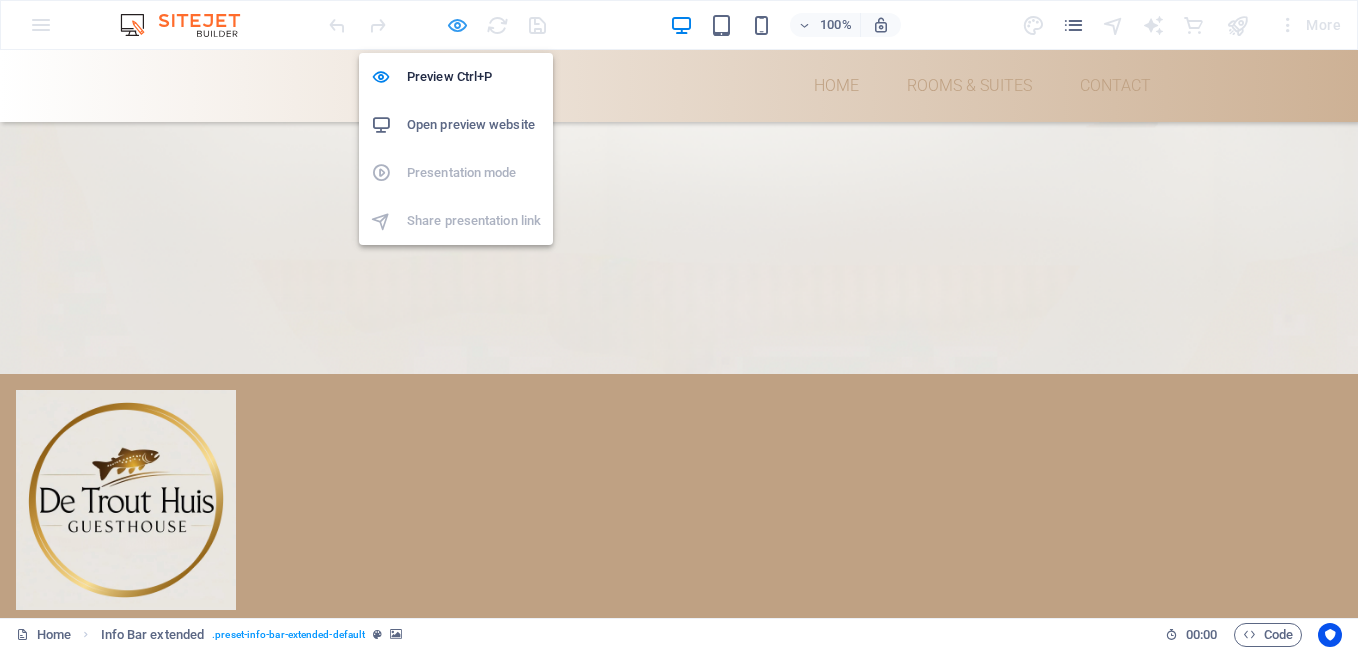 click at bounding box center [457, 25] 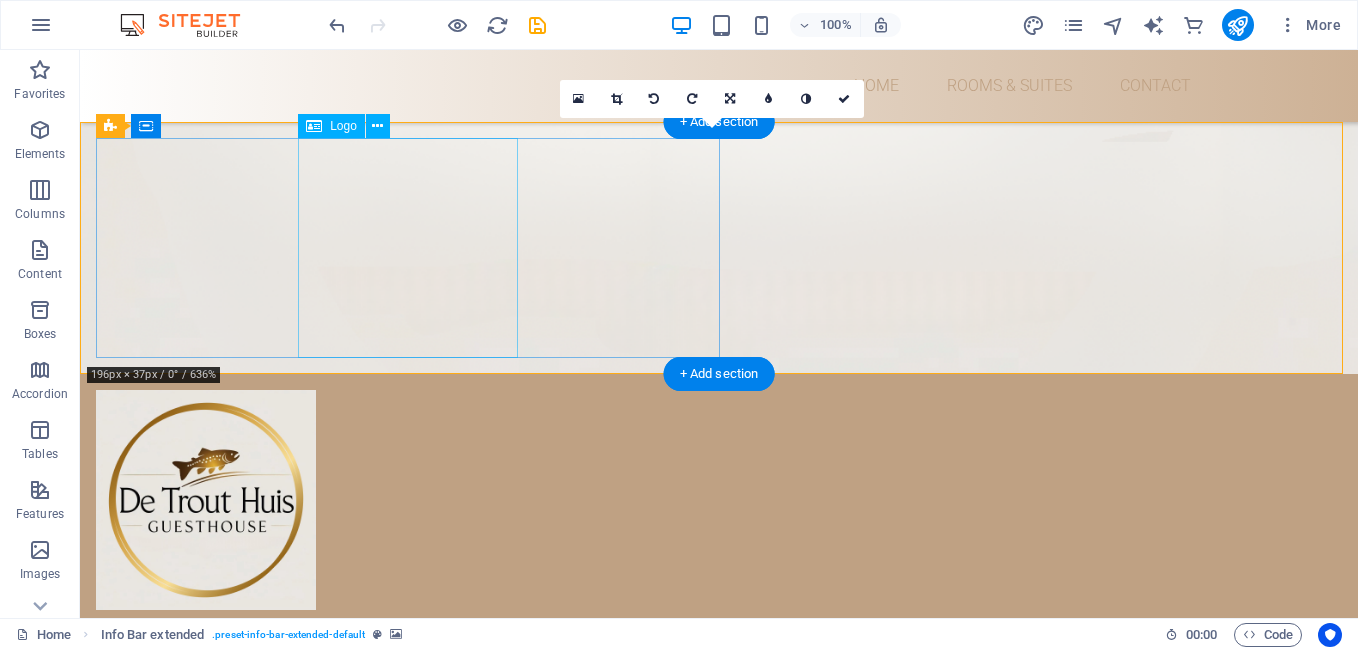click at bounding box center (719, 500) 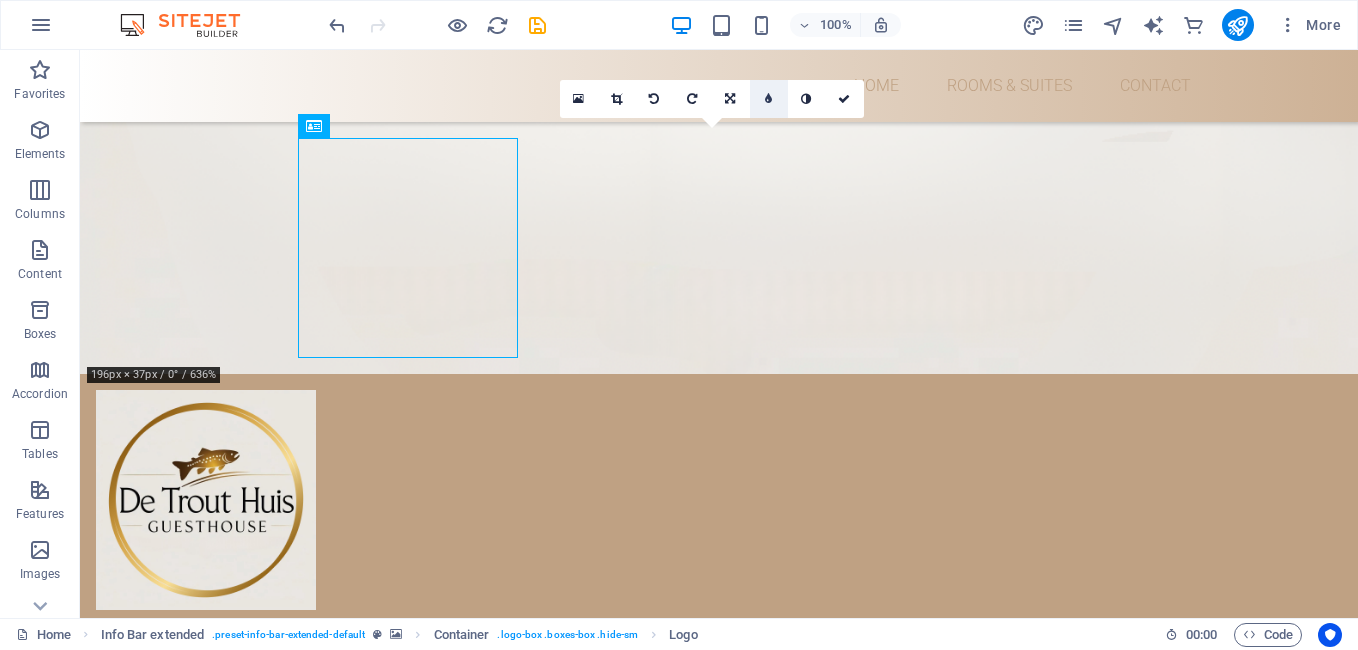 click at bounding box center (768, 99) 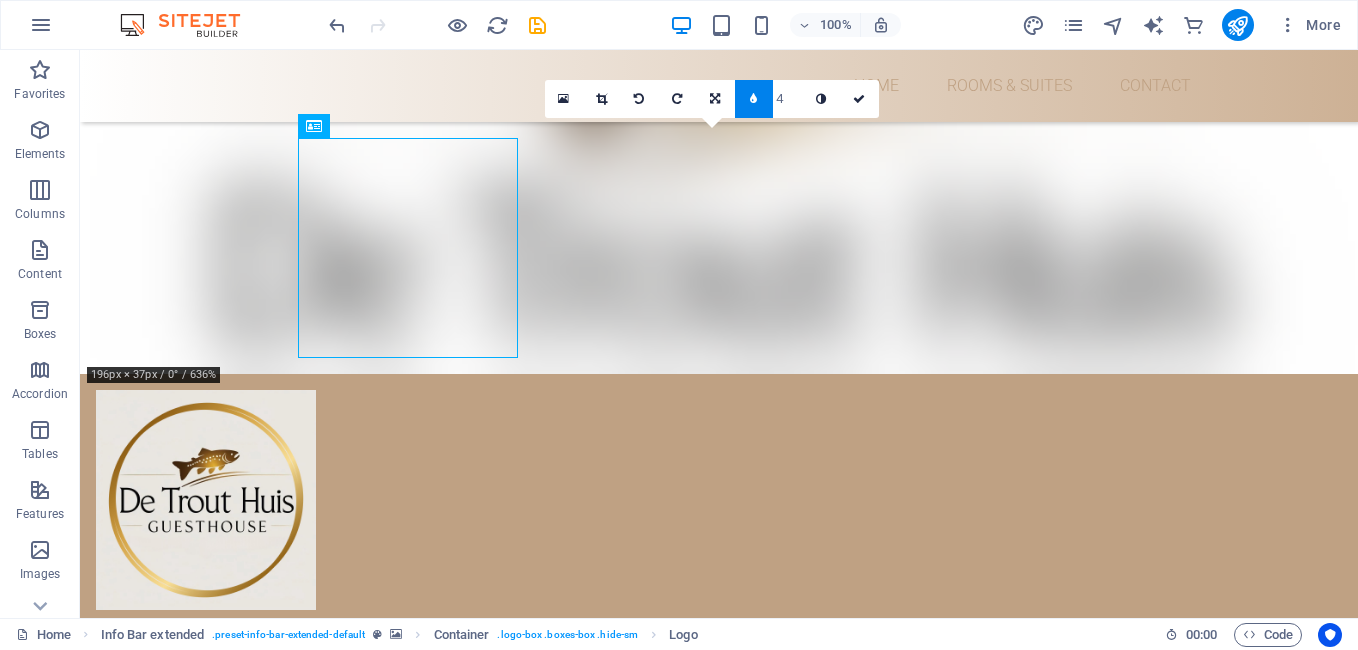 type on "4" 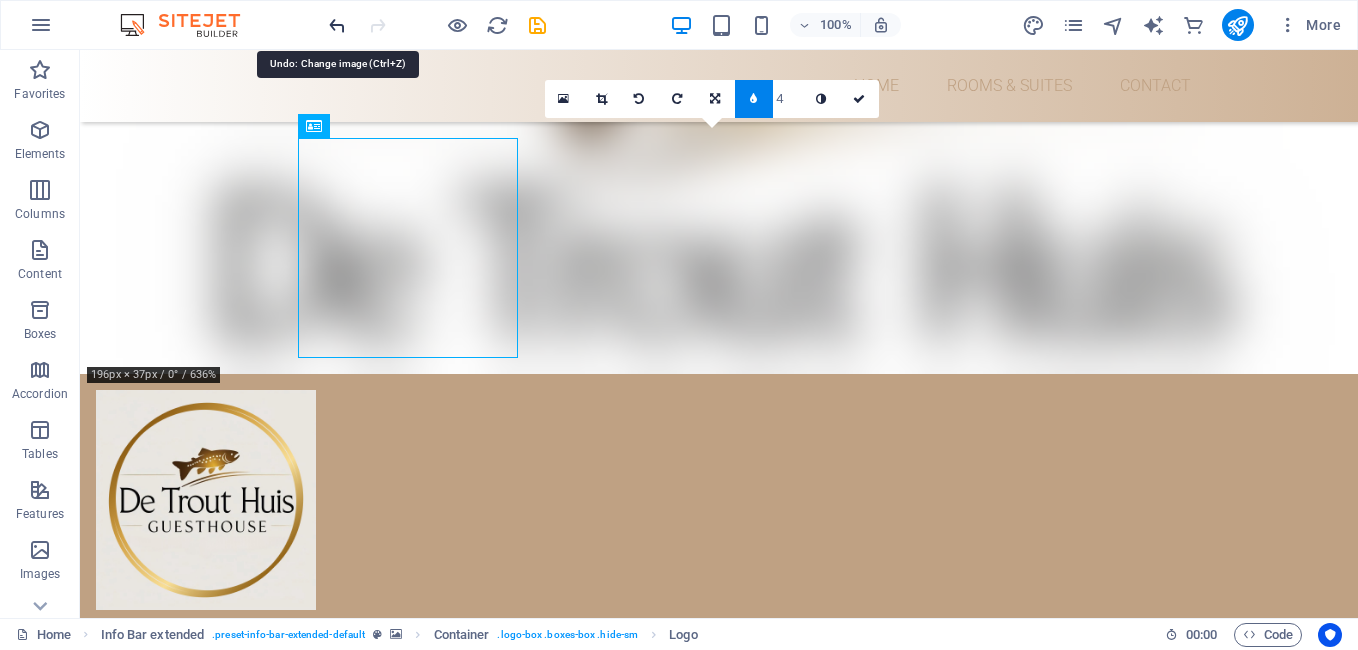 click at bounding box center [337, 25] 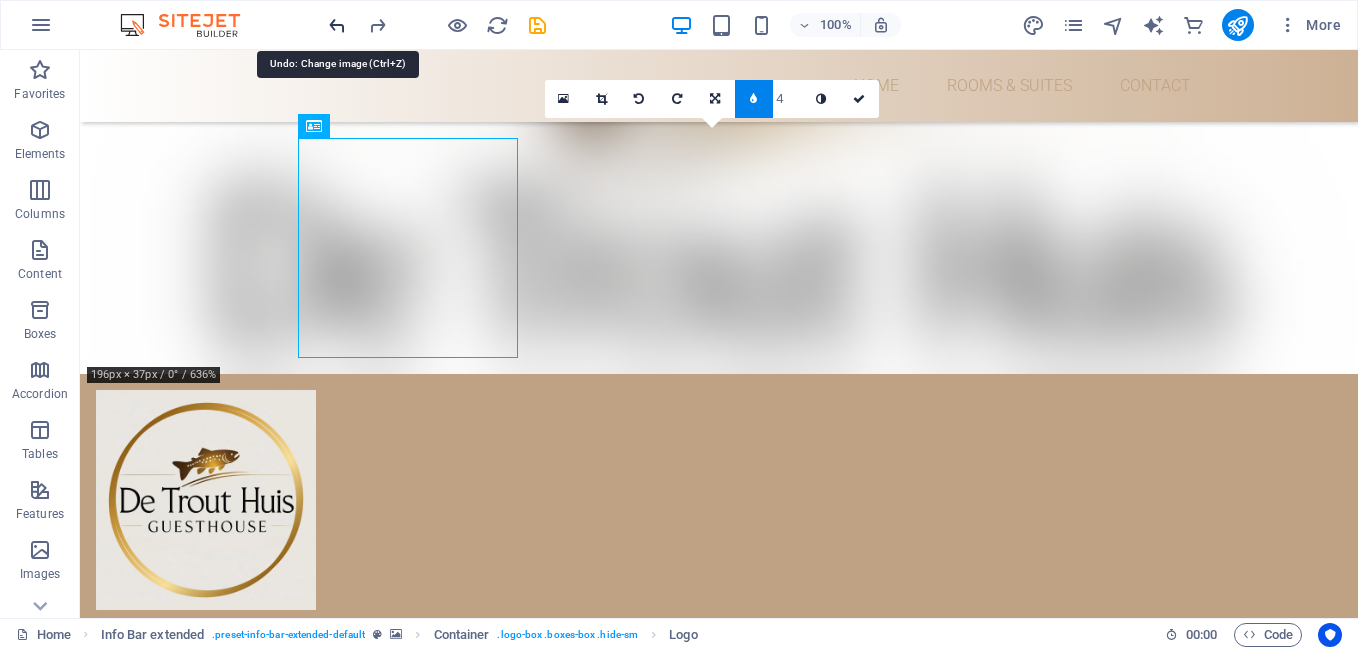 click at bounding box center [337, 25] 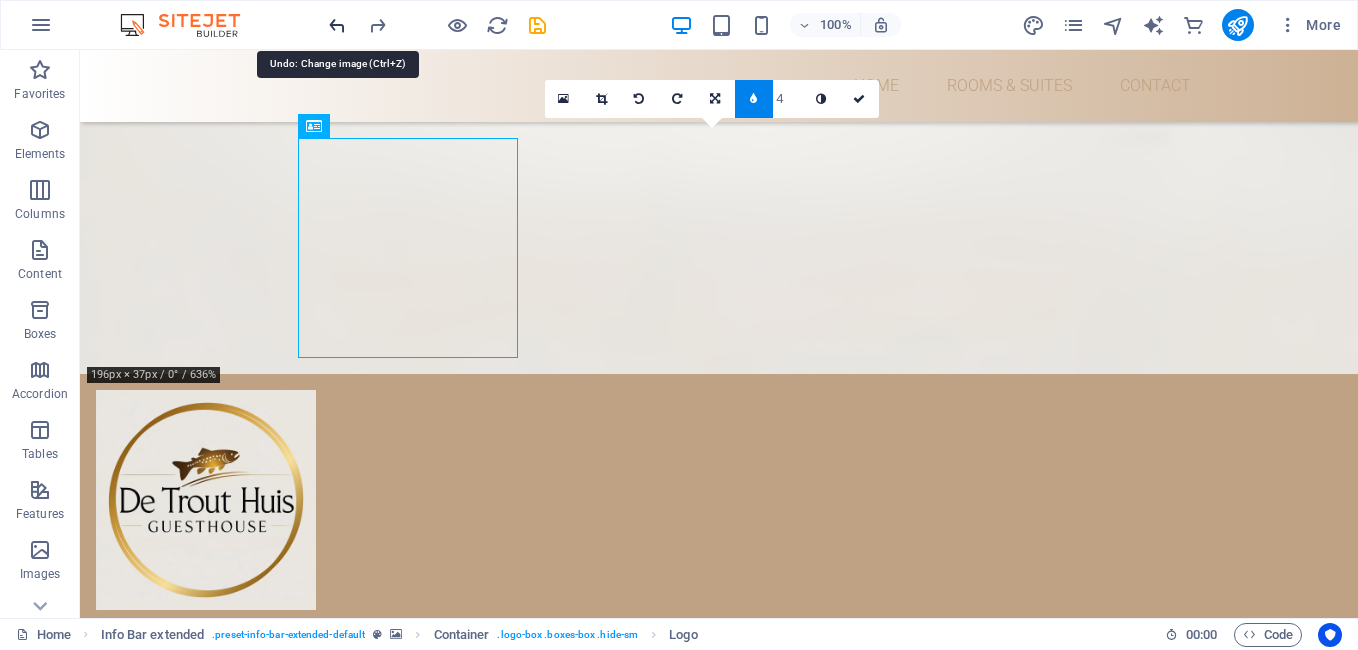click at bounding box center [337, 25] 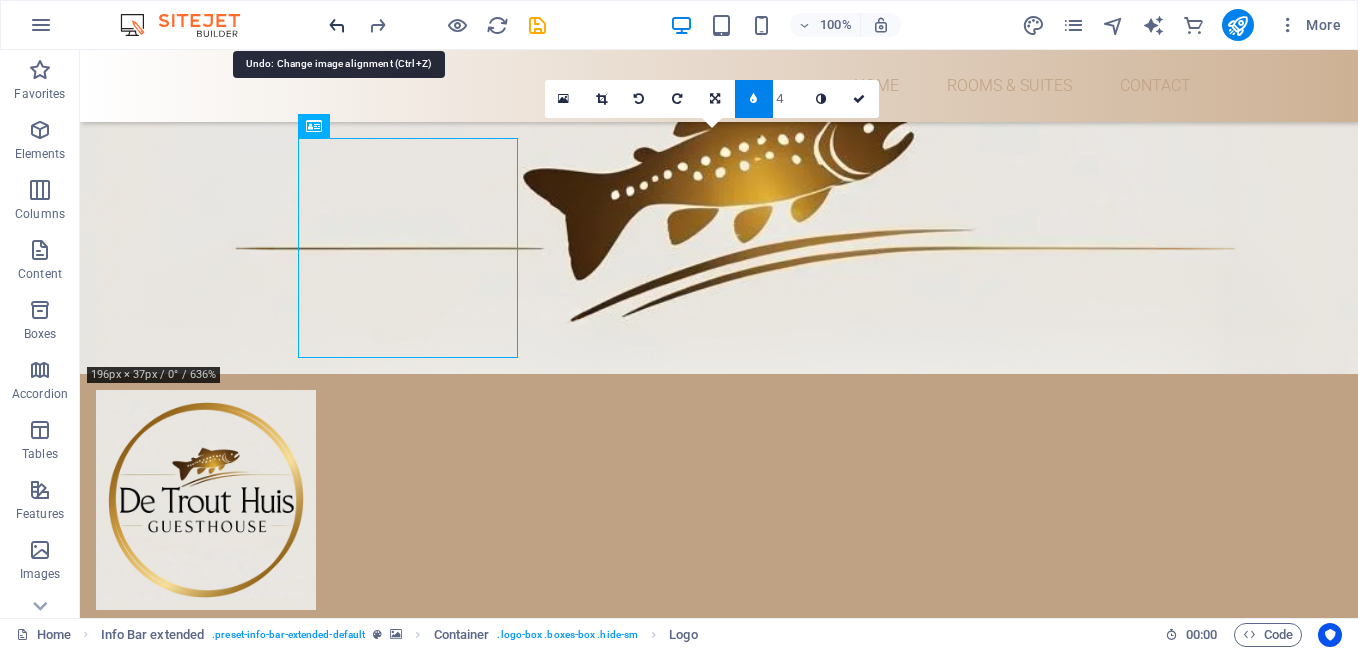 click at bounding box center (337, 25) 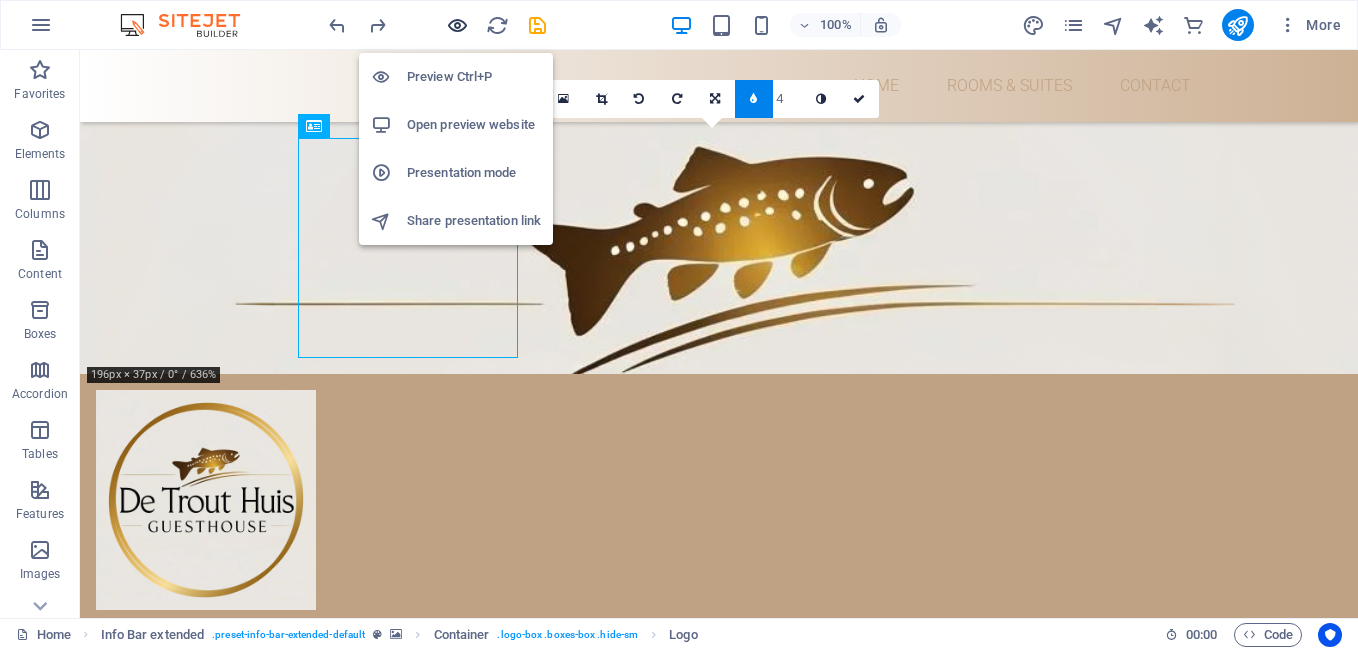 click at bounding box center [457, 25] 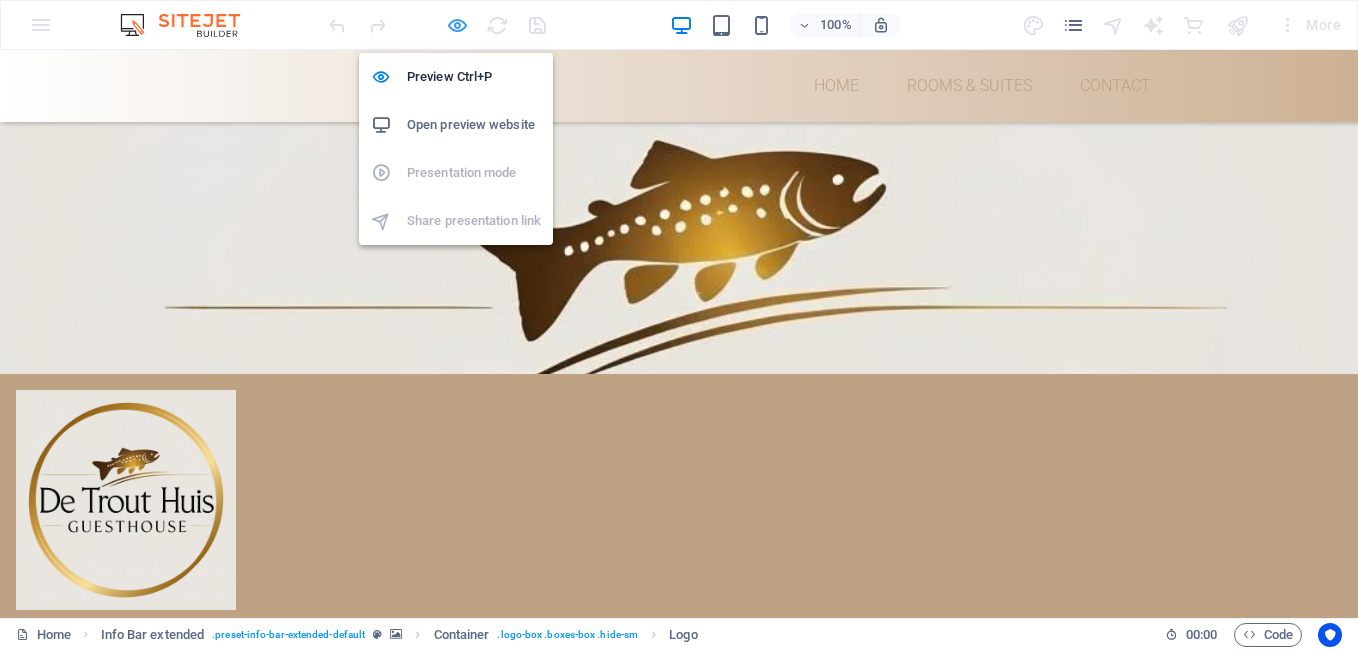 click at bounding box center (457, 25) 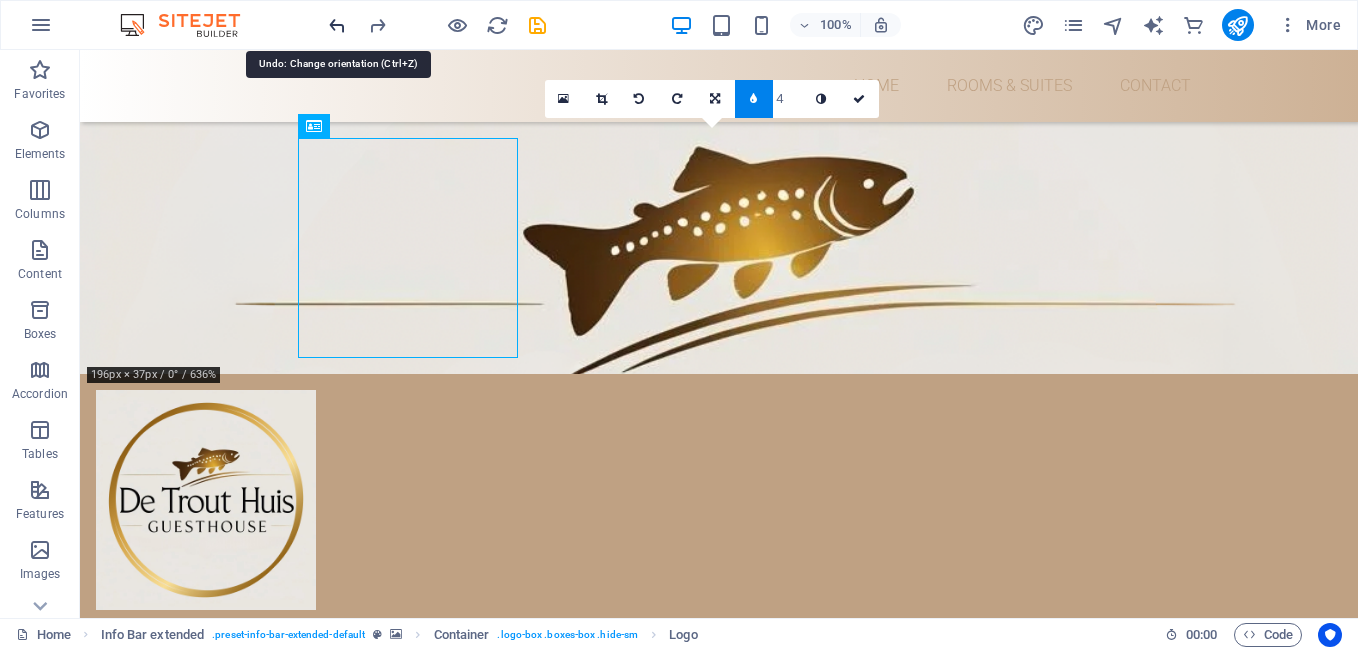 click at bounding box center (337, 25) 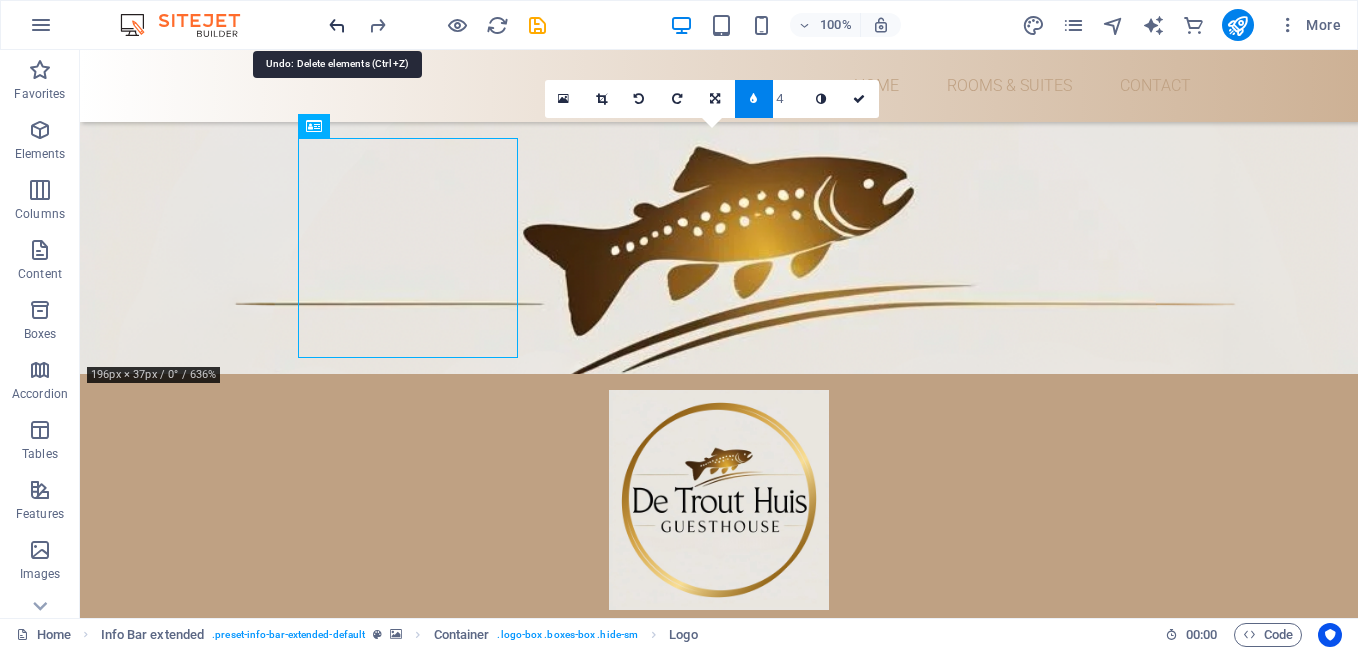 click at bounding box center [337, 25] 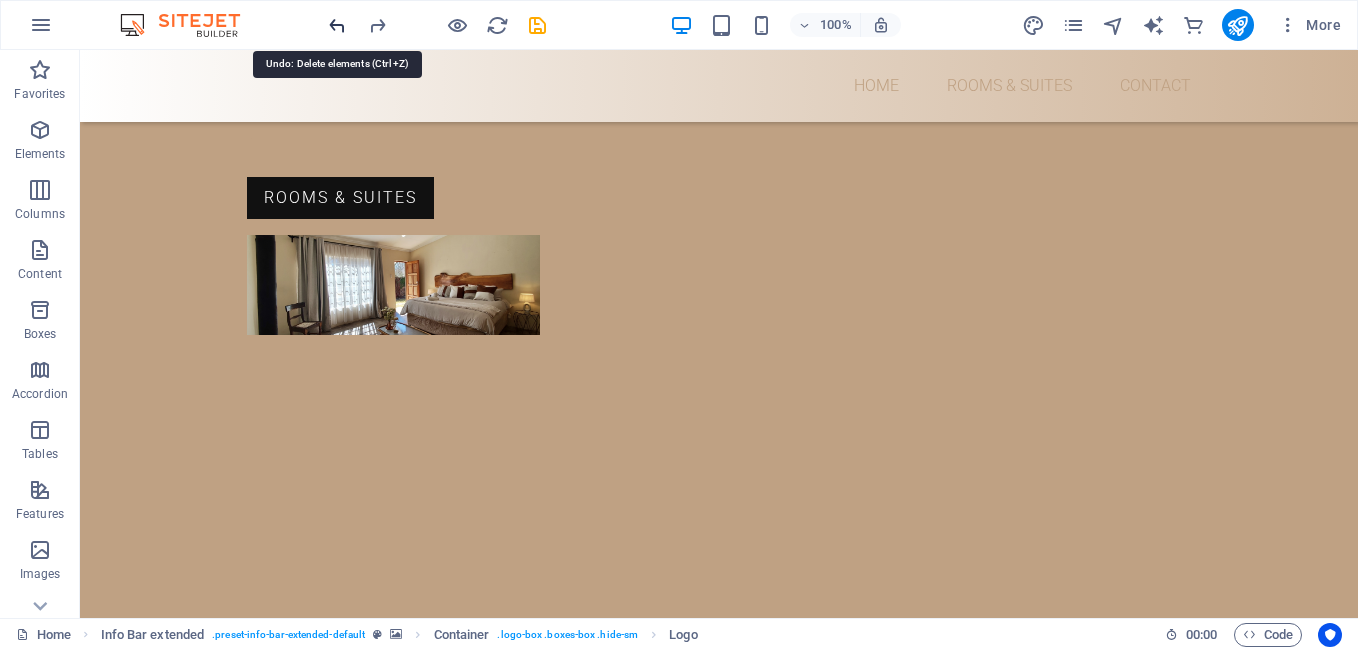 scroll, scrollTop: 2697, scrollLeft: 0, axis: vertical 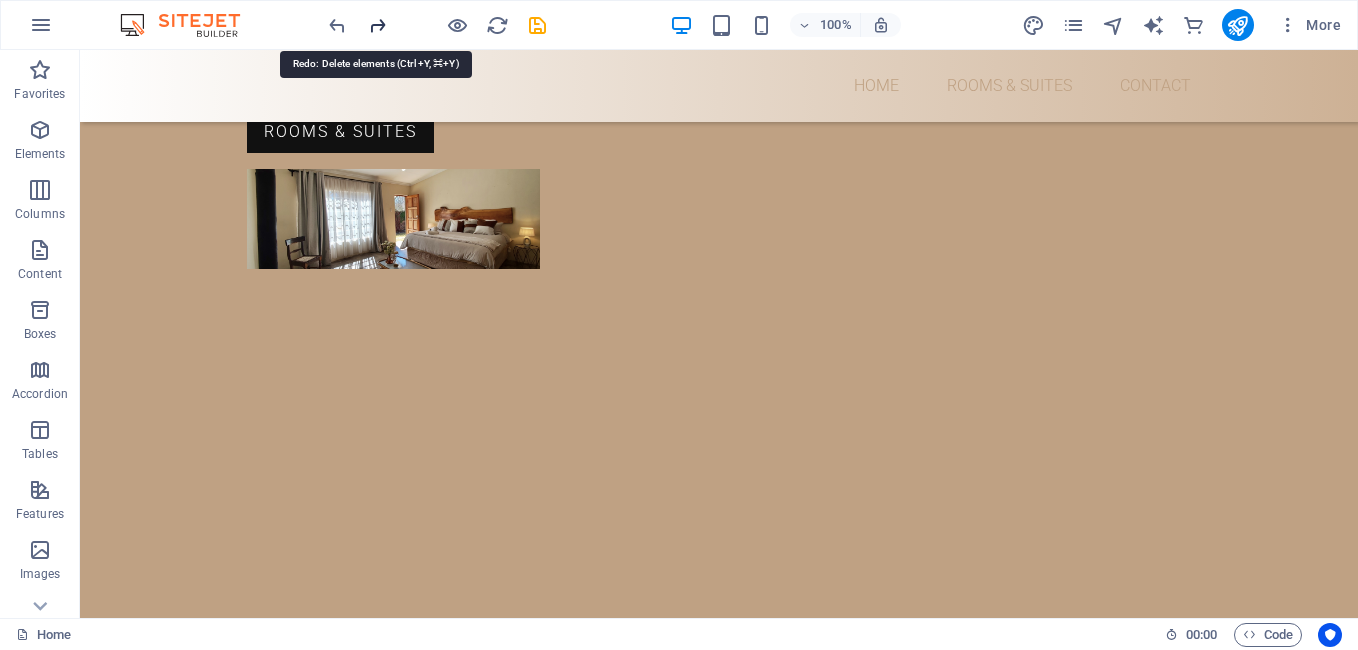 click at bounding box center [377, 25] 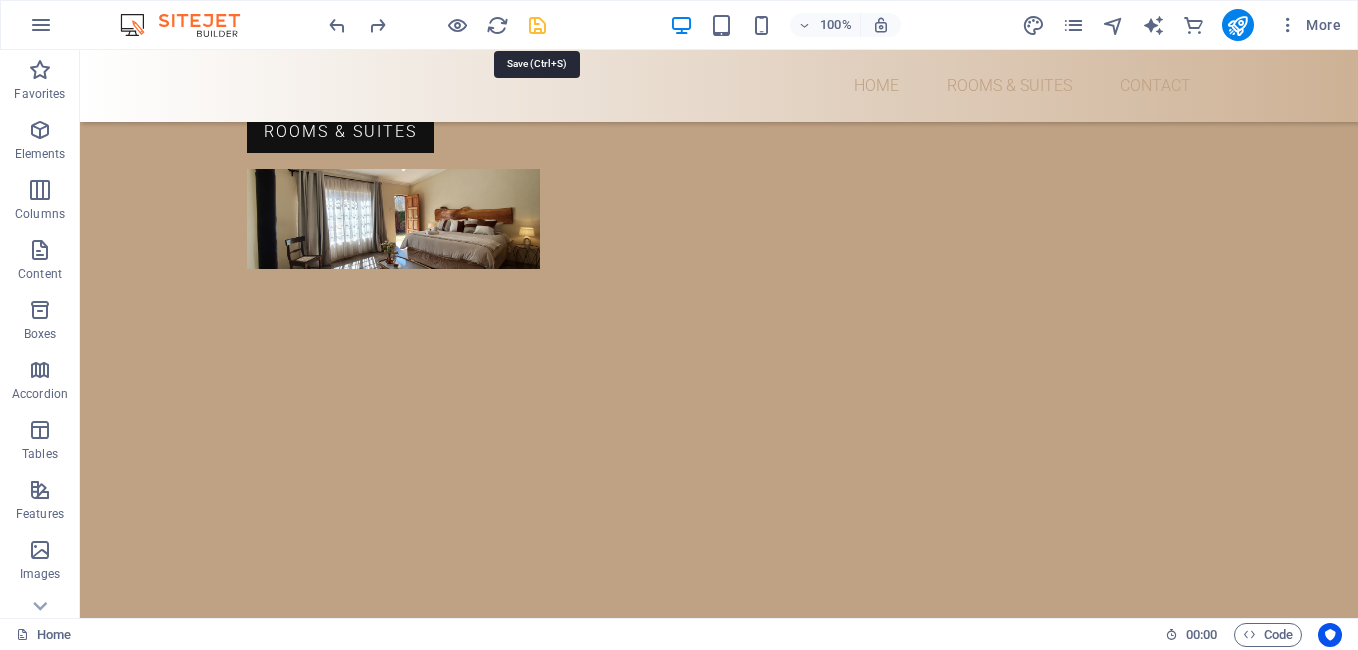 click at bounding box center [537, 25] 